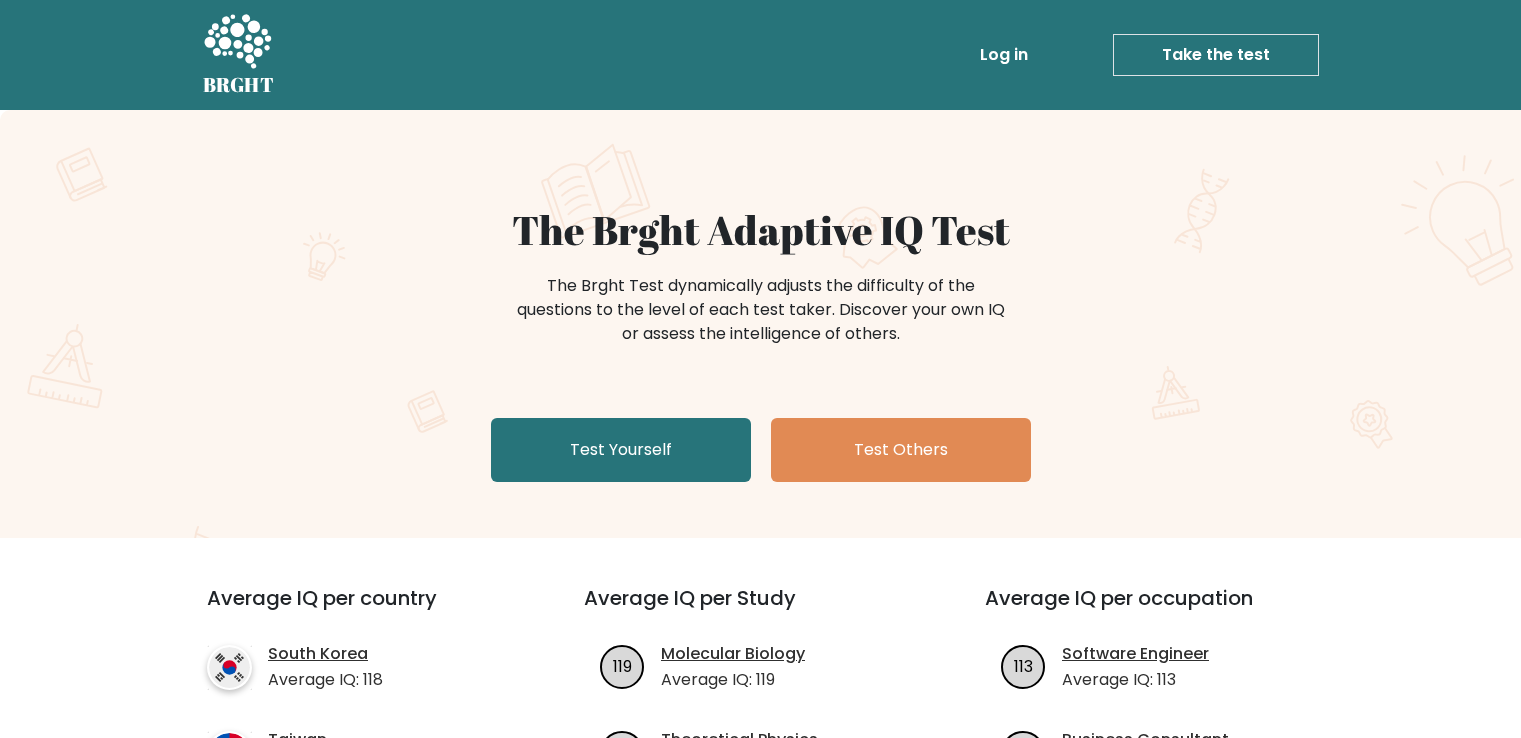 scroll, scrollTop: 0, scrollLeft: 0, axis: both 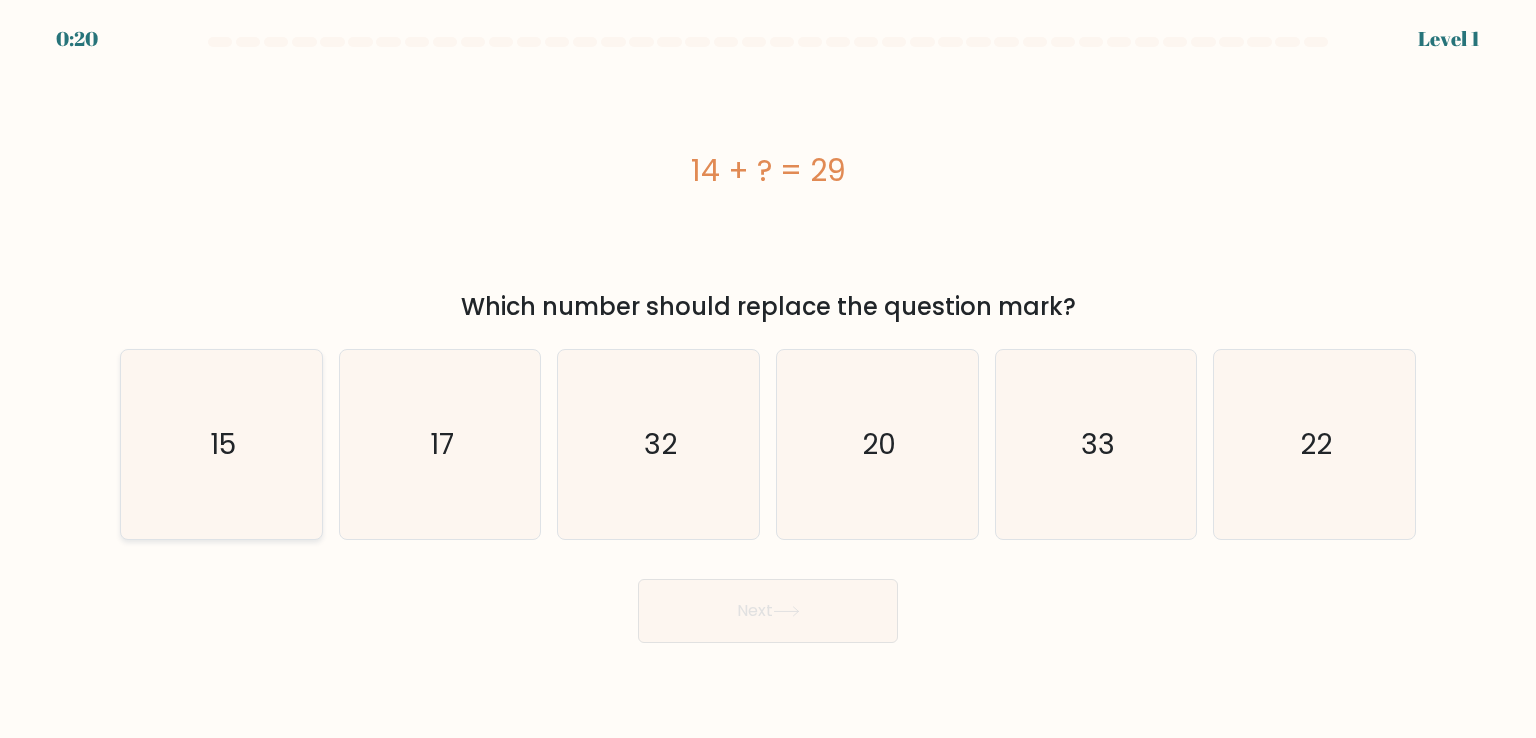 click on "15" at bounding box center (221, 444) 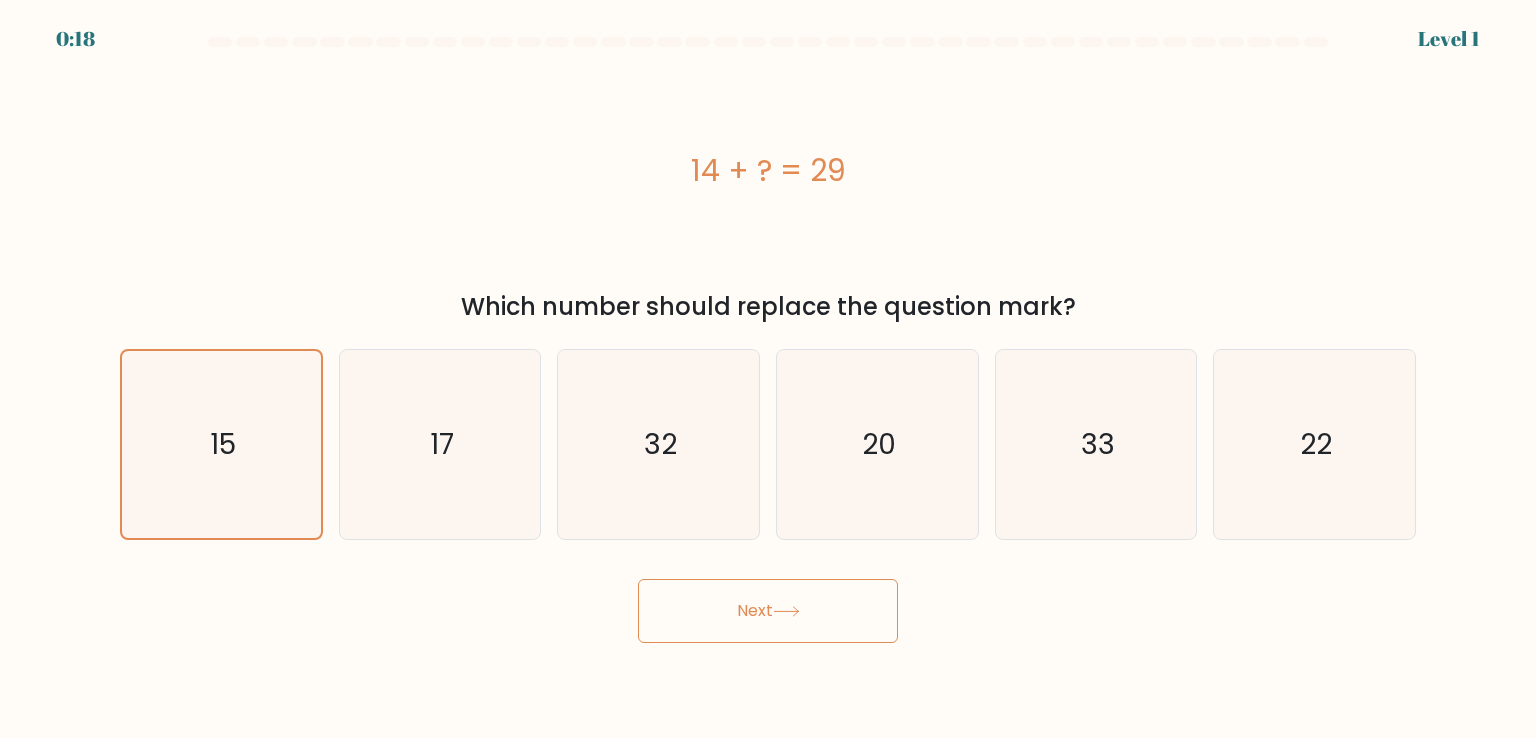 click on "Next" at bounding box center [768, 611] 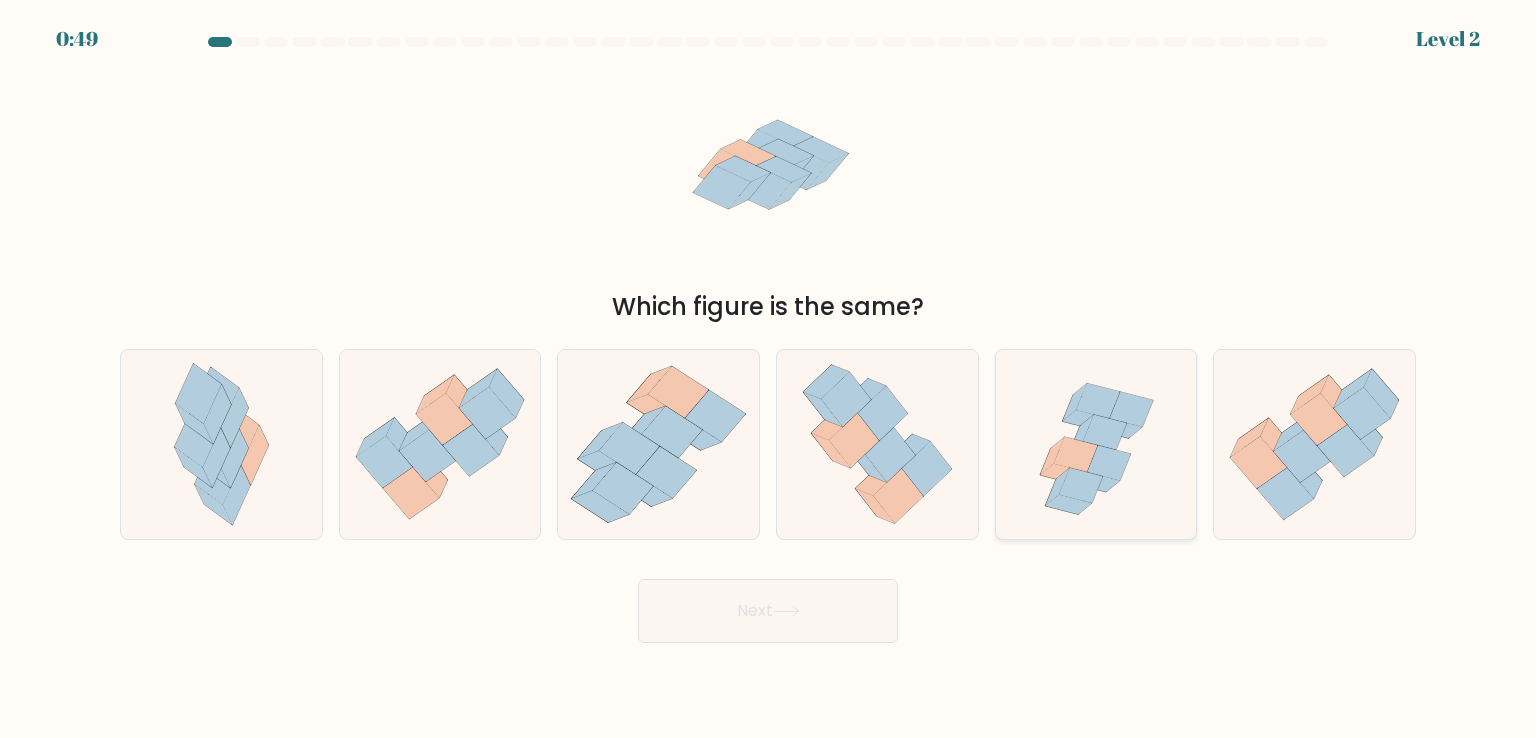 click on "e." at bounding box center [768, 374] 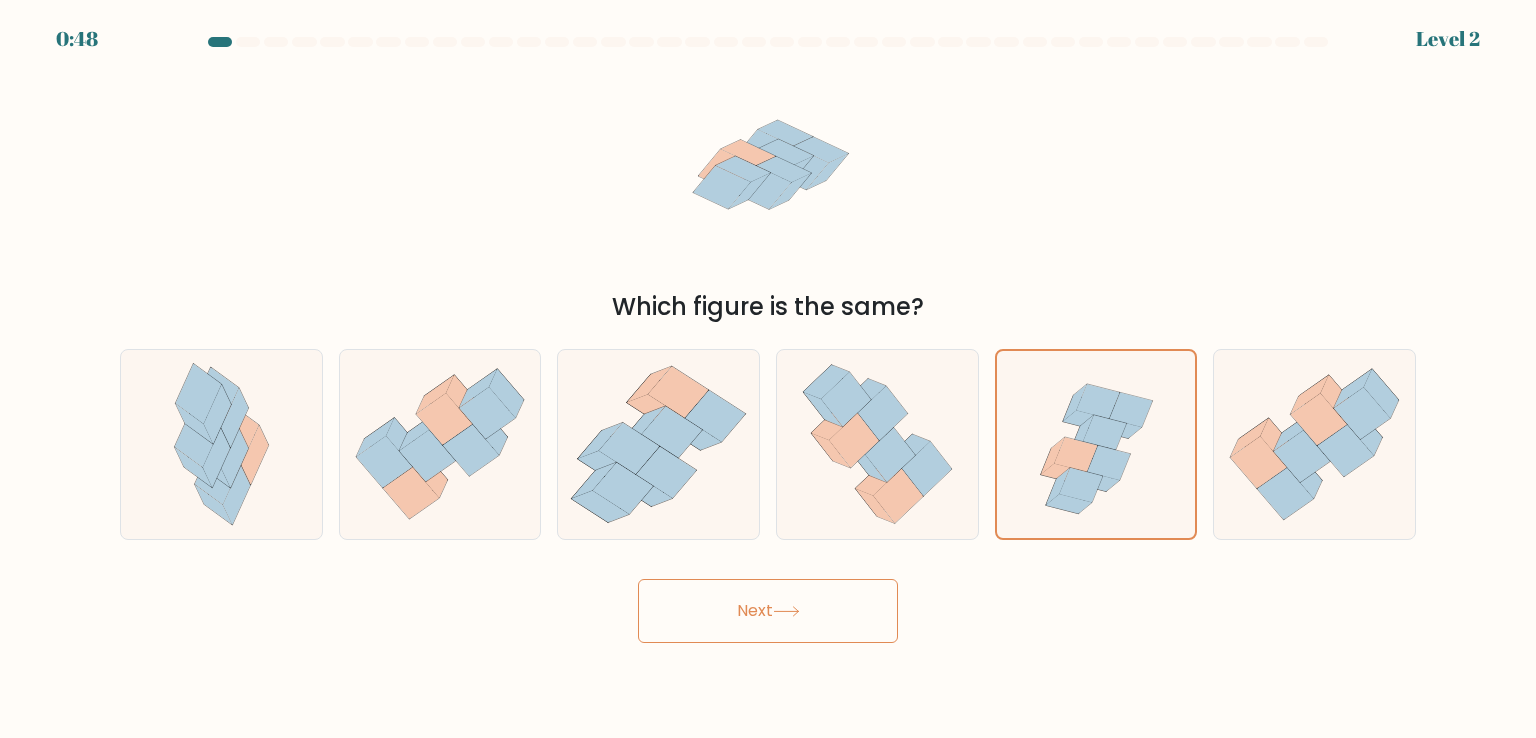 click on "Next" at bounding box center (768, 611) 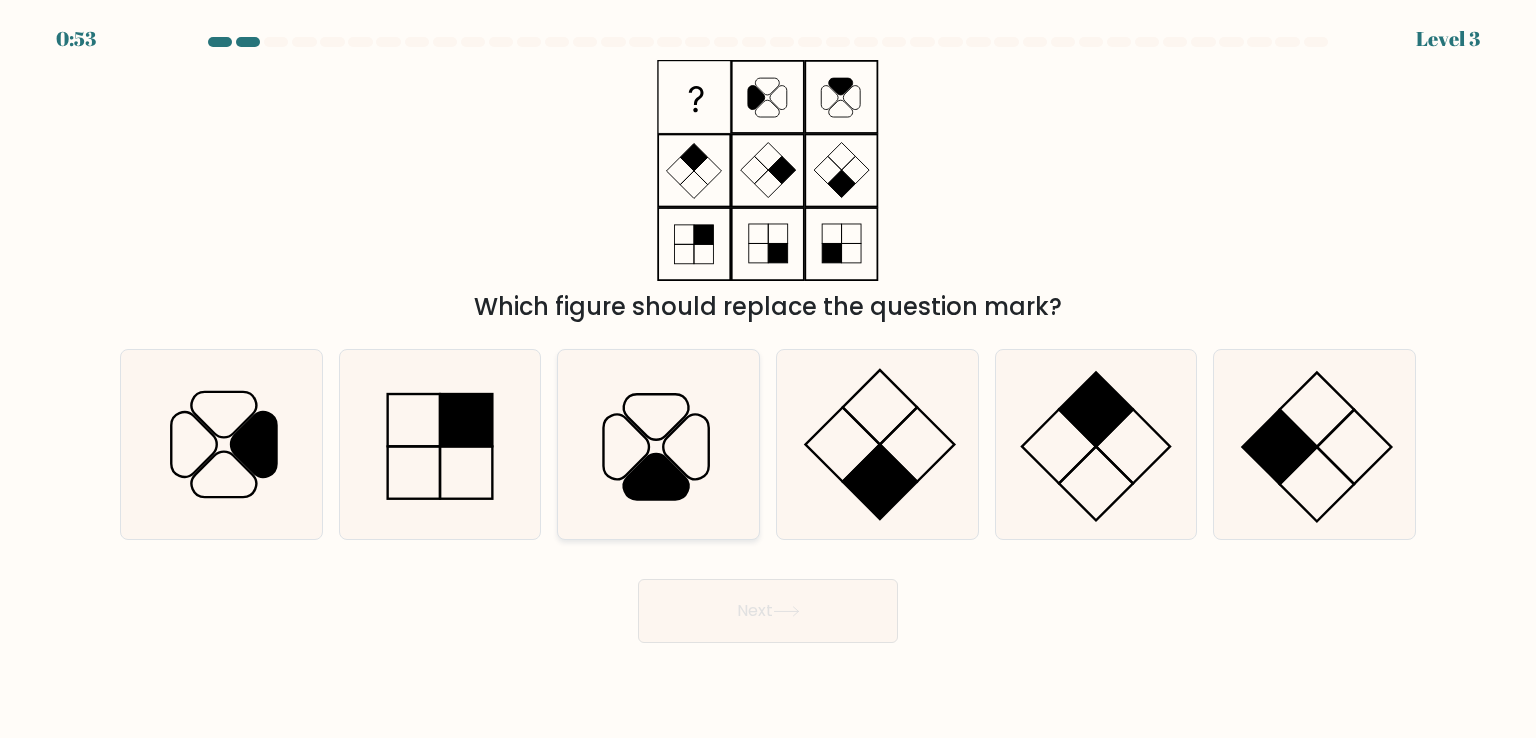 click at bounding box center [658, 444] 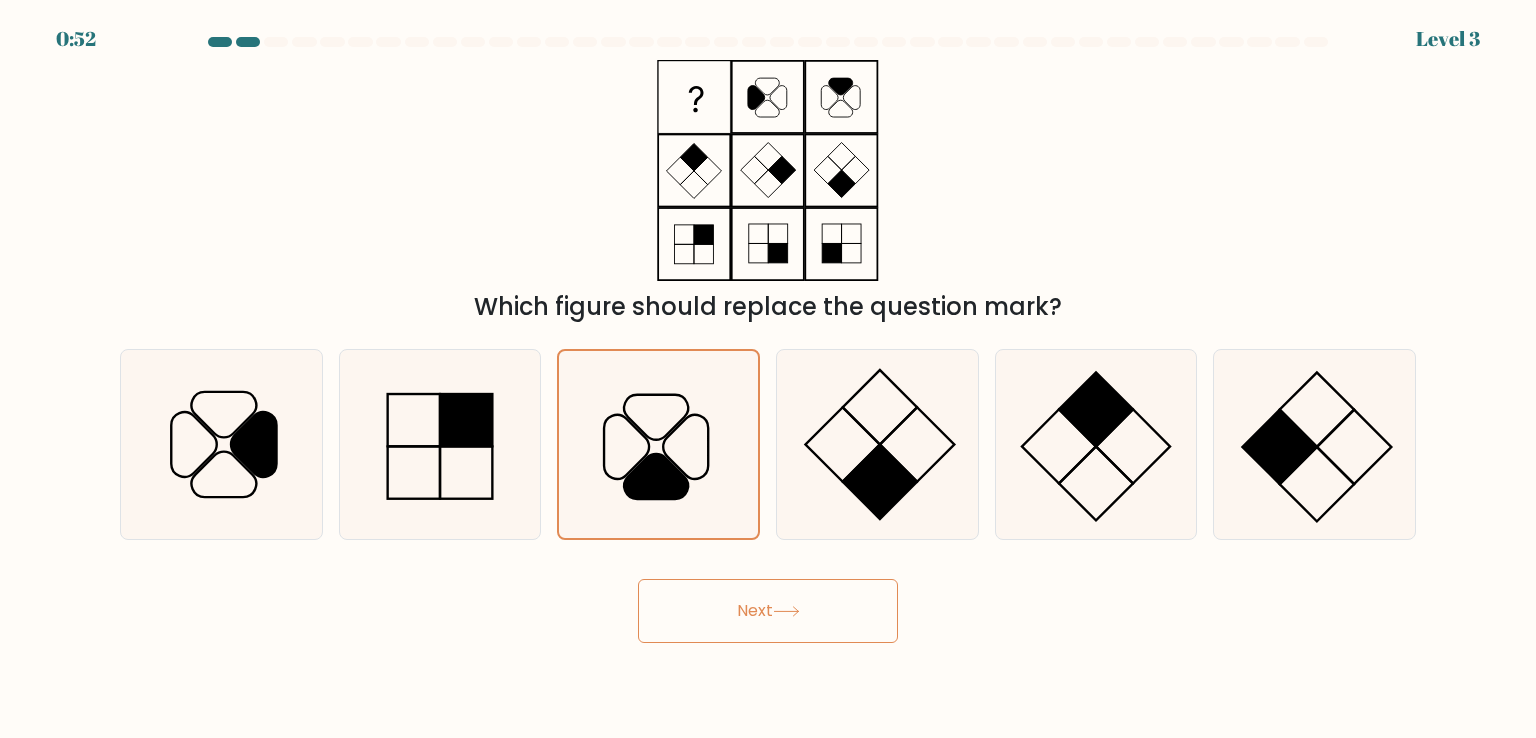 click on "Next" at bounding box center (768, 611) 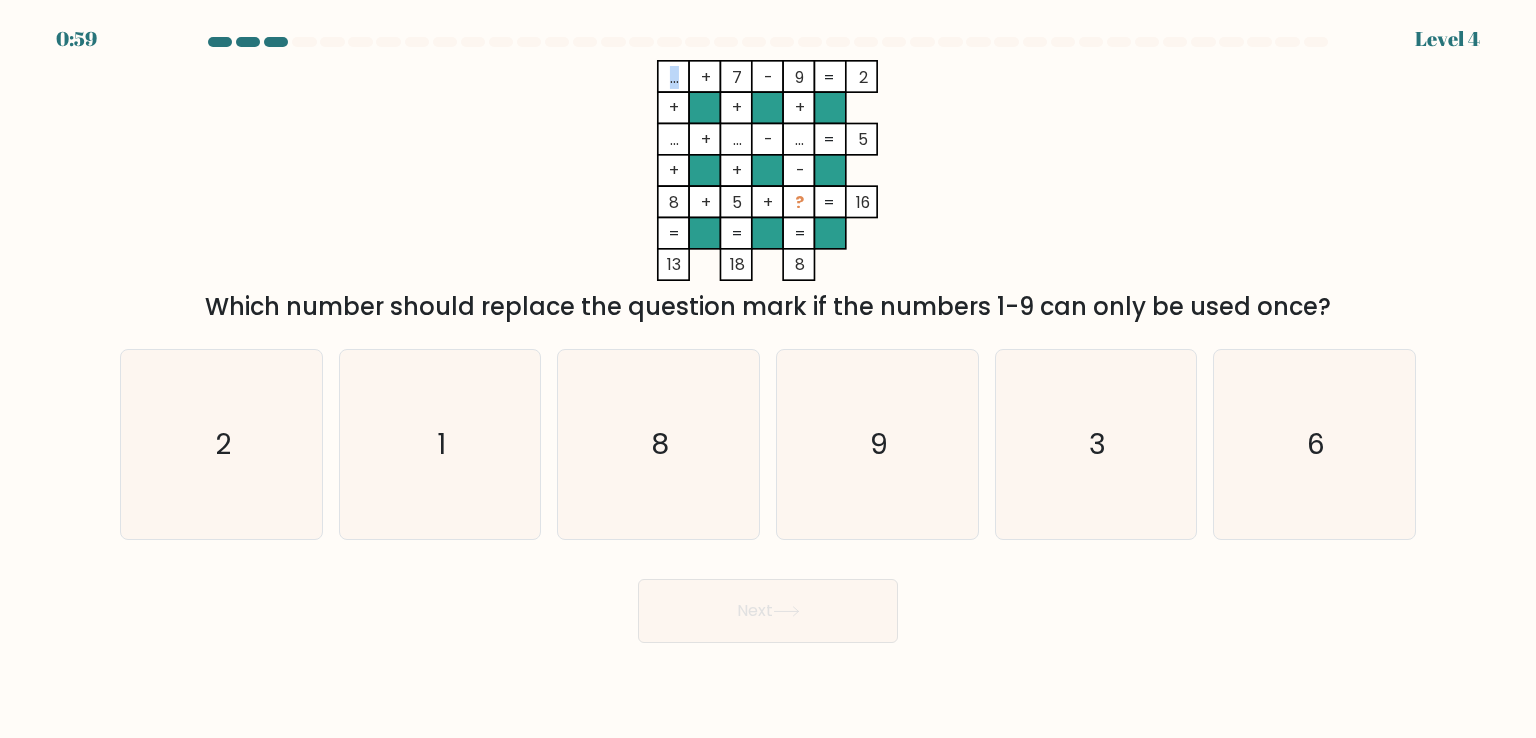 drag, startPoint x: 679, startPoint y: 80, endPoint x: 668, endPoint y: 76, distance: 11.7046995 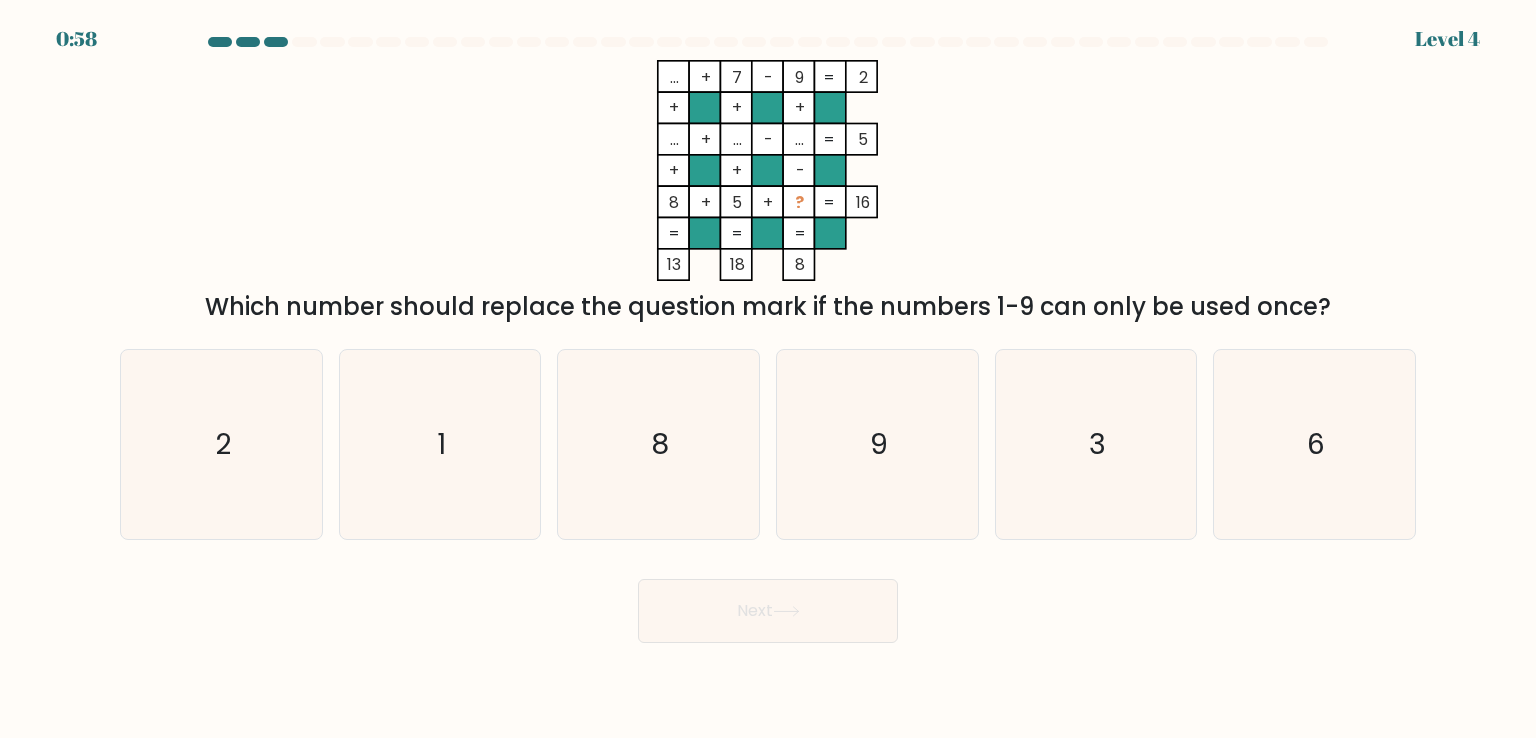 click at bounding box center (673, 76) 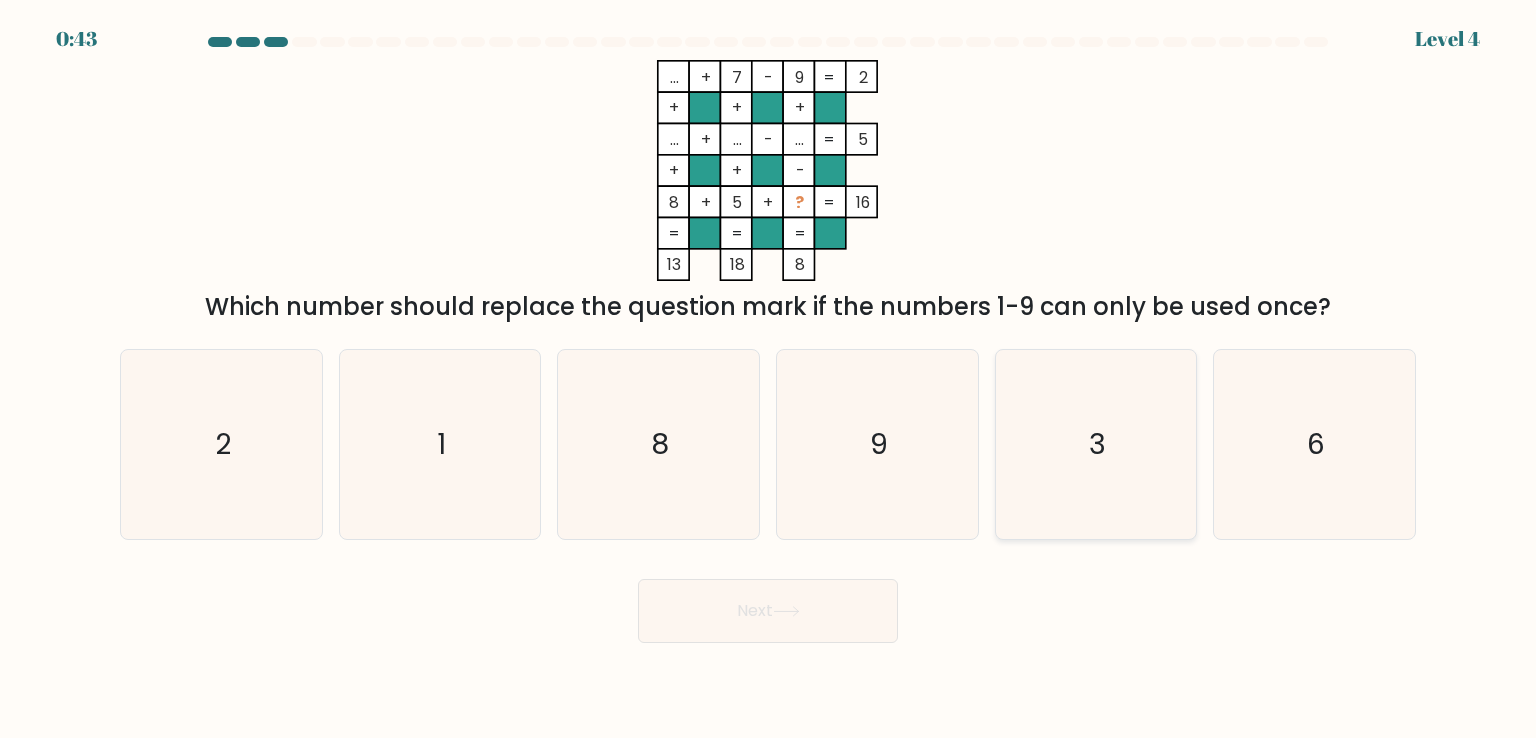 click on "3" at bounding box center [1096, 444] 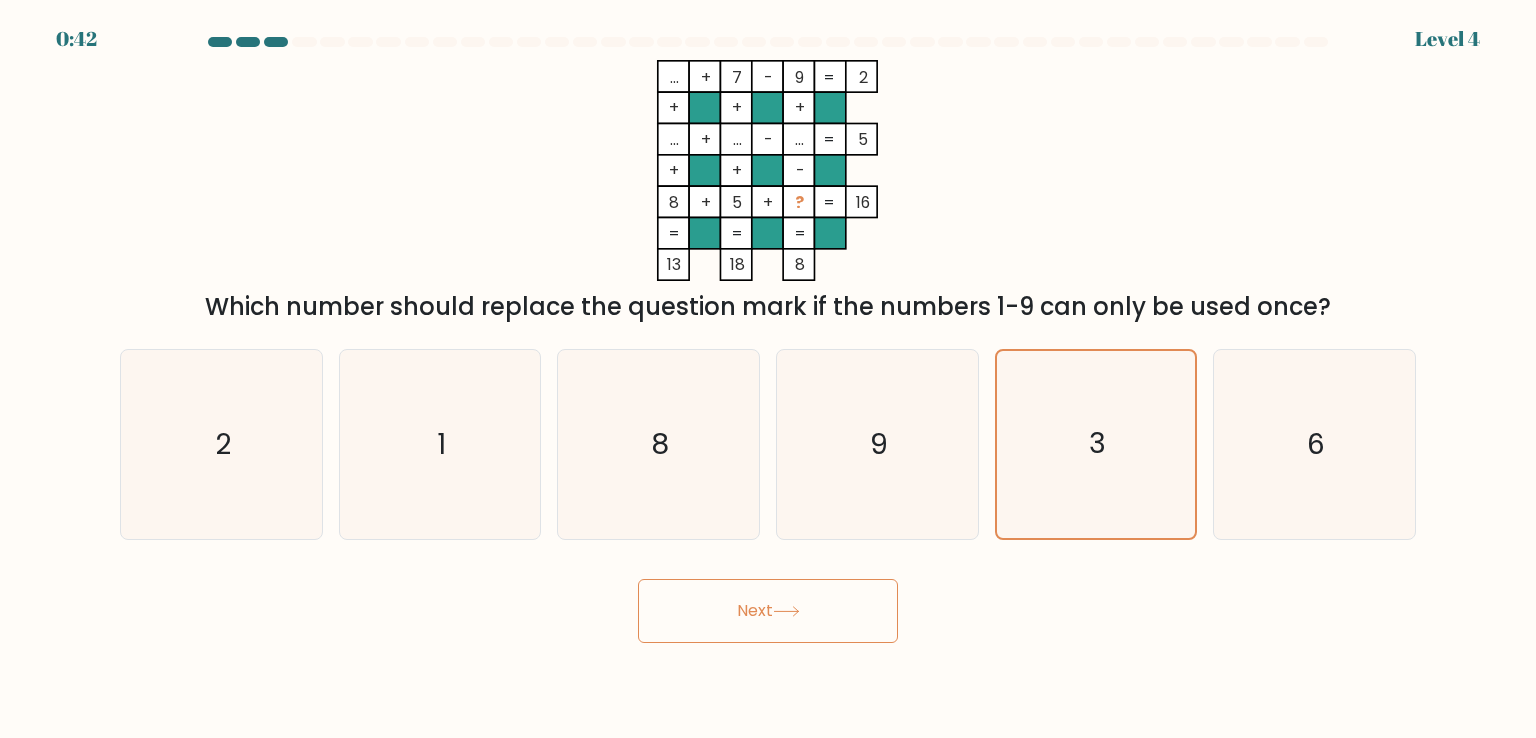 click on "Next" at bounding box center (768, 611) 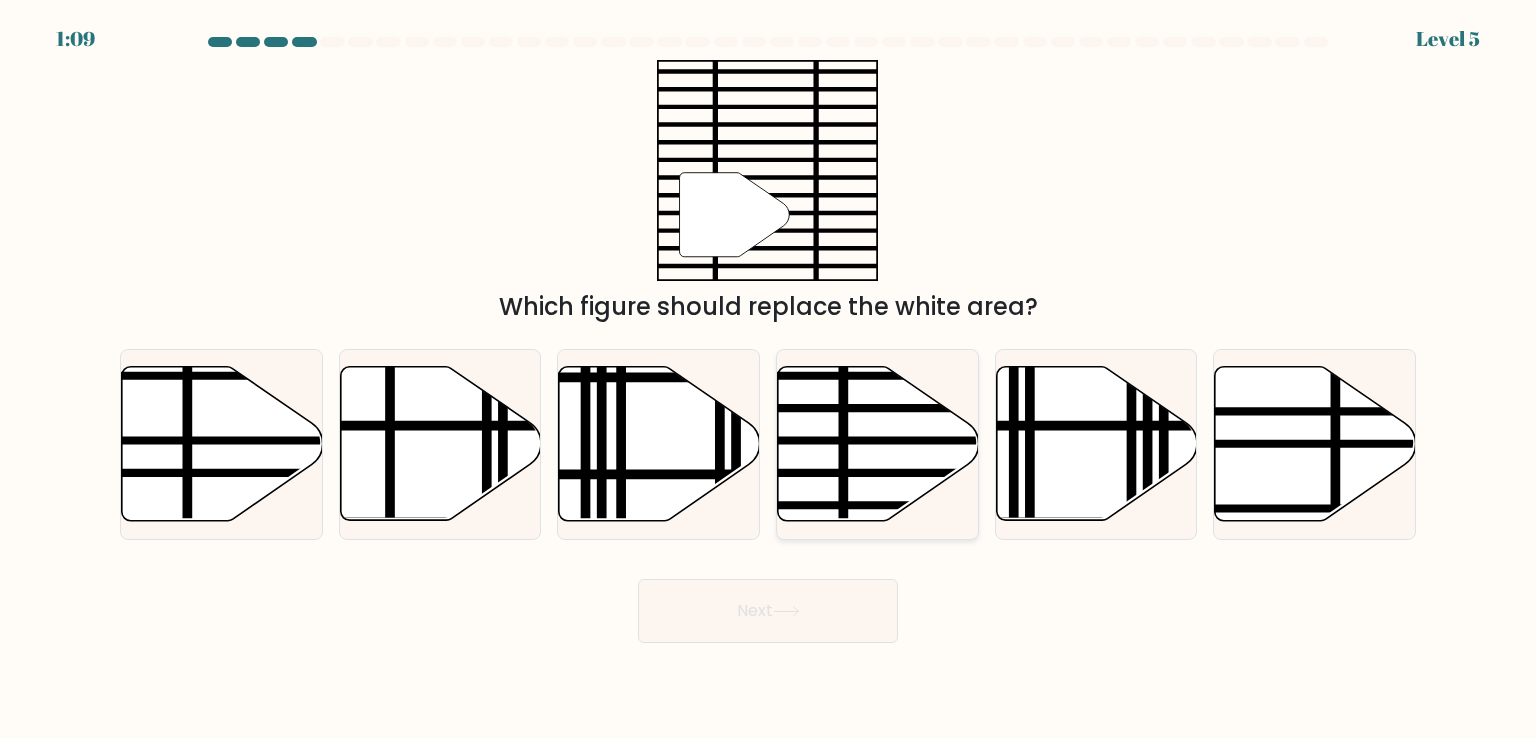 click at bounding box center (878, 444) 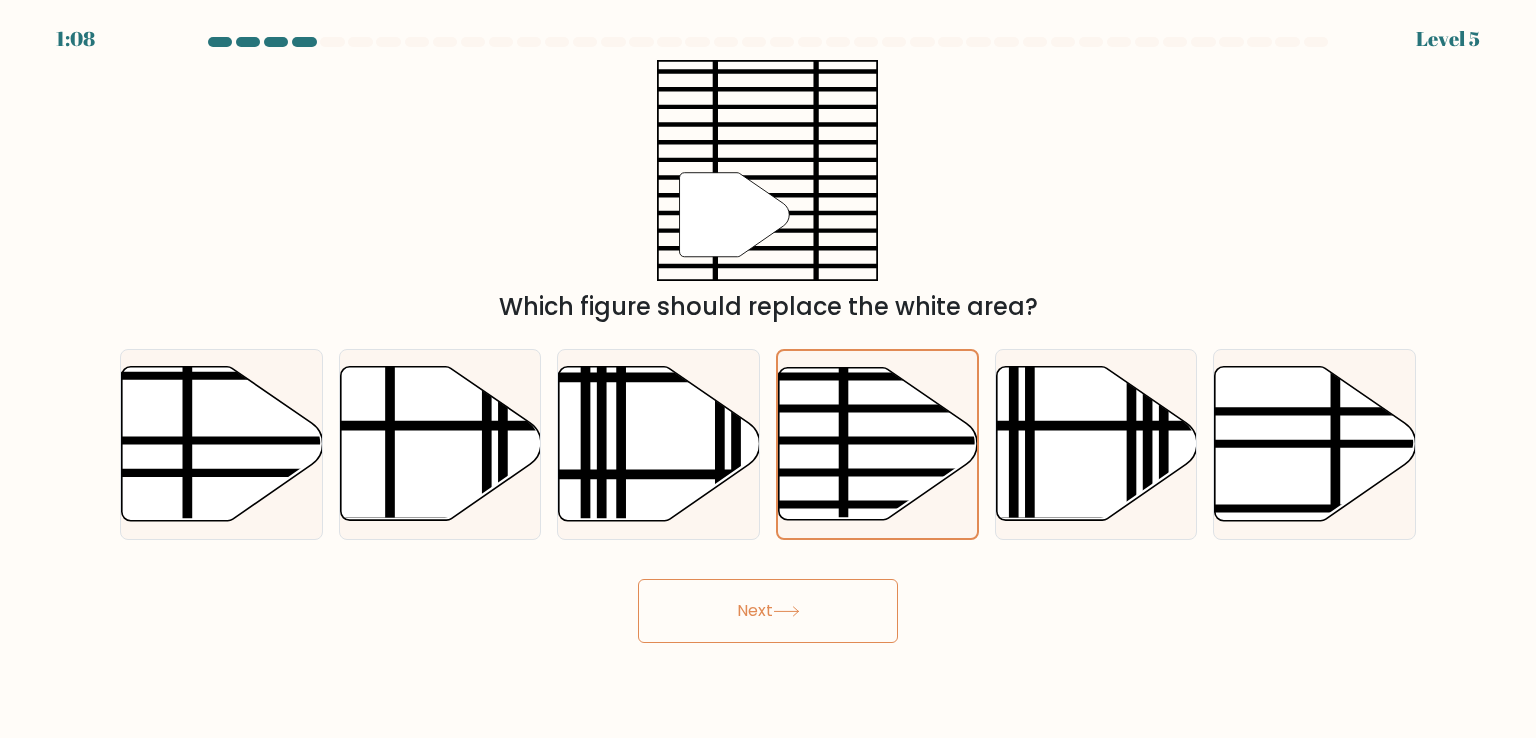 click on "Next" at bounding box center (768, 611) 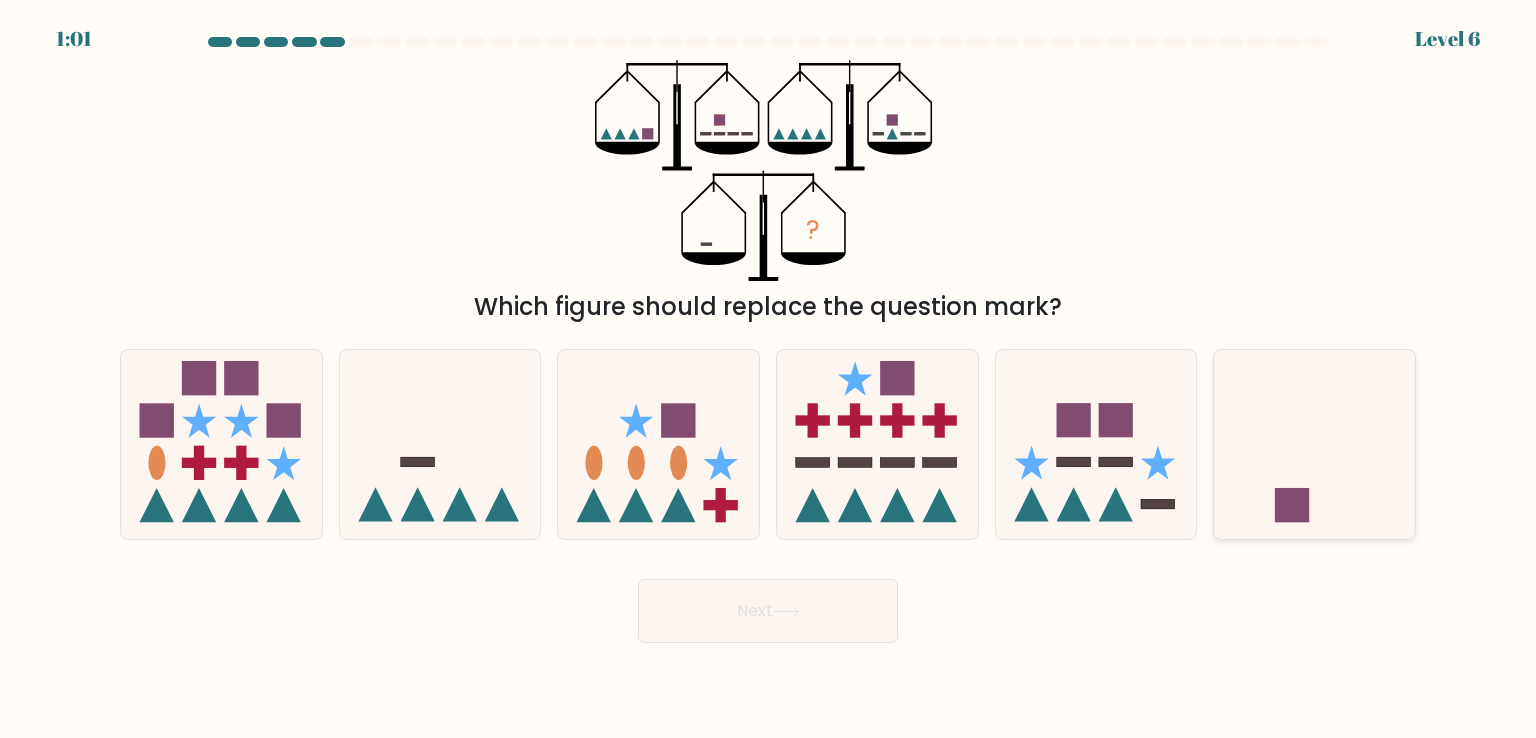 click at bounding box center [1314, 444] 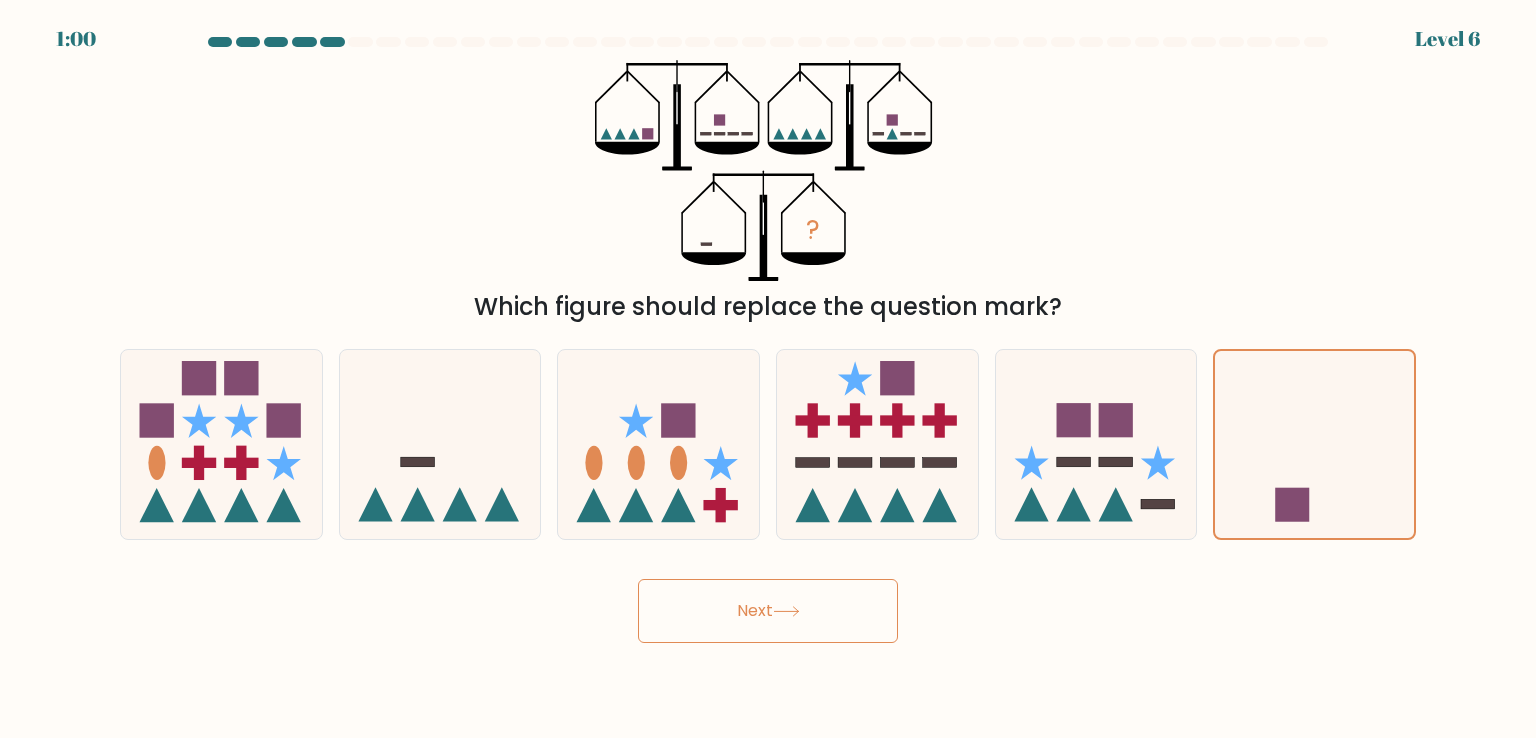 click on "Next" at bounding box center [768, 611] 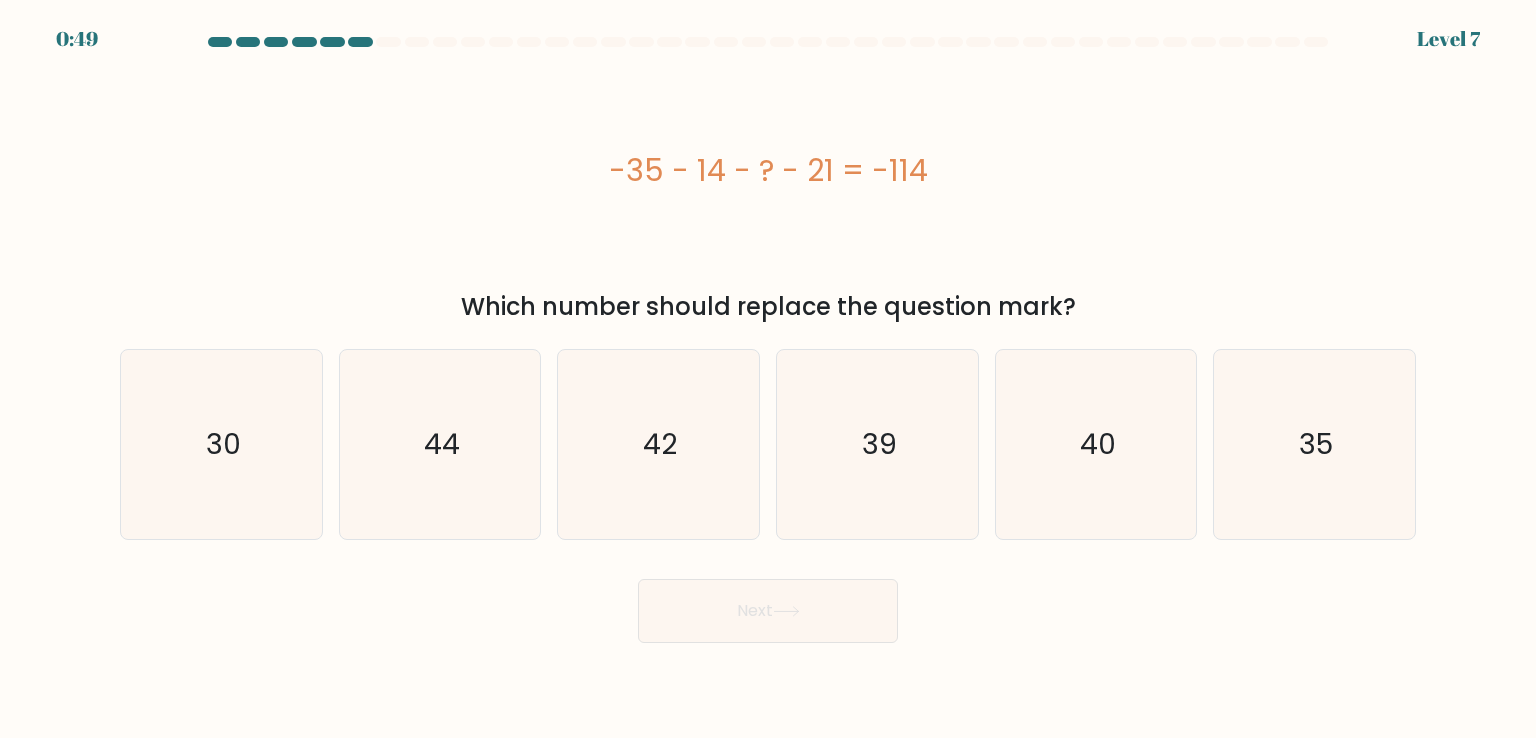 drag, startPoint x: 936, startPoint y: 168, endPoint x: 886, endPoint y: 168, distance: 50 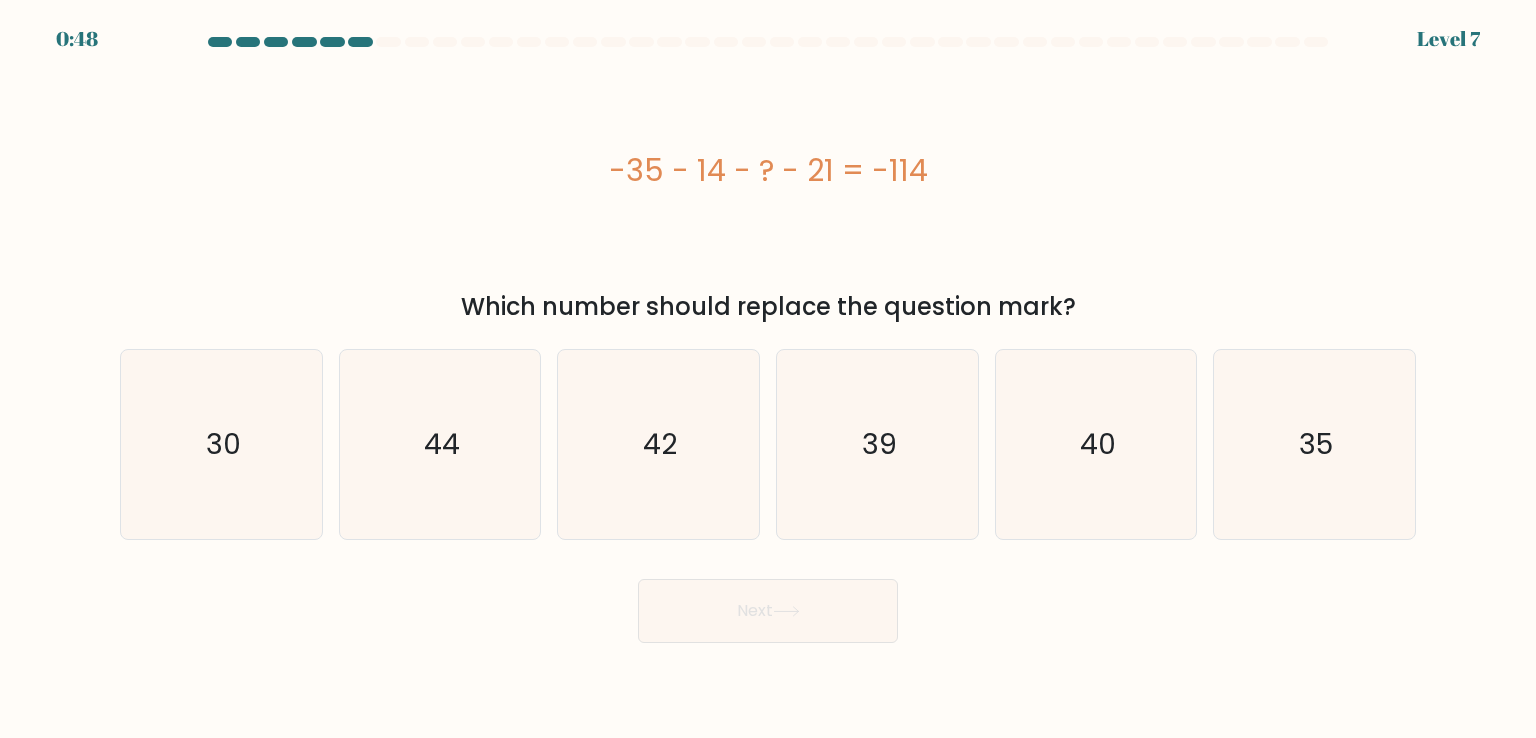 click on "-35 - 14 - ? - 21 = -114" at bounding box center [768, 170] 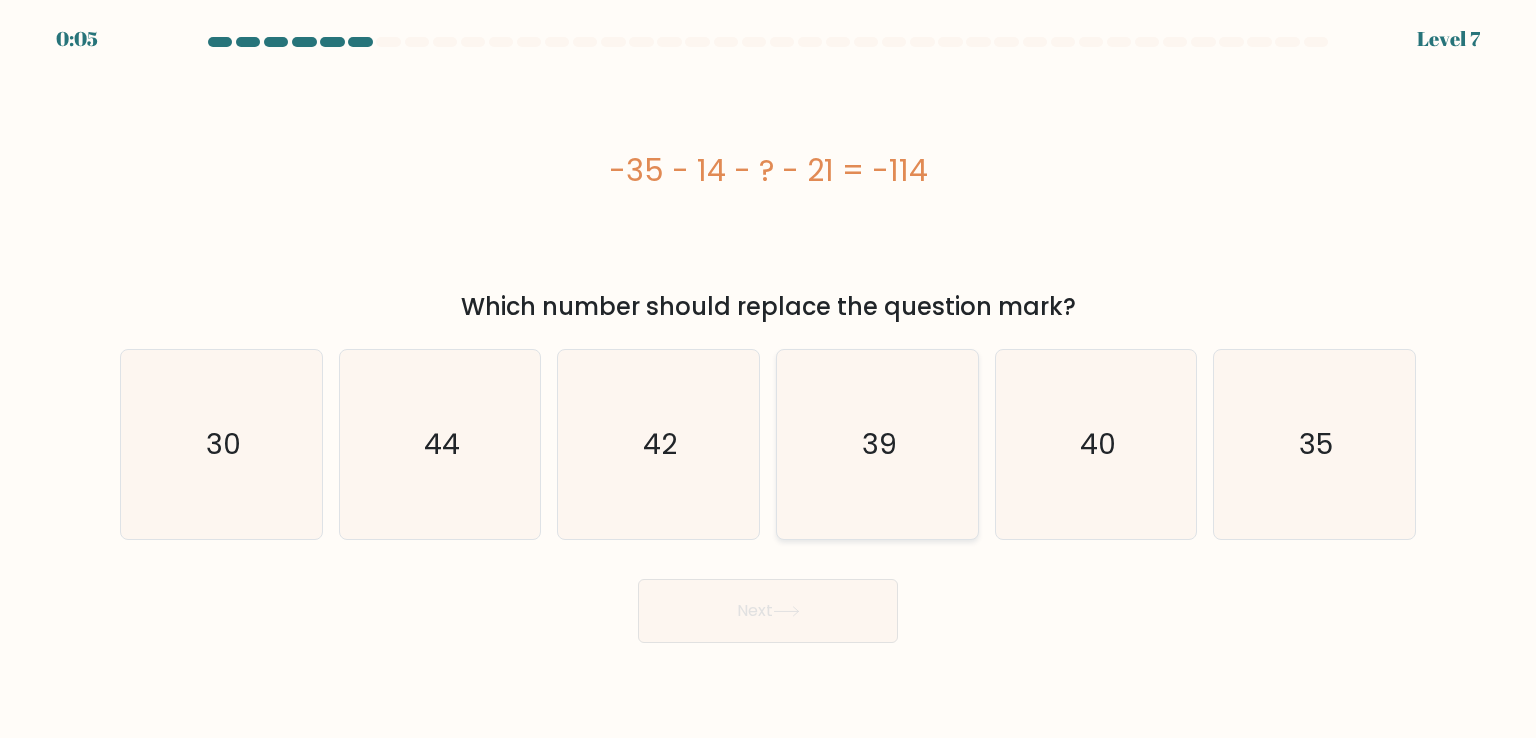 click on "39" at bounding box center (877, 444) 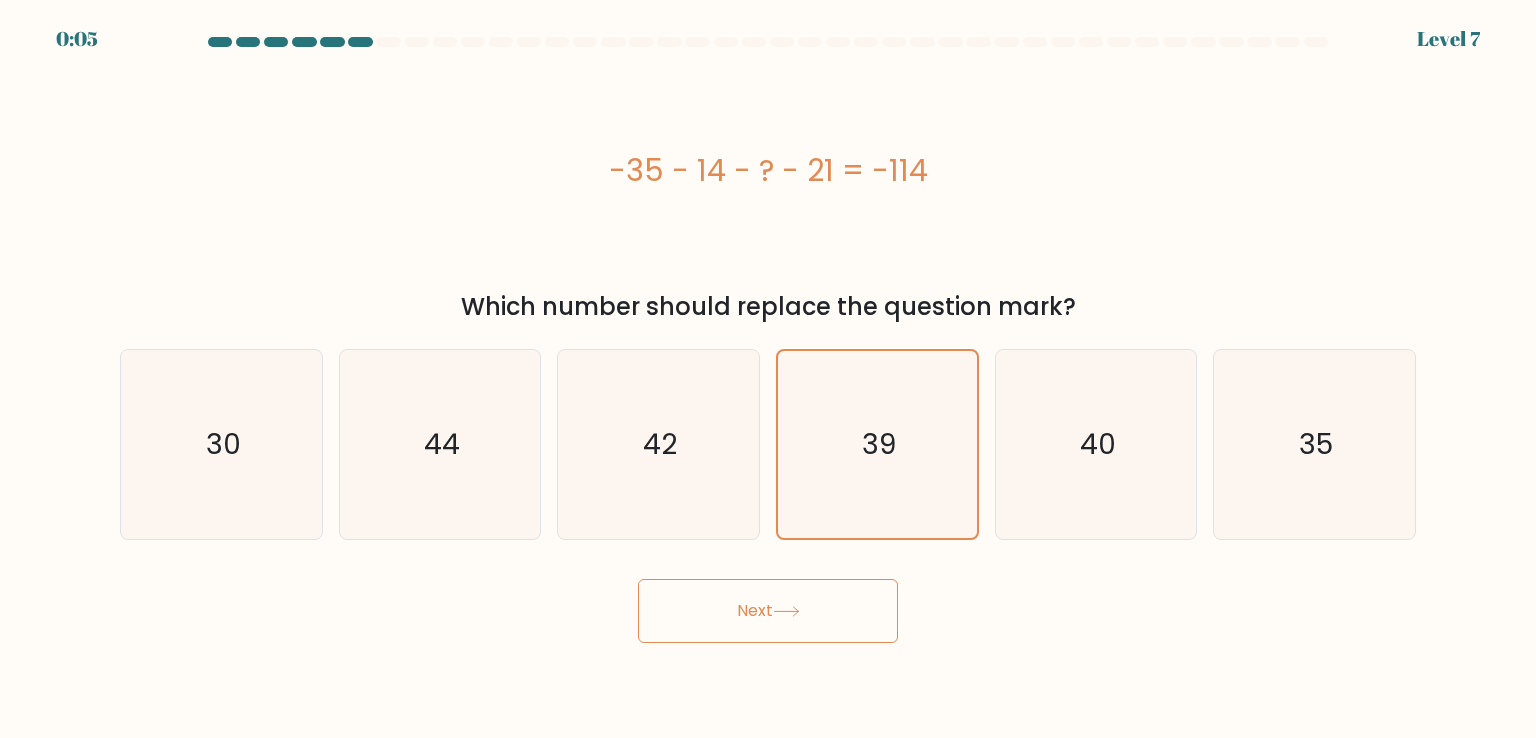 click on "Next" at bounding box center [768, 611] 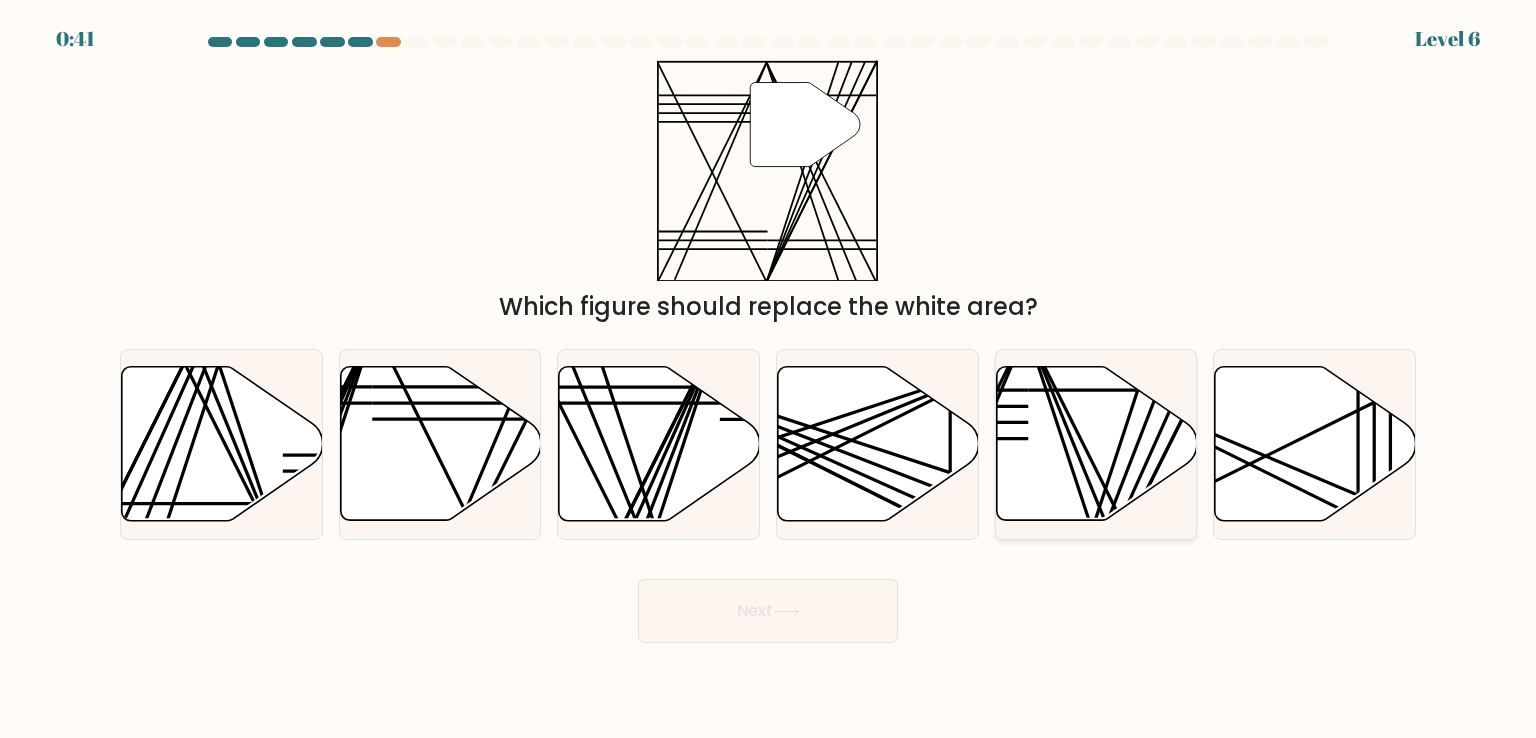 click at bounding box center [1096, 444] 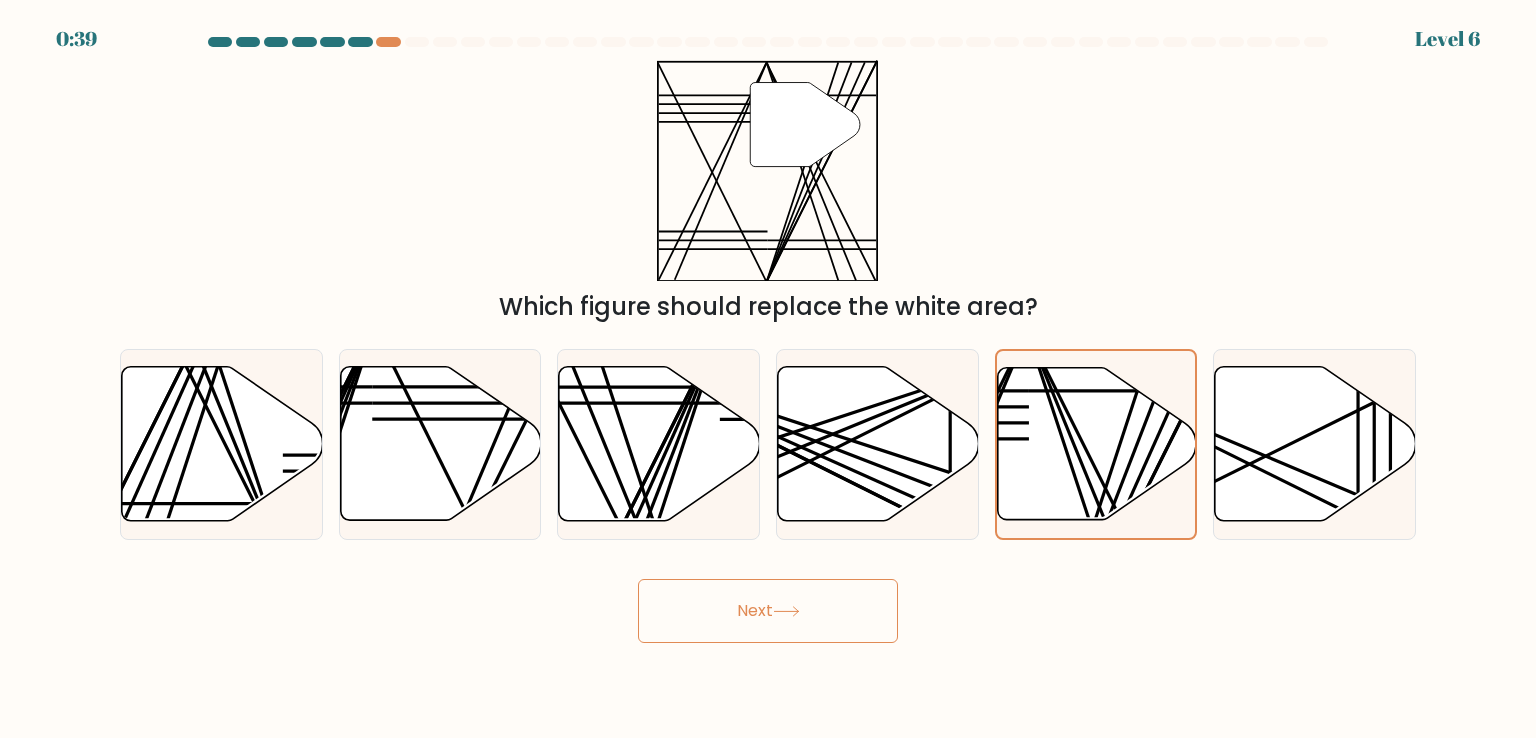 click on "Next" at bounding box center [768, 611] 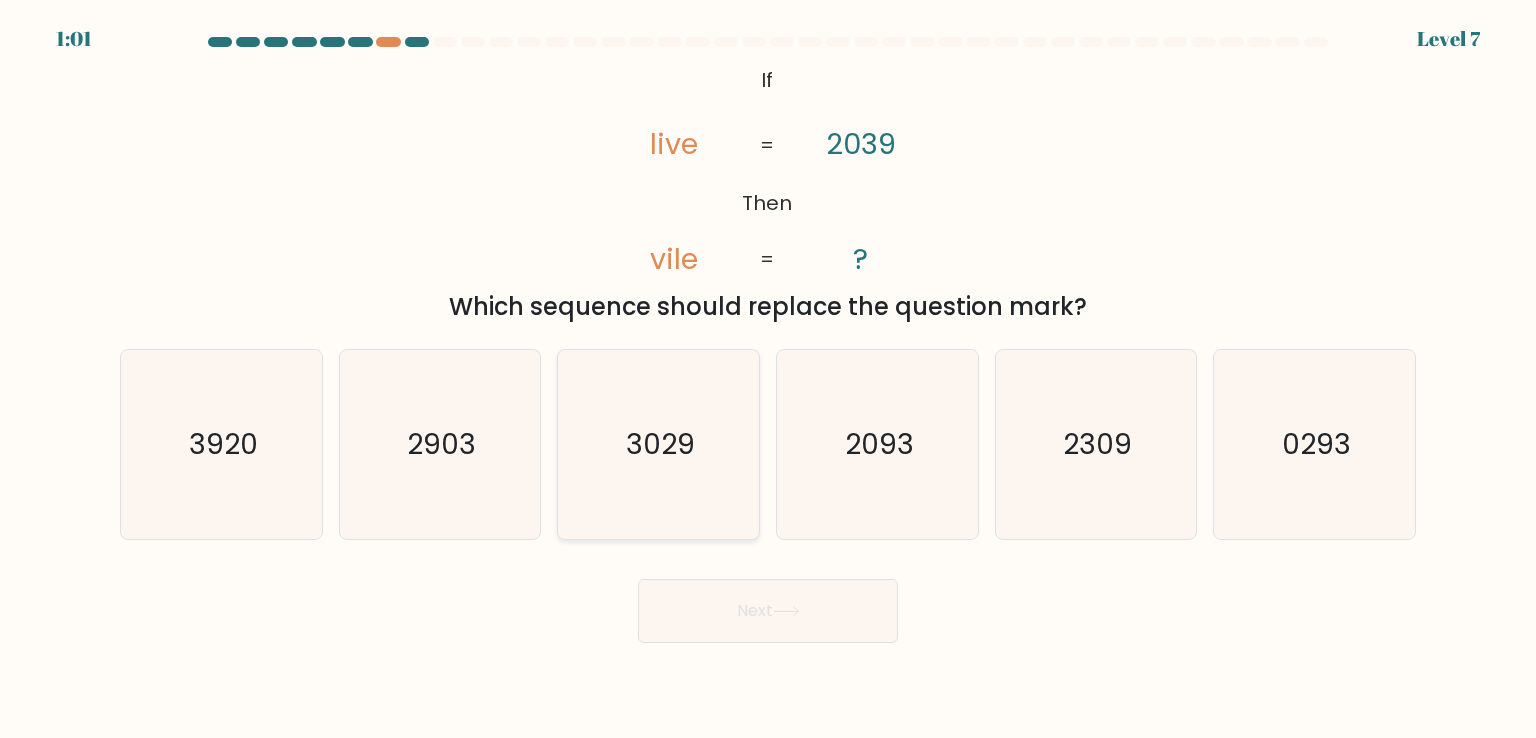 click on "3029" at bounding box center (658, 444) 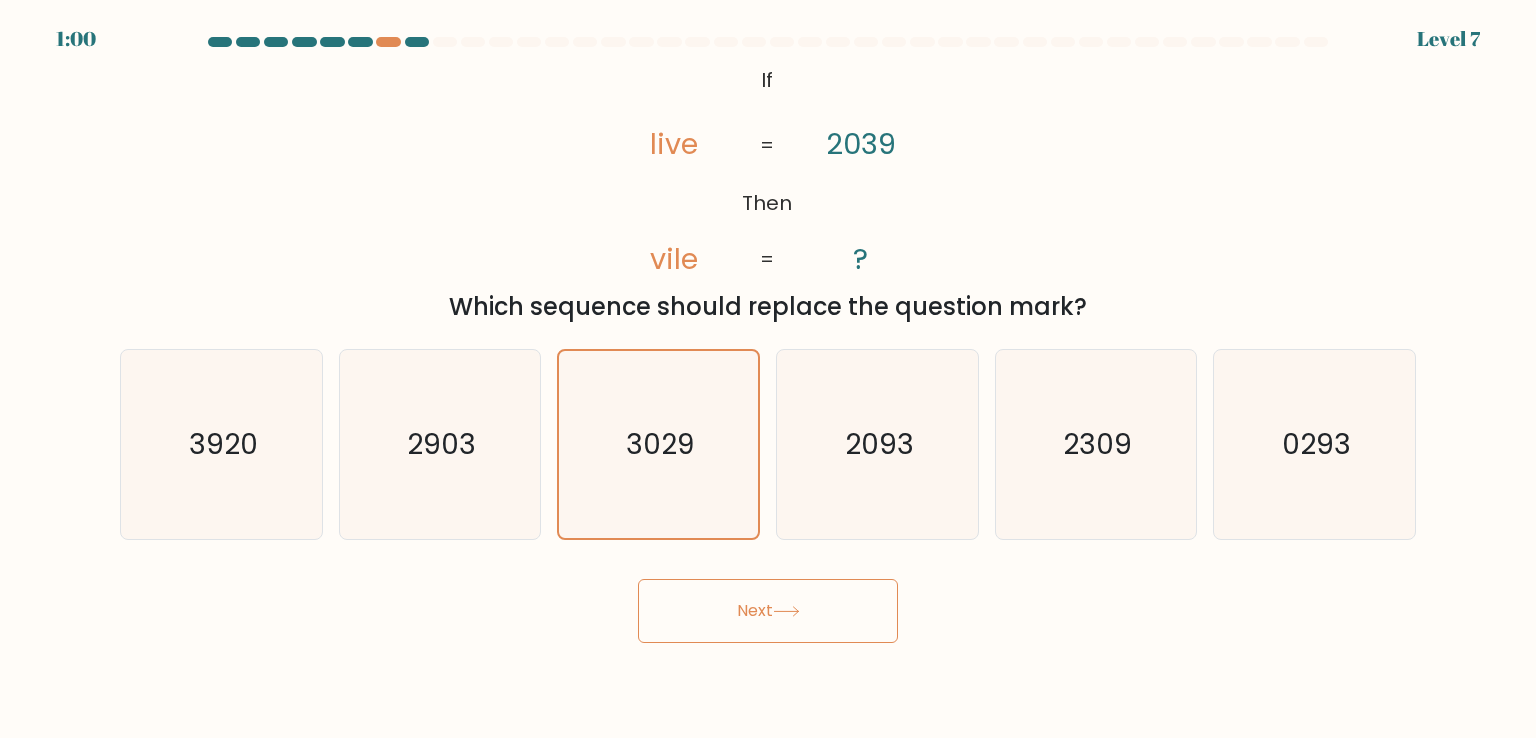 click on "Next" at bounding box center (768, 611) 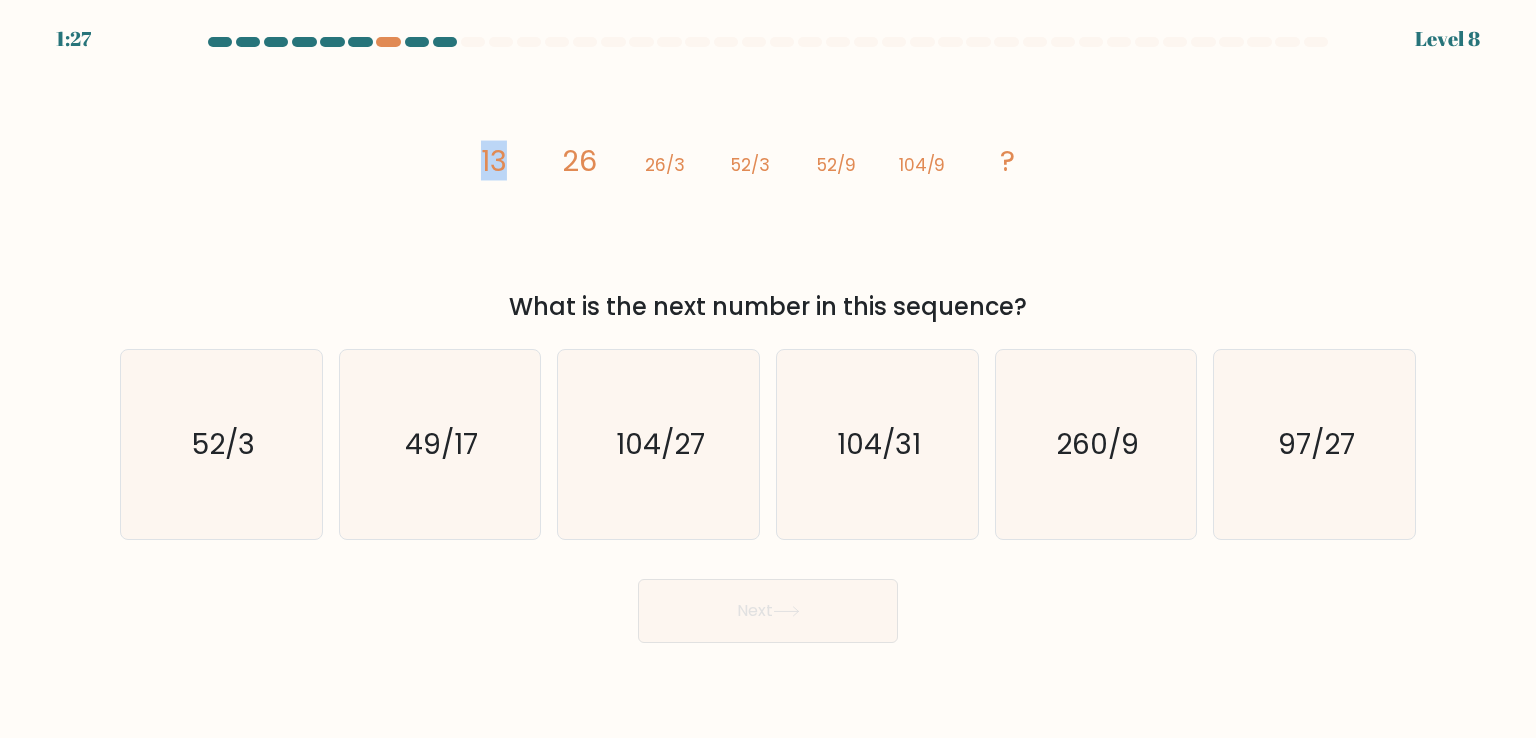 drag, startPoint x: 512, startPoint y: 166, endPoint x: 483, endPoint y: 166, distance: 29 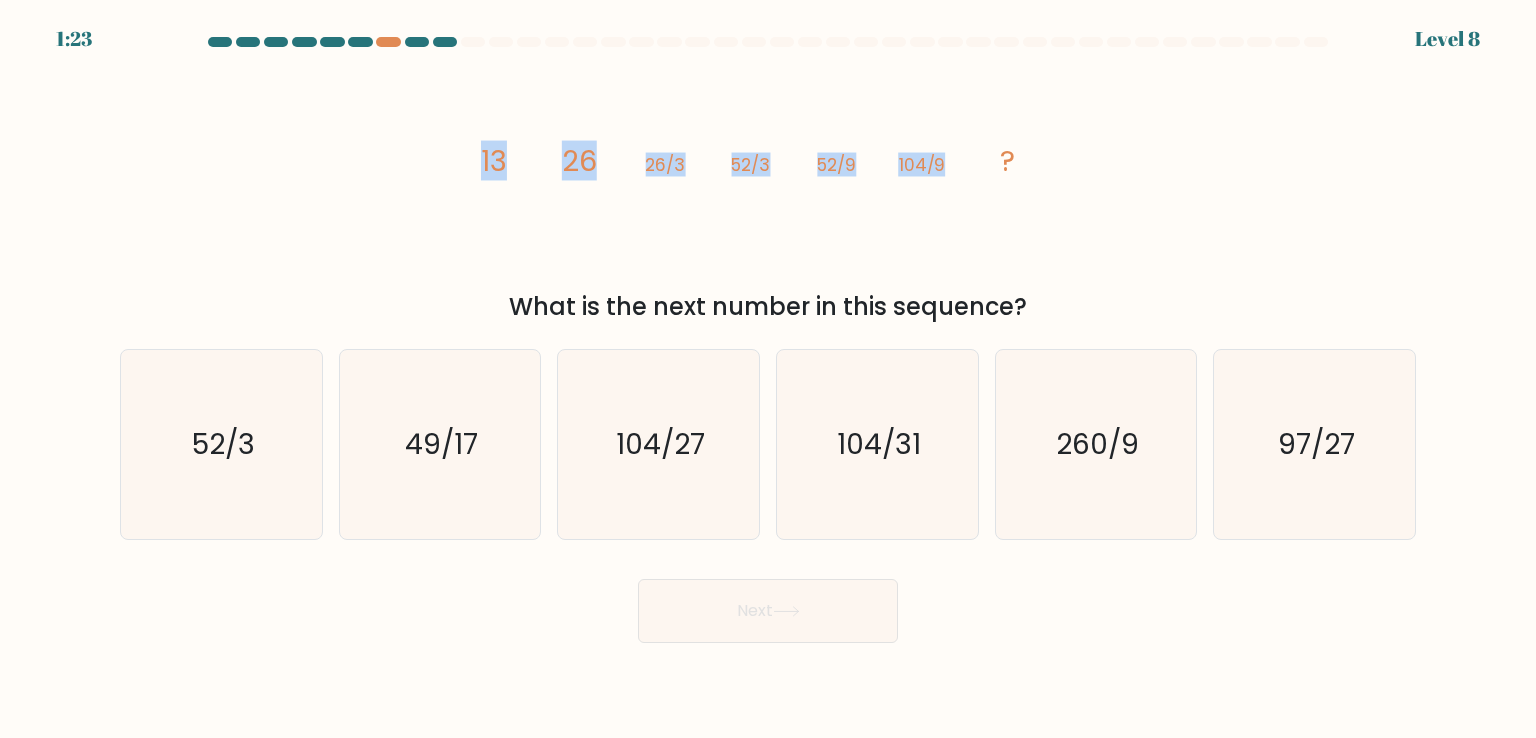 drag, startPoint x: 484, startPoint y: 170, endPoint x: 952, endPoint y: 168, distance: 468.00427 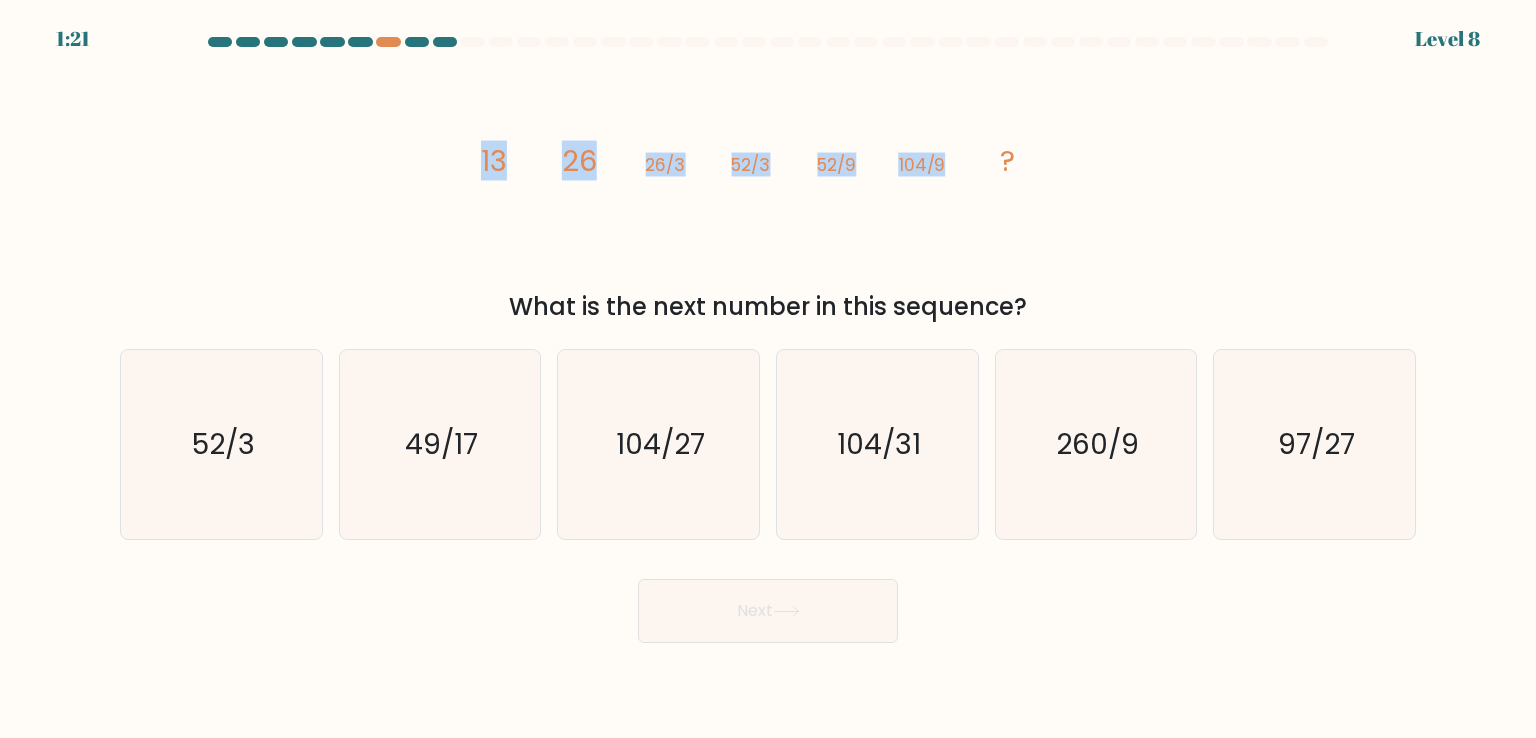 drag, startPoint x: 1027, startPoint y: 302, endPoint x: 483, endPoint y: 181, distance: 557.2944 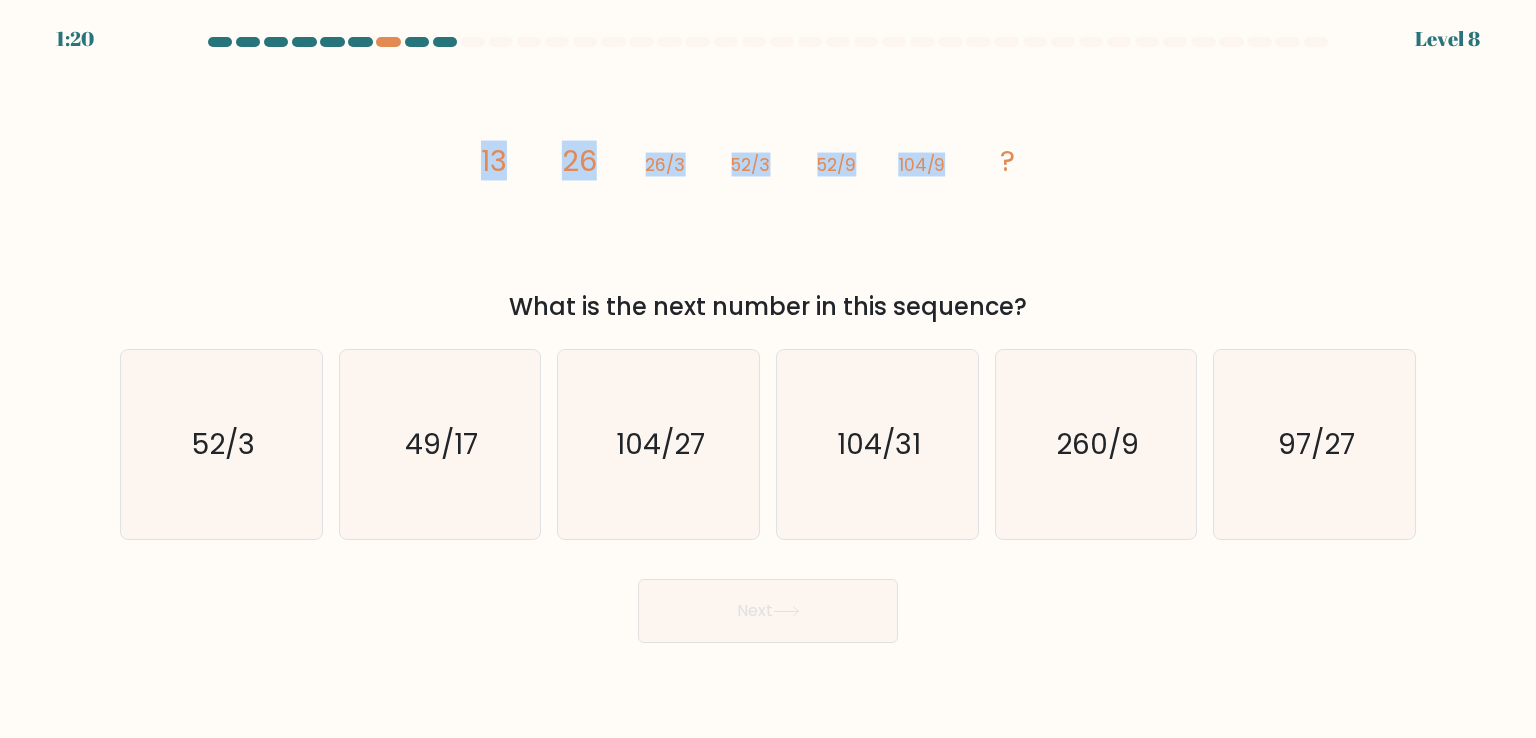 copy on "13
26
26/3
52/3
52/9
104/9
?
What is the next number in this sequence?" 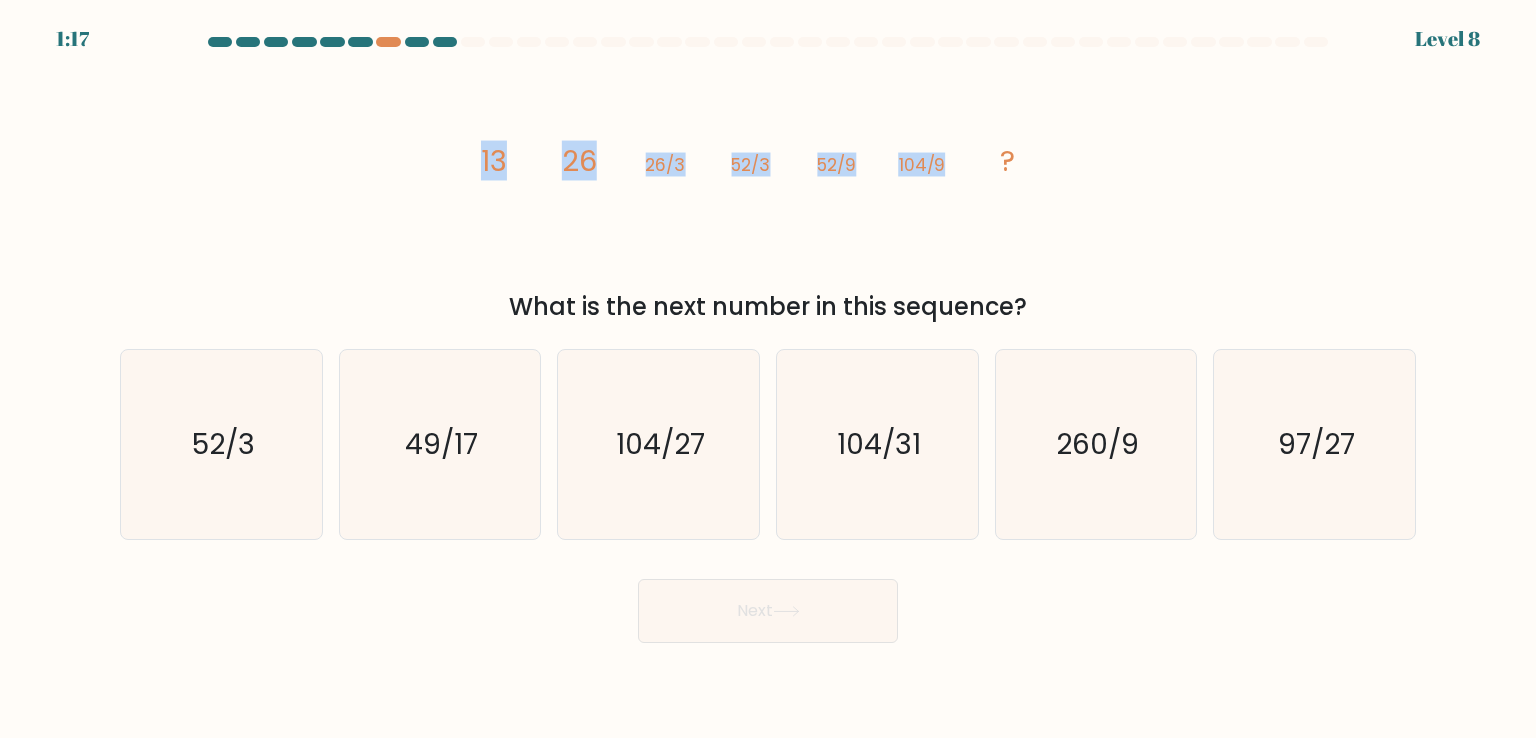 click on "image/svg+xml
13
26
26/3
52/3
52/9
104/9
?" at bounding box center [768, 170] 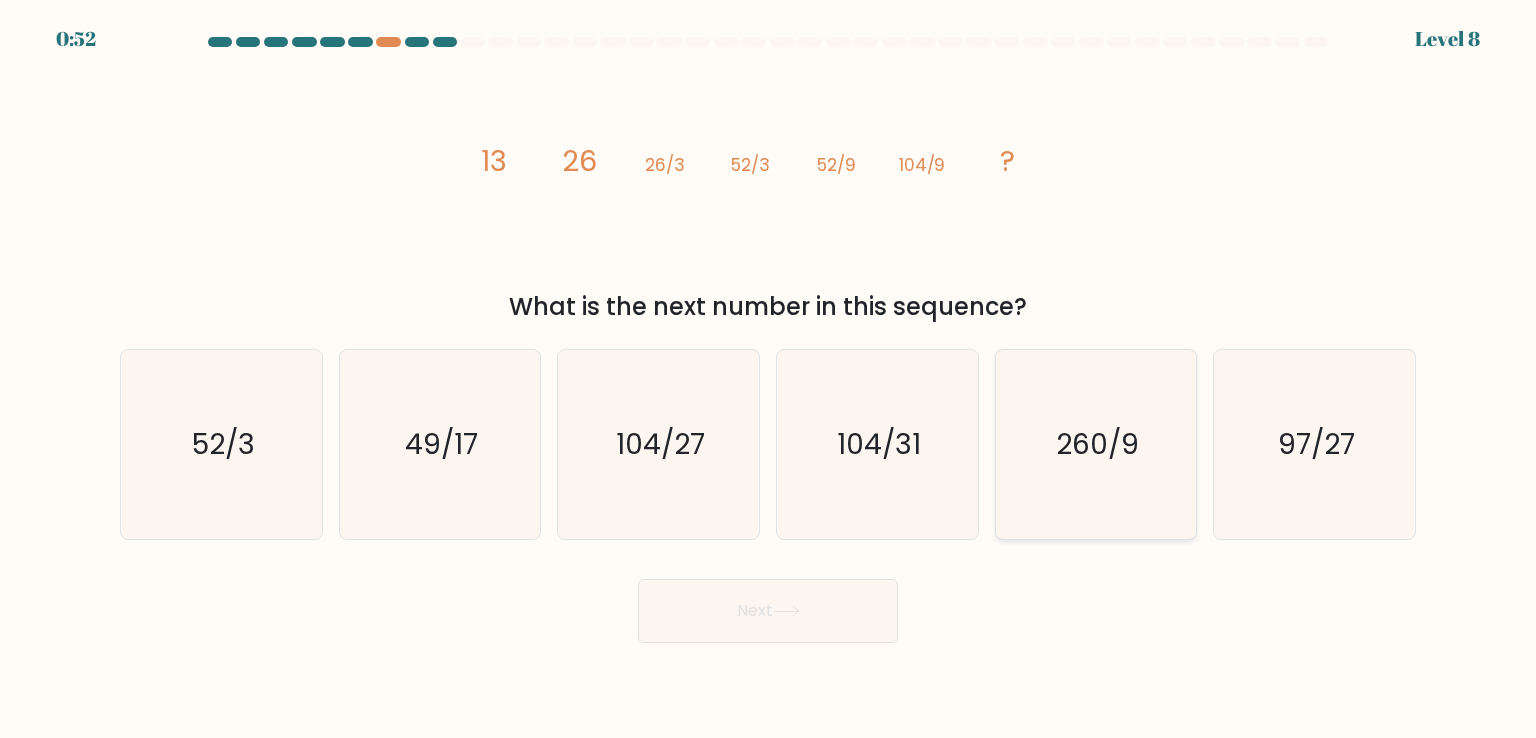 click on "260/9" at bounding box center (1097, 444) 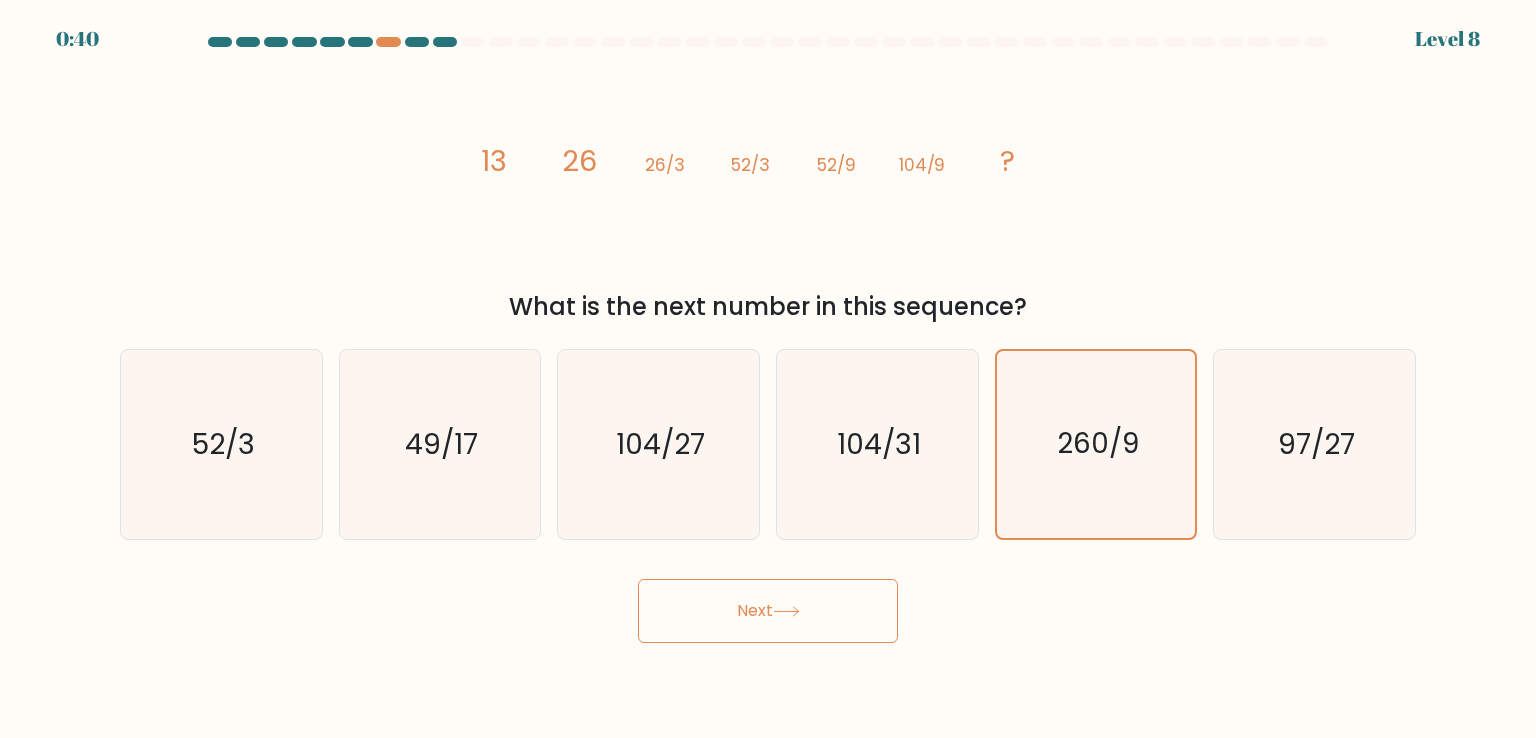 click on "Next" at bounding box center [768, 611] 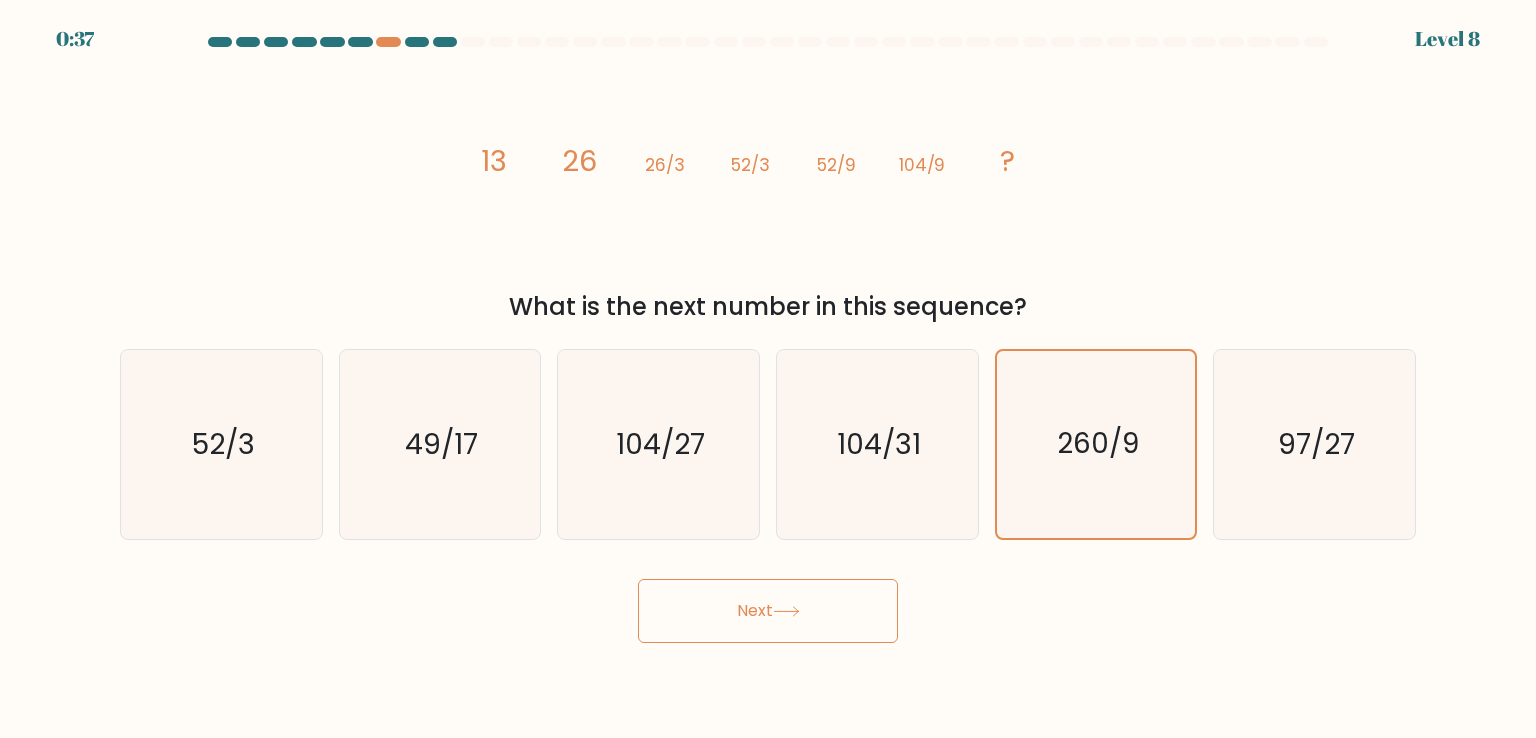 click on "Next" at bounding box center [768, 611] 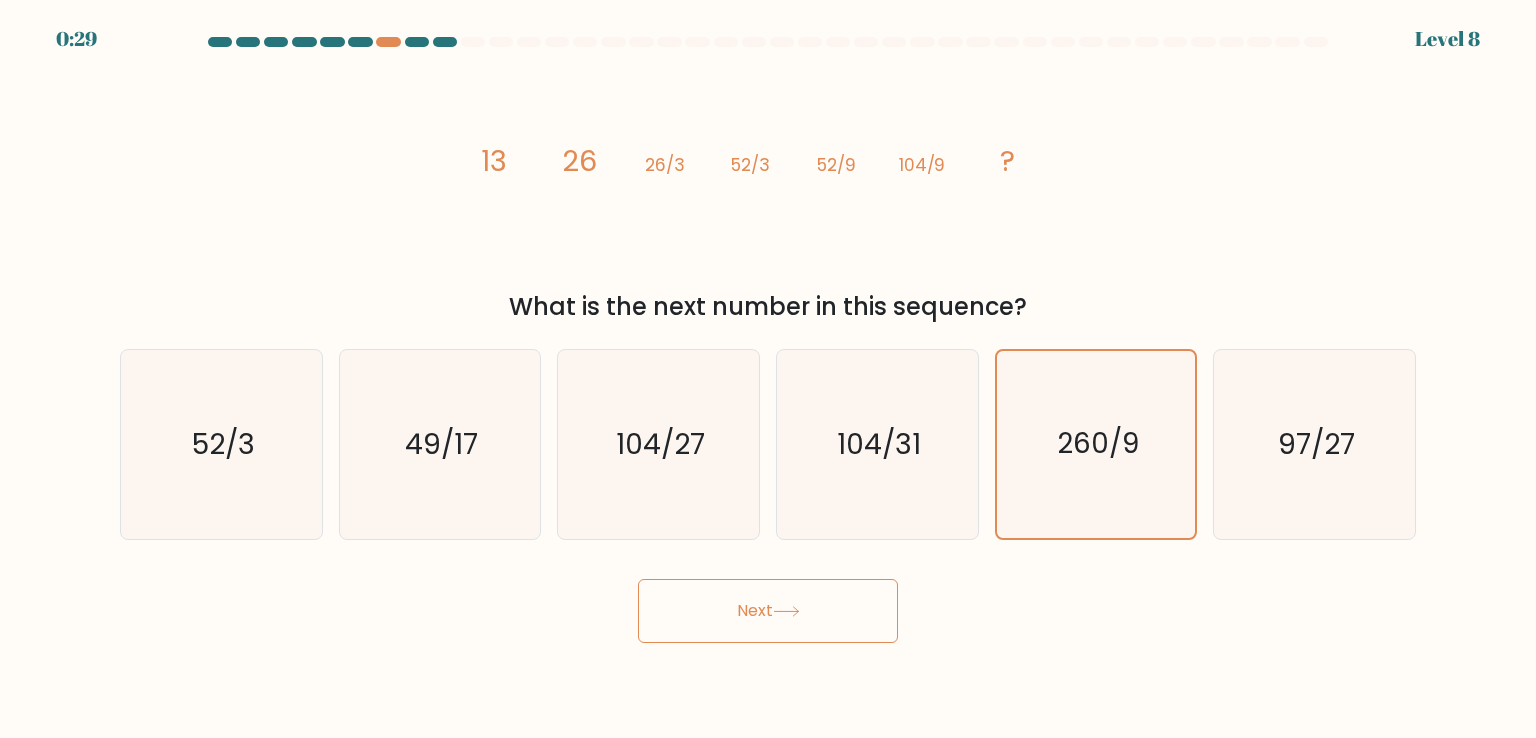 click on "Next" at bounding box center (768, 611) 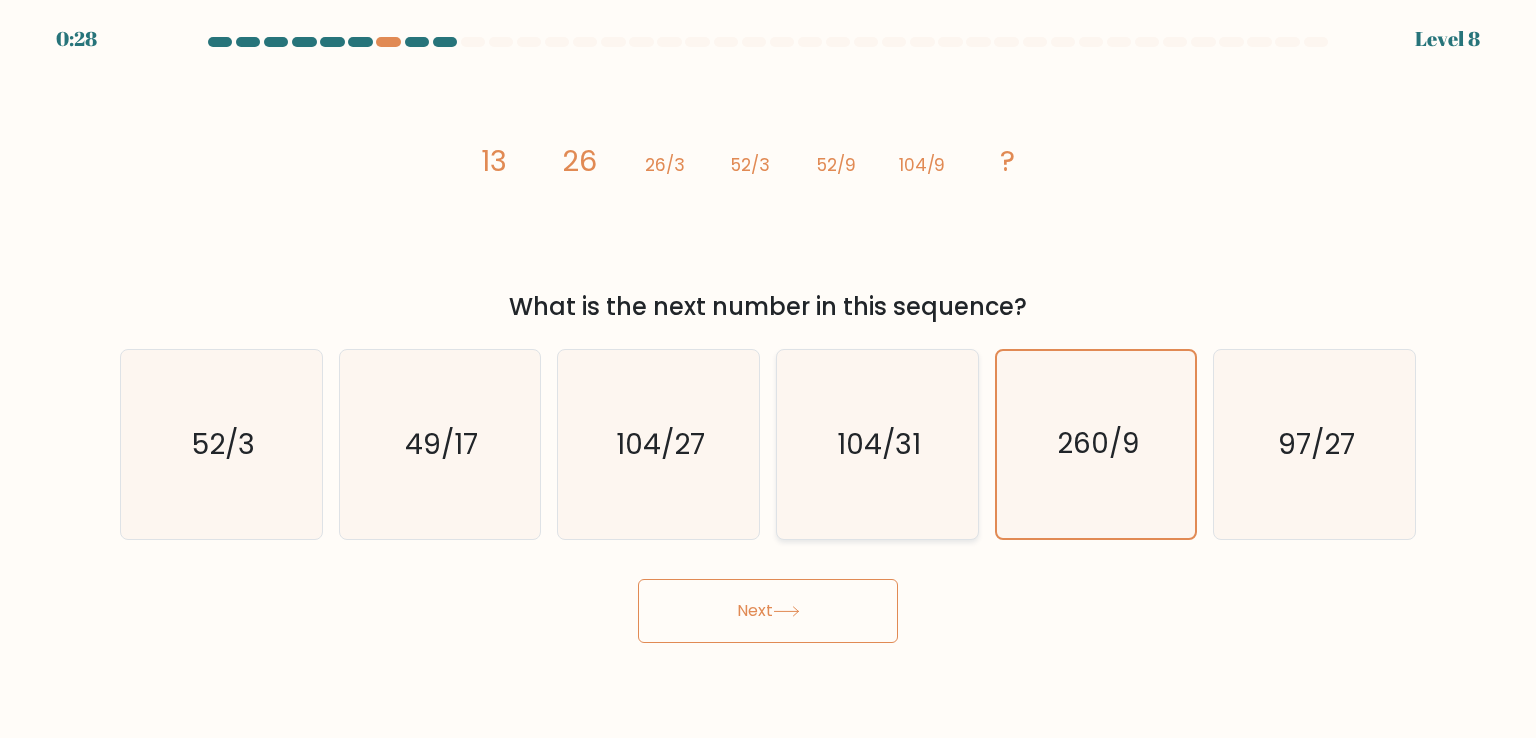 click on "104/31" at bounding box center (877, 444) 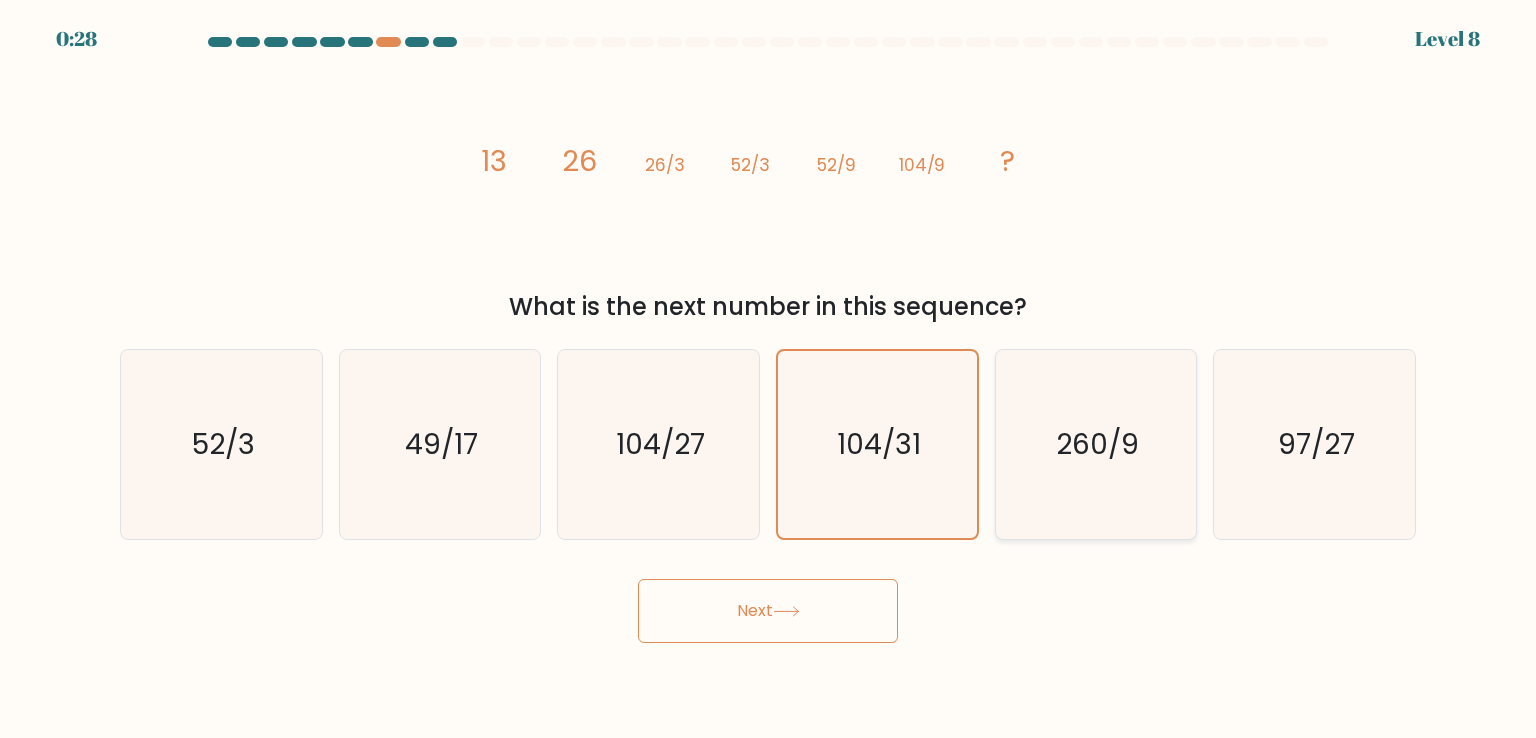 click on "260/9" at bounding box center (1096, 444) 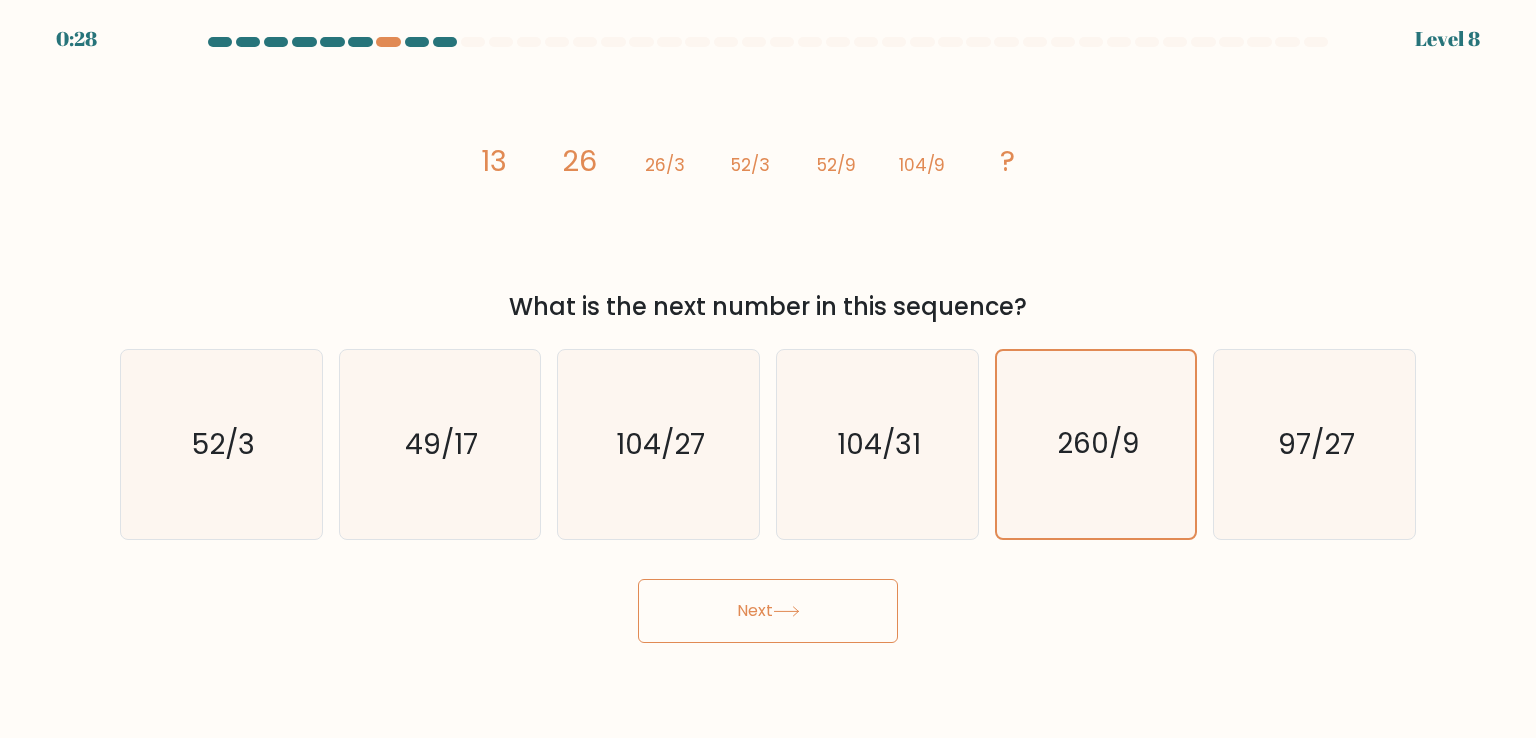 click at bounding box center (786, 611) 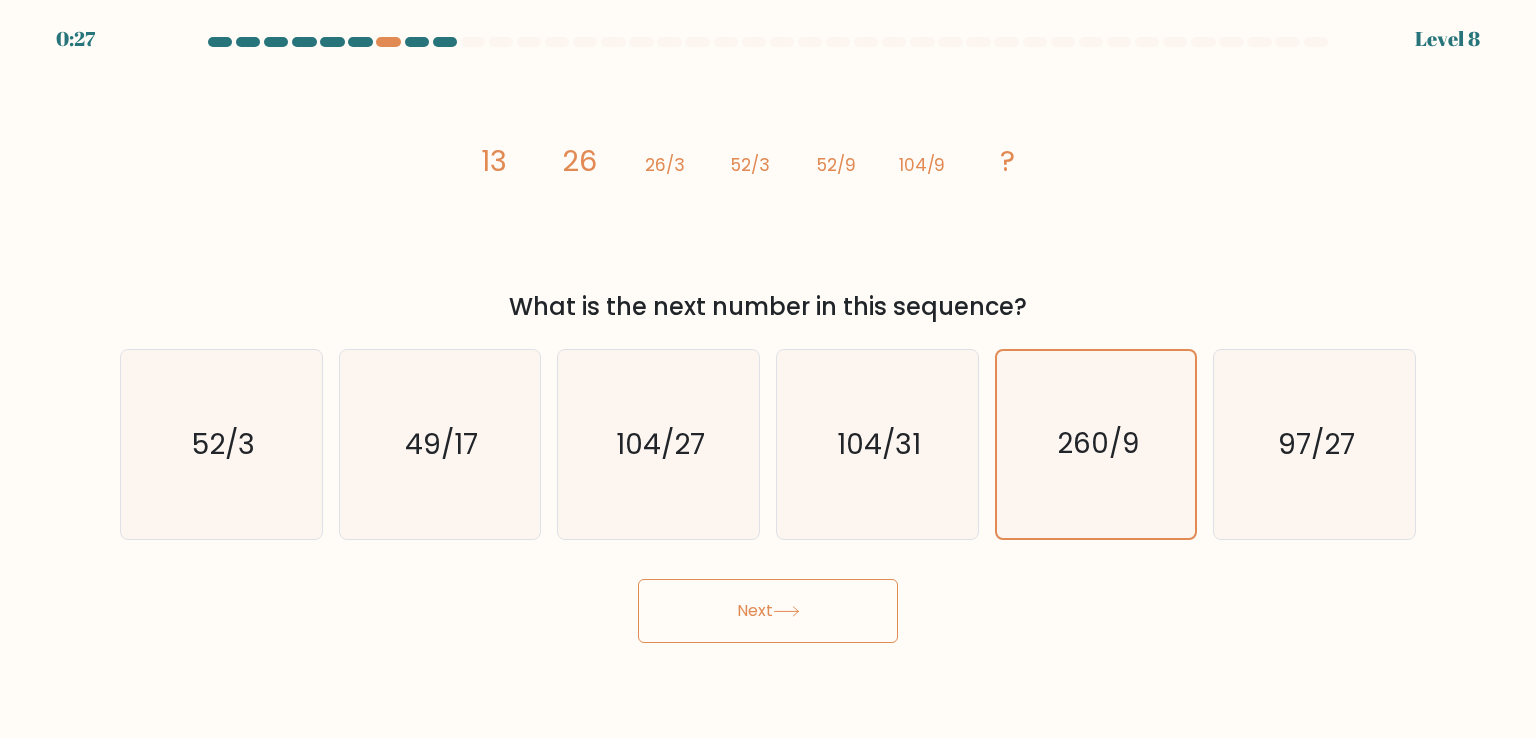 click at bounding box center (786, 611) 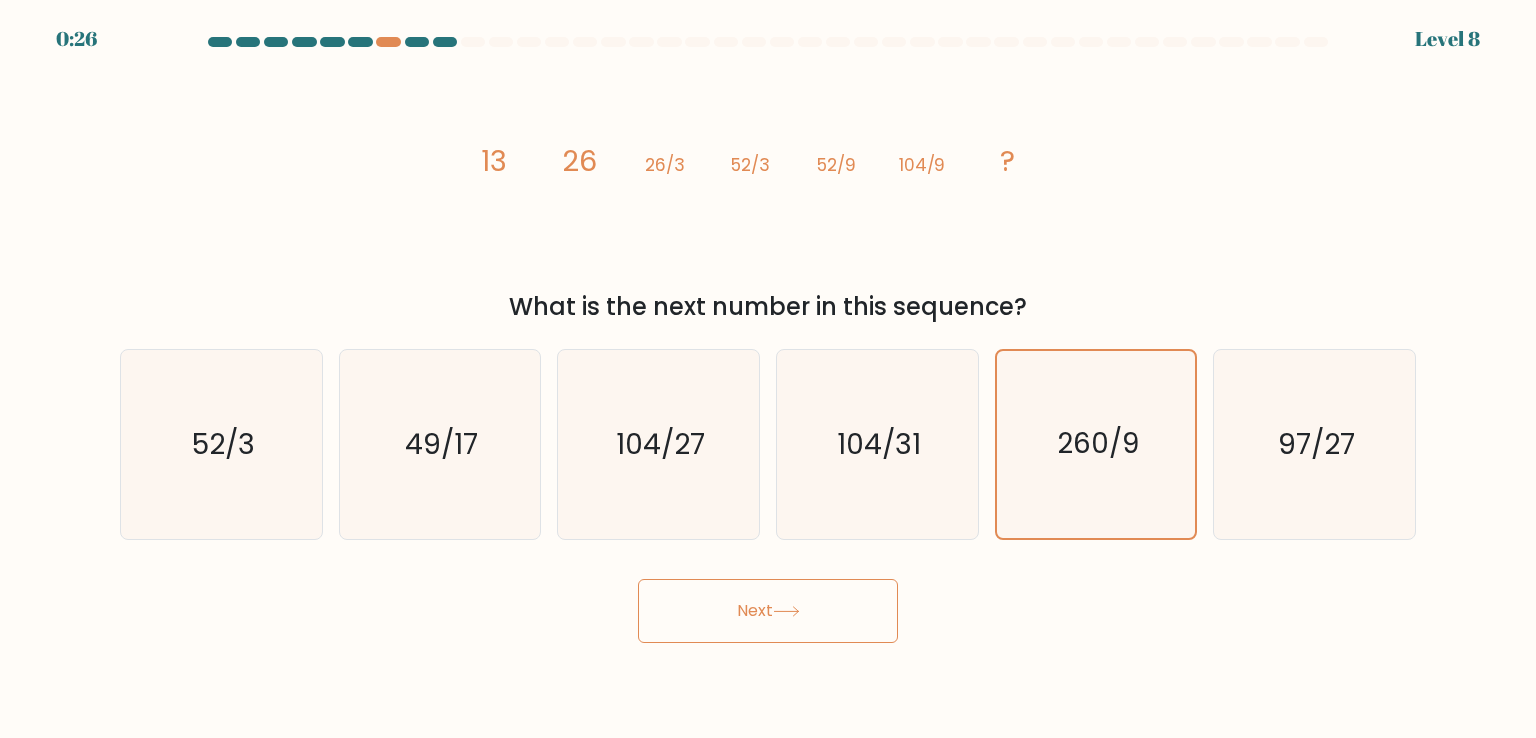 click at bounding box center [786, 611] 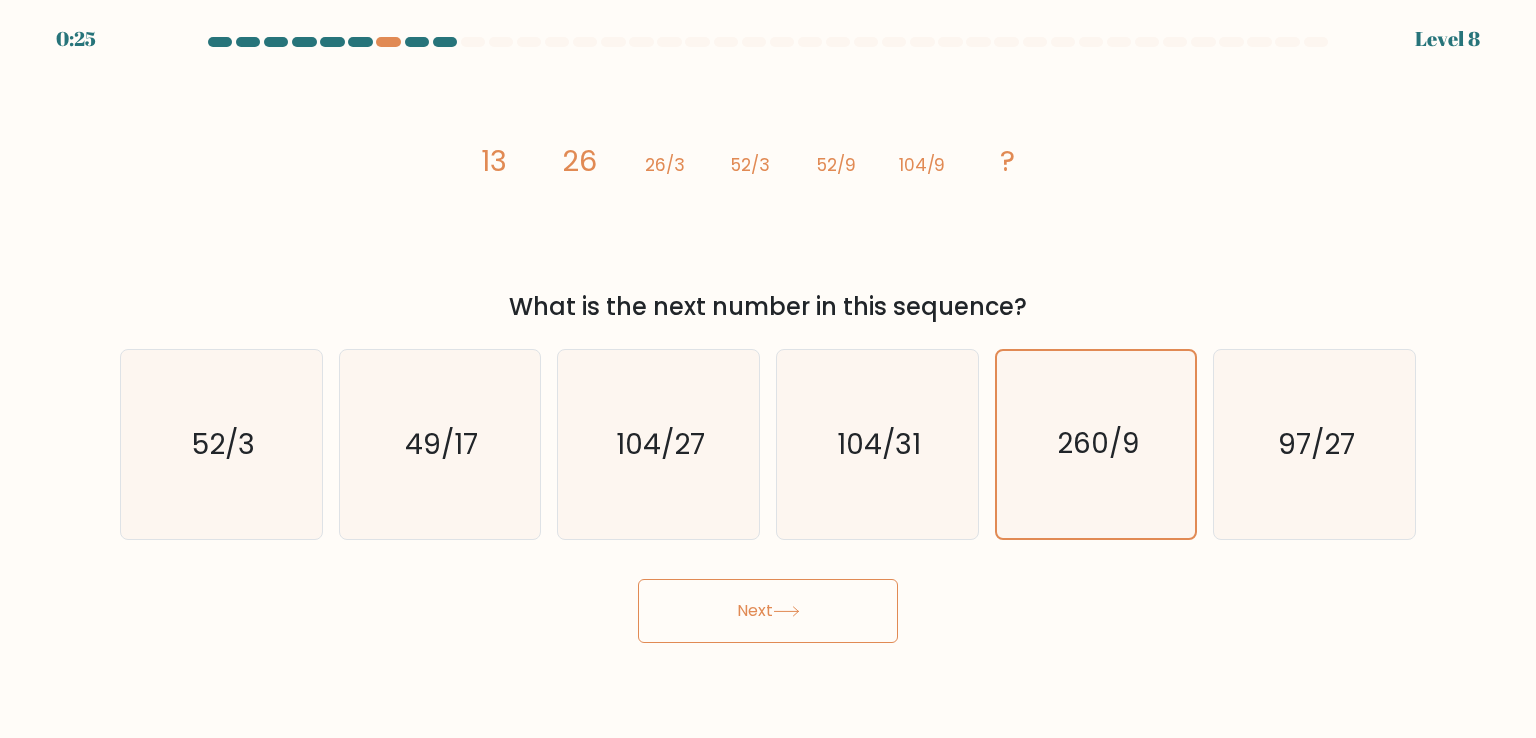 click on "Next" at bounding box center [768, 611] 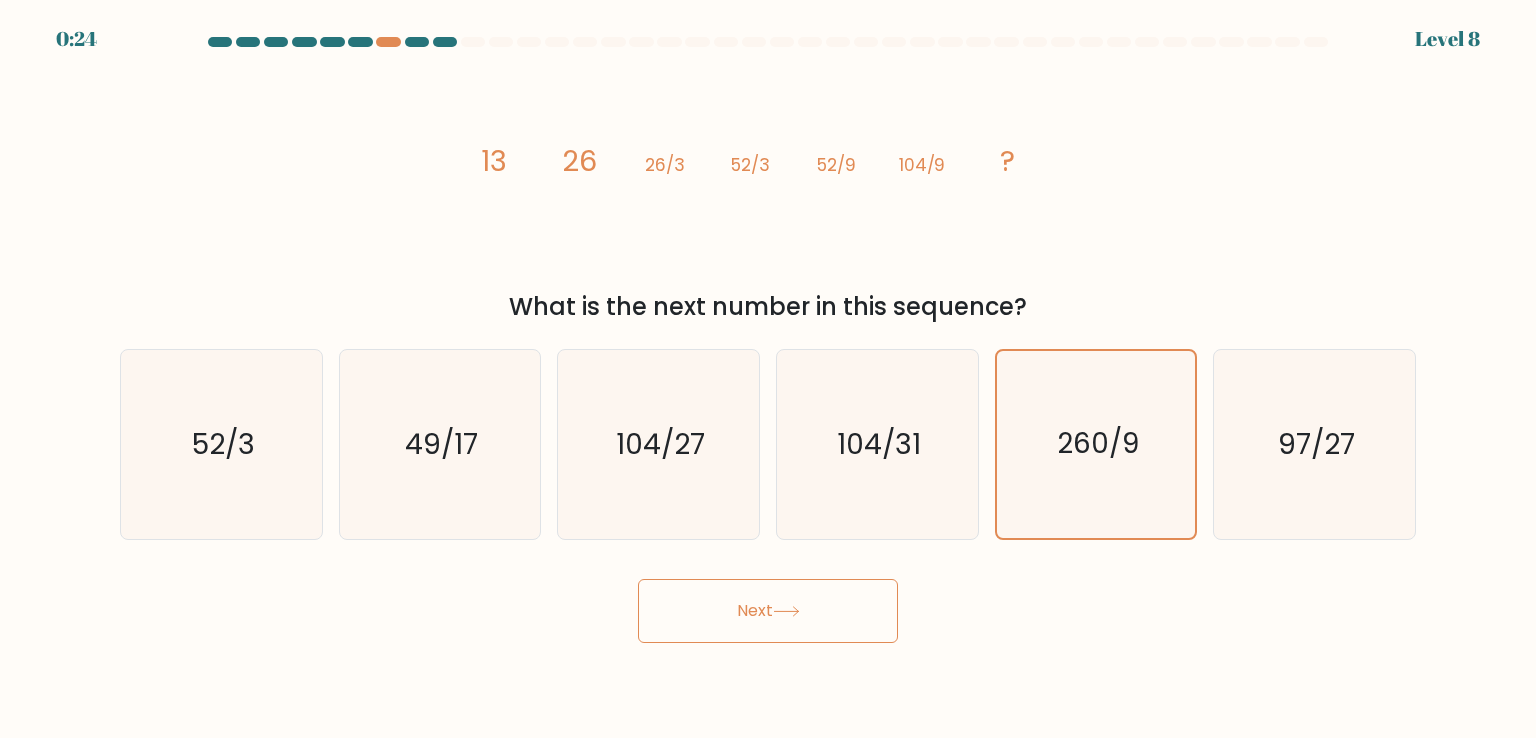 click on "Next" at bounding box center [768, 611] 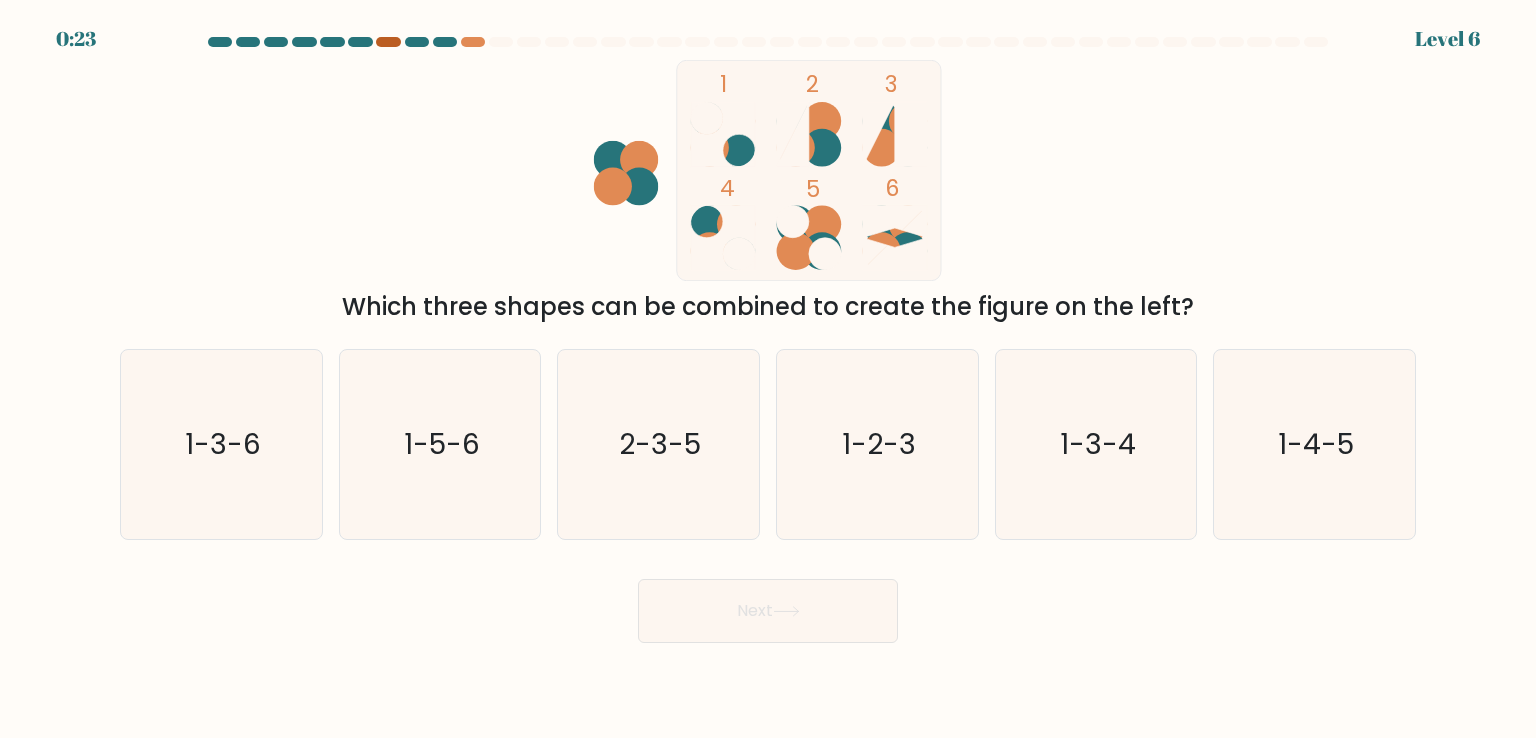 click at bounding box center (388, 42) 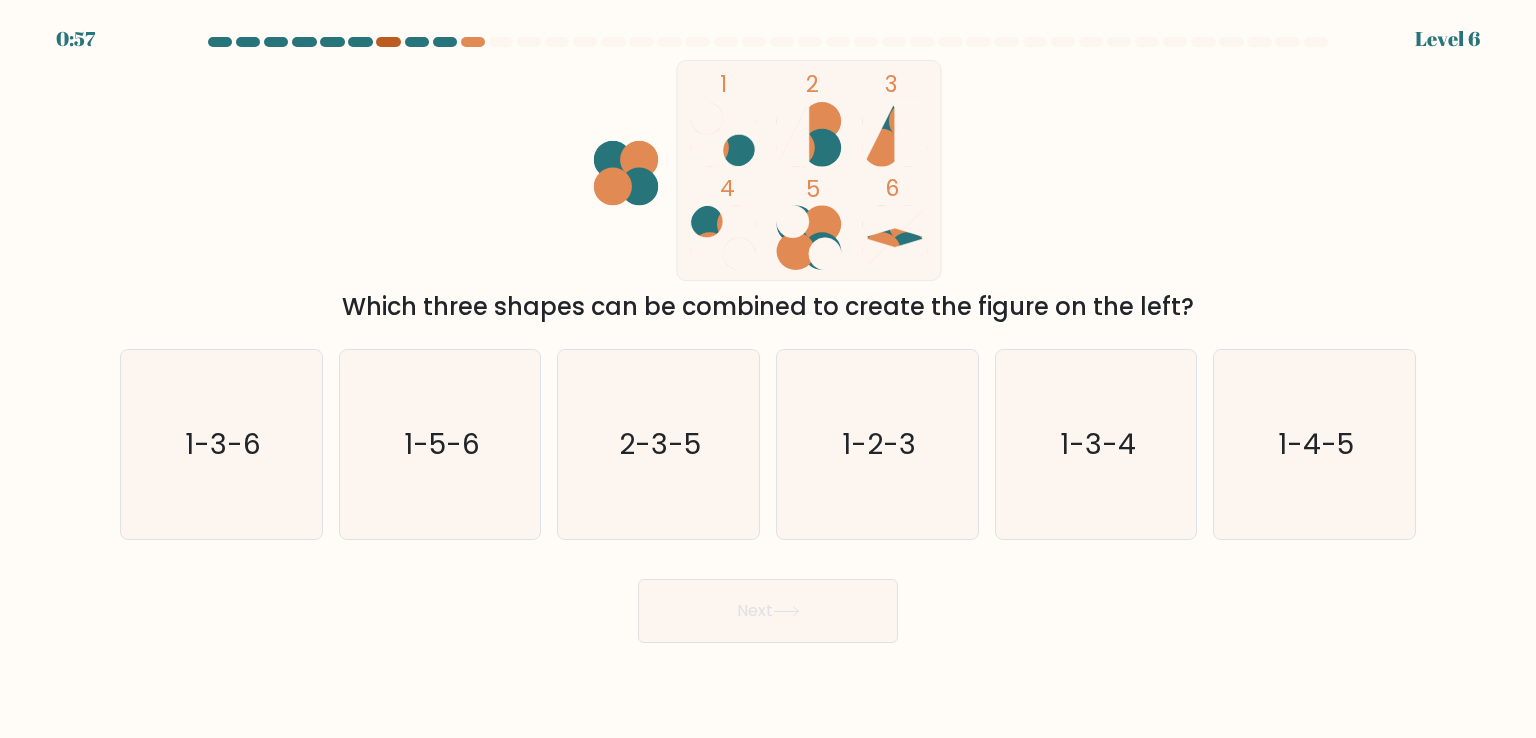 click at bounding box center [388, 42] 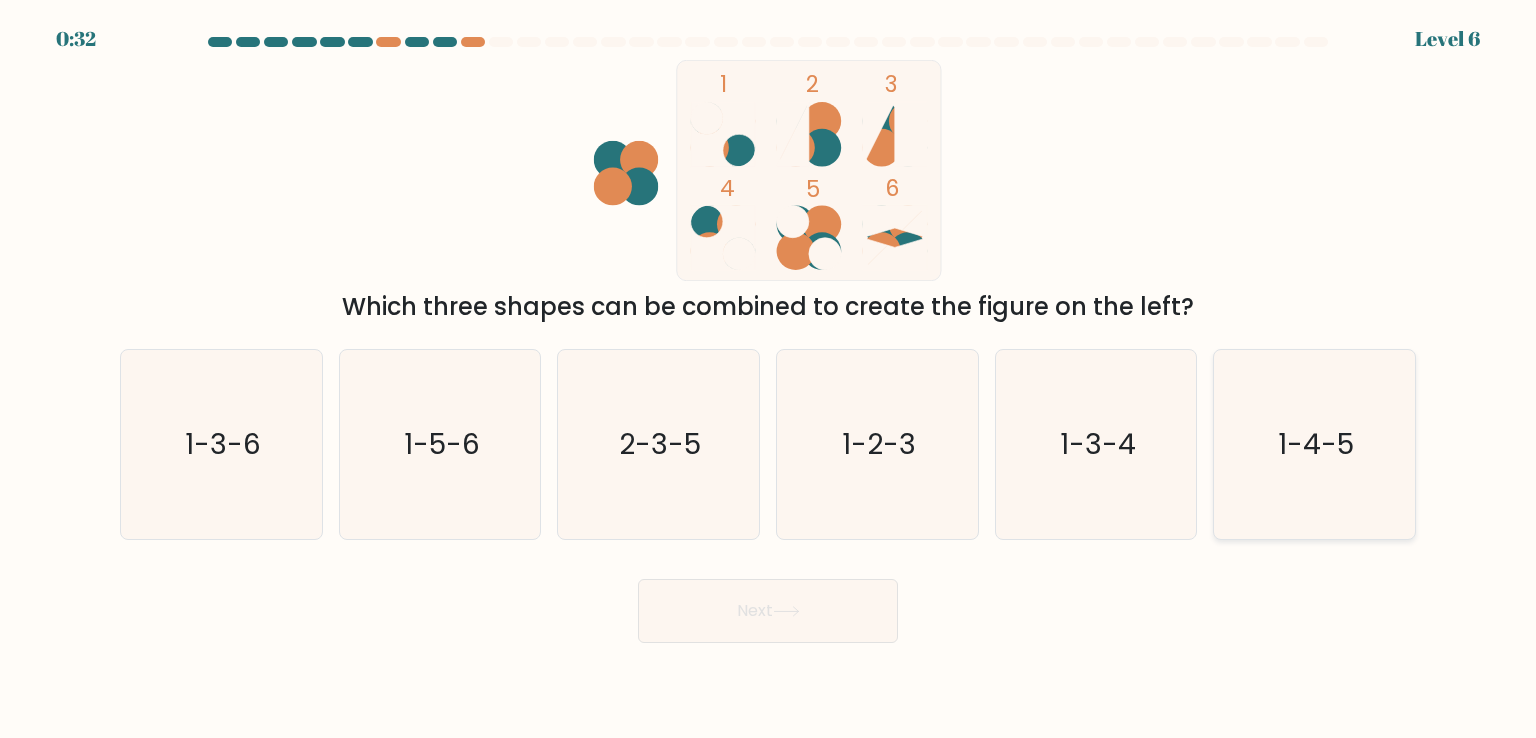 click on "1-4-5" at bounding box center [1314, 444] 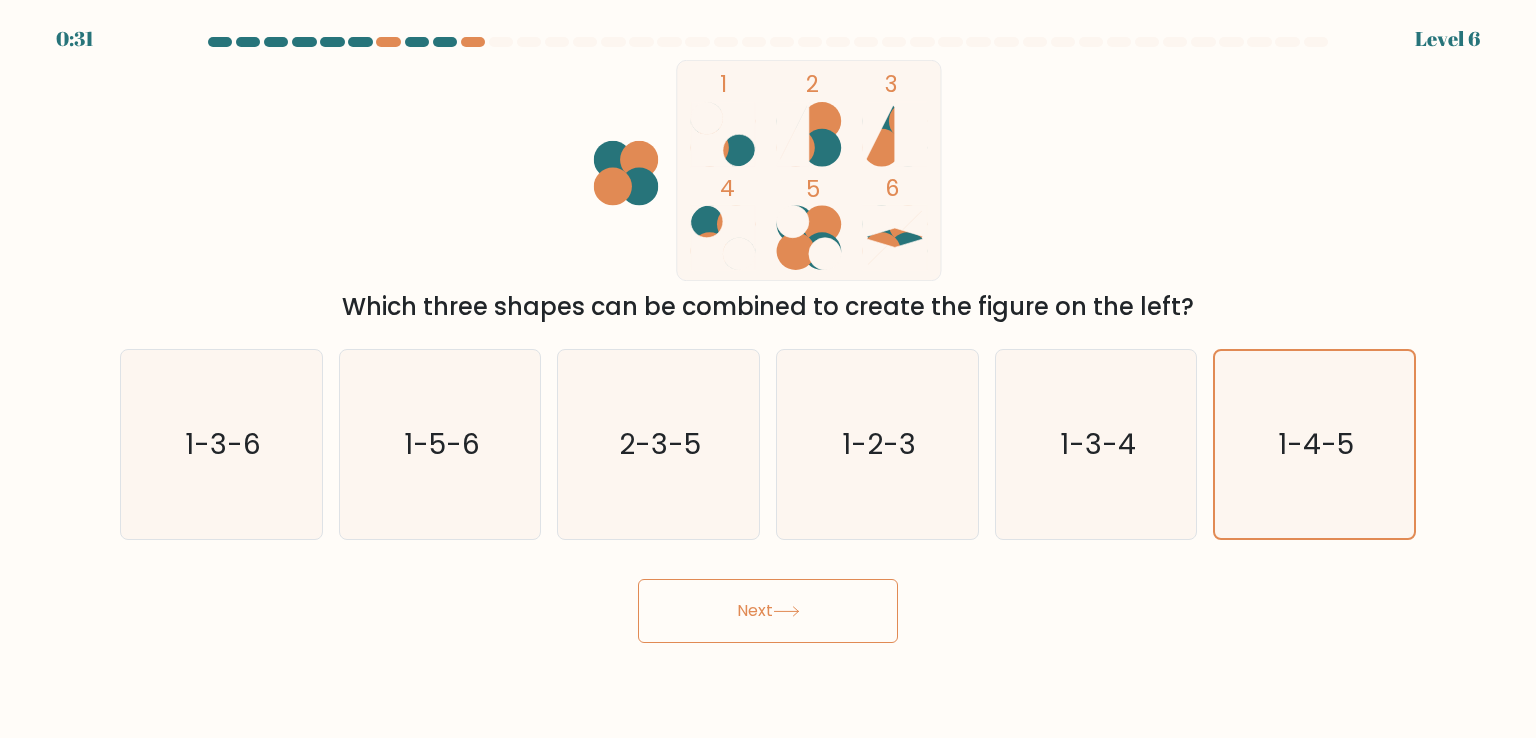 click on "Next" at bounding box center (768, 611) 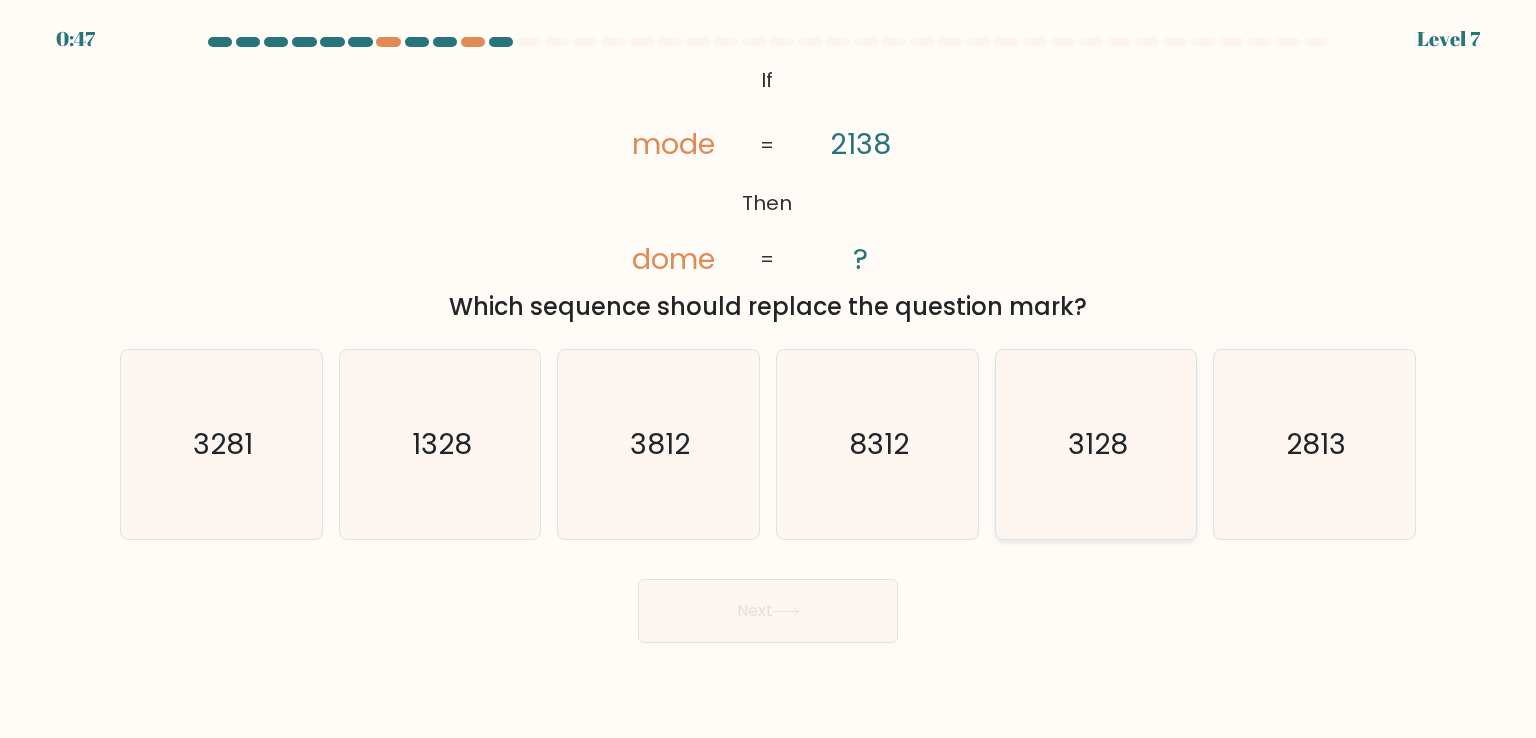 click on "3128" at bounding box center [1096, 444] 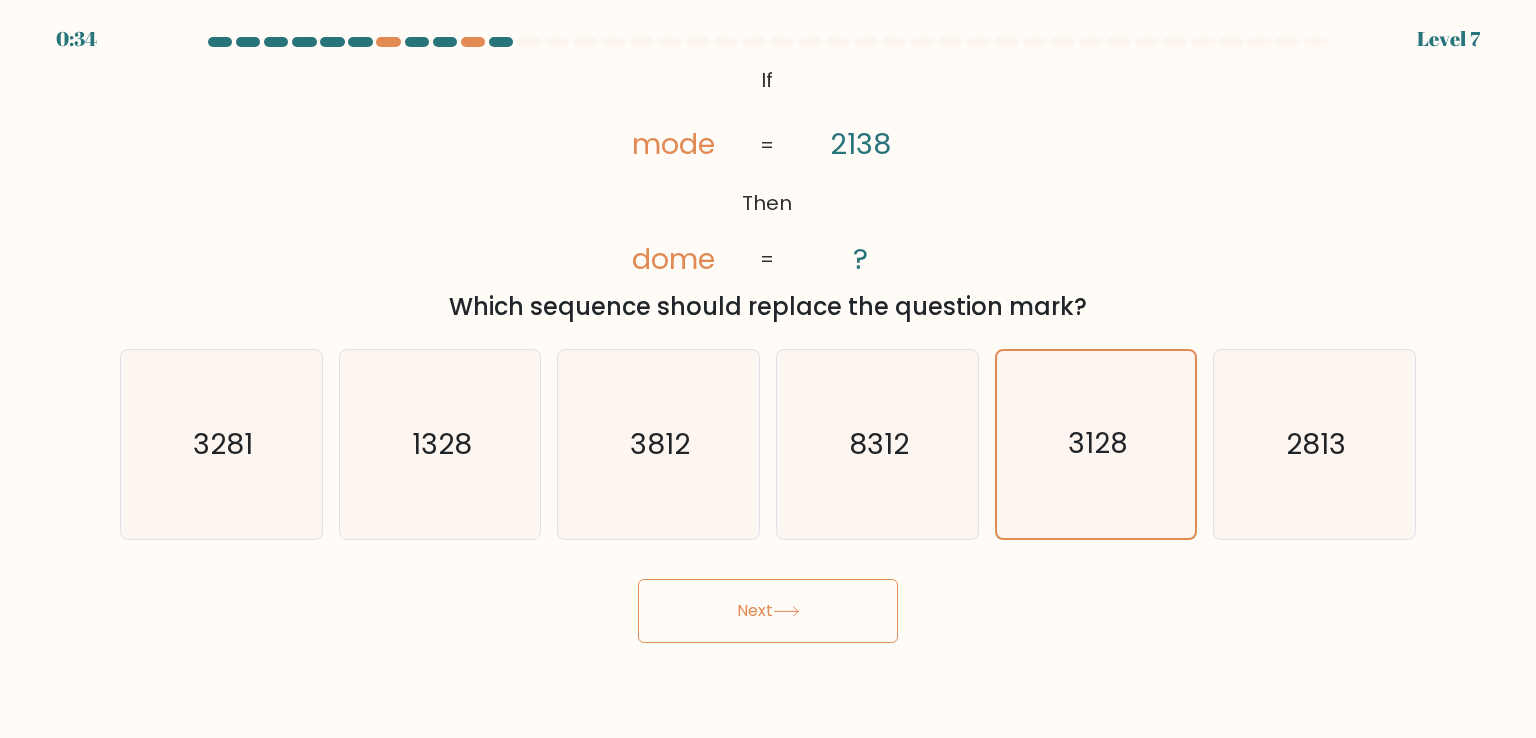 click on "Next" at bounding box center (768, 611) 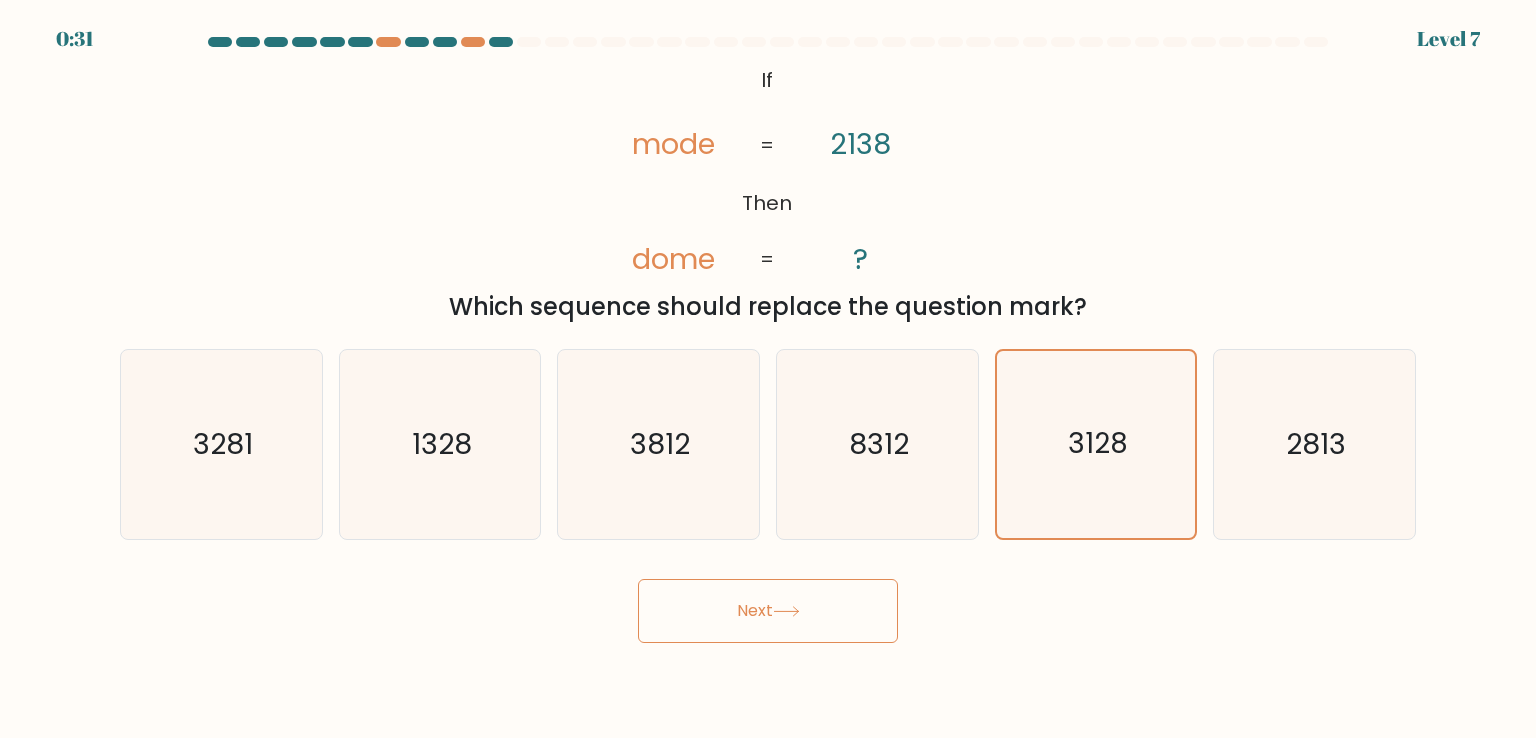 click on "Next" at bounding box center (768, 611) 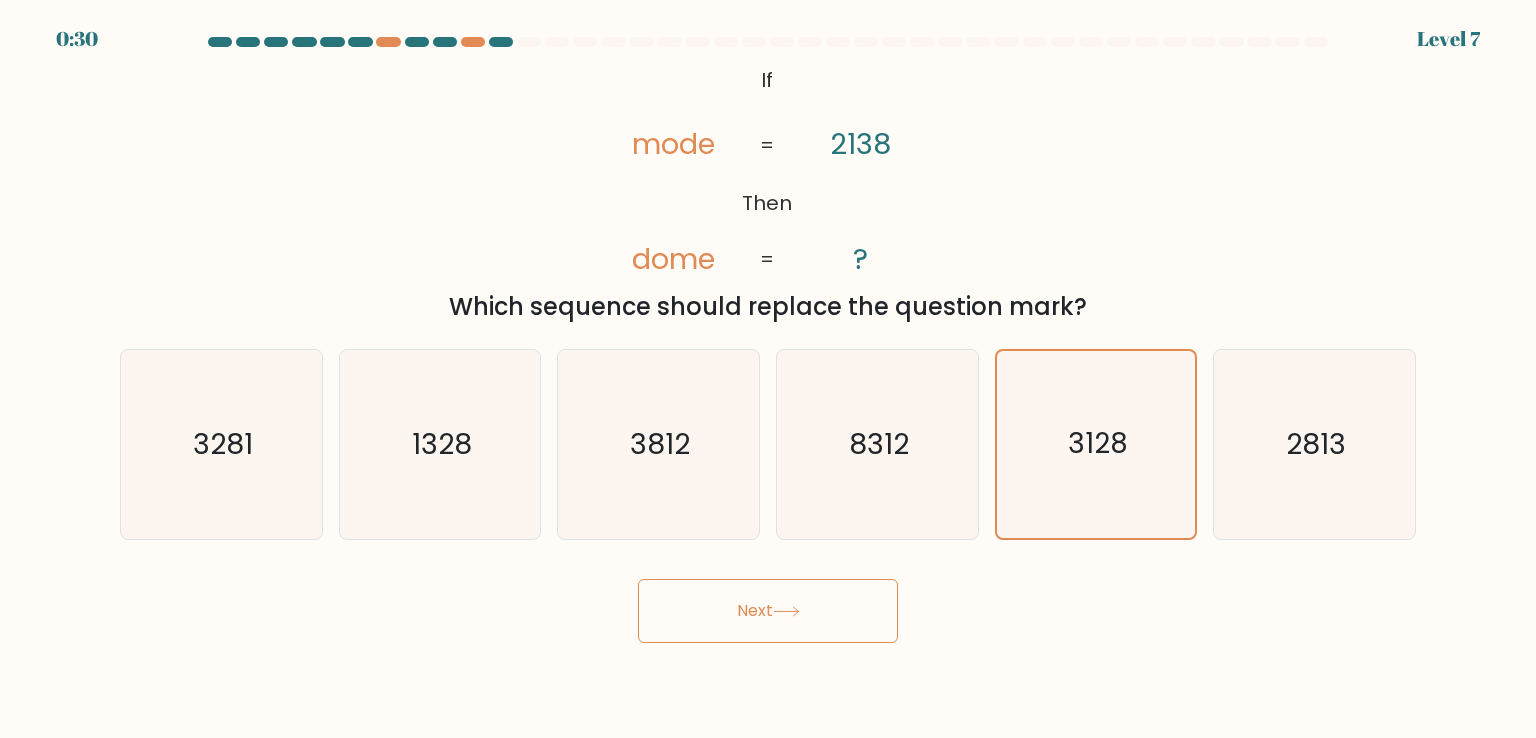 click on "Next" at bounding box center [768, 611] 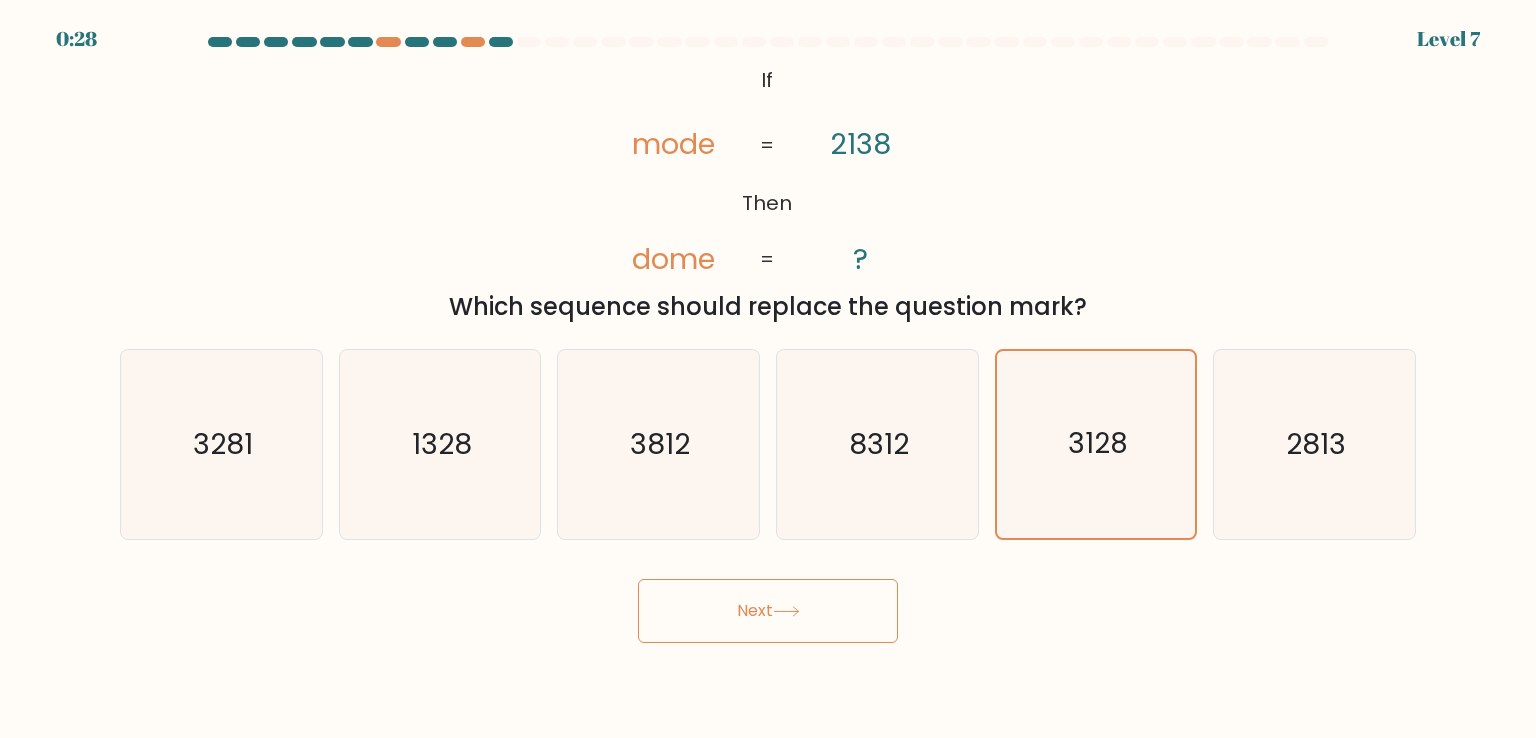 click on "Next" at bounding box center (768, 611) 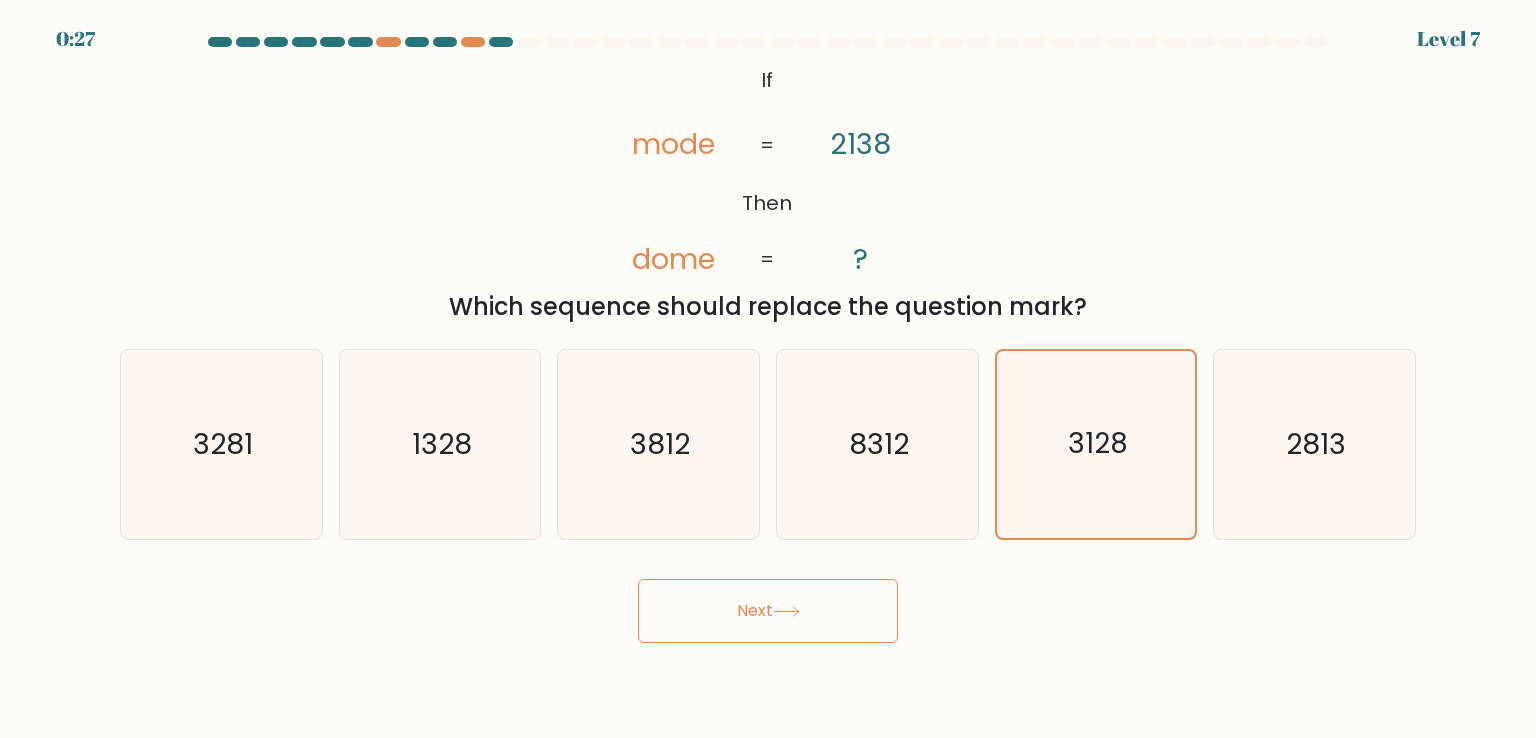 click on "Next" at bounding box center [768, 611] 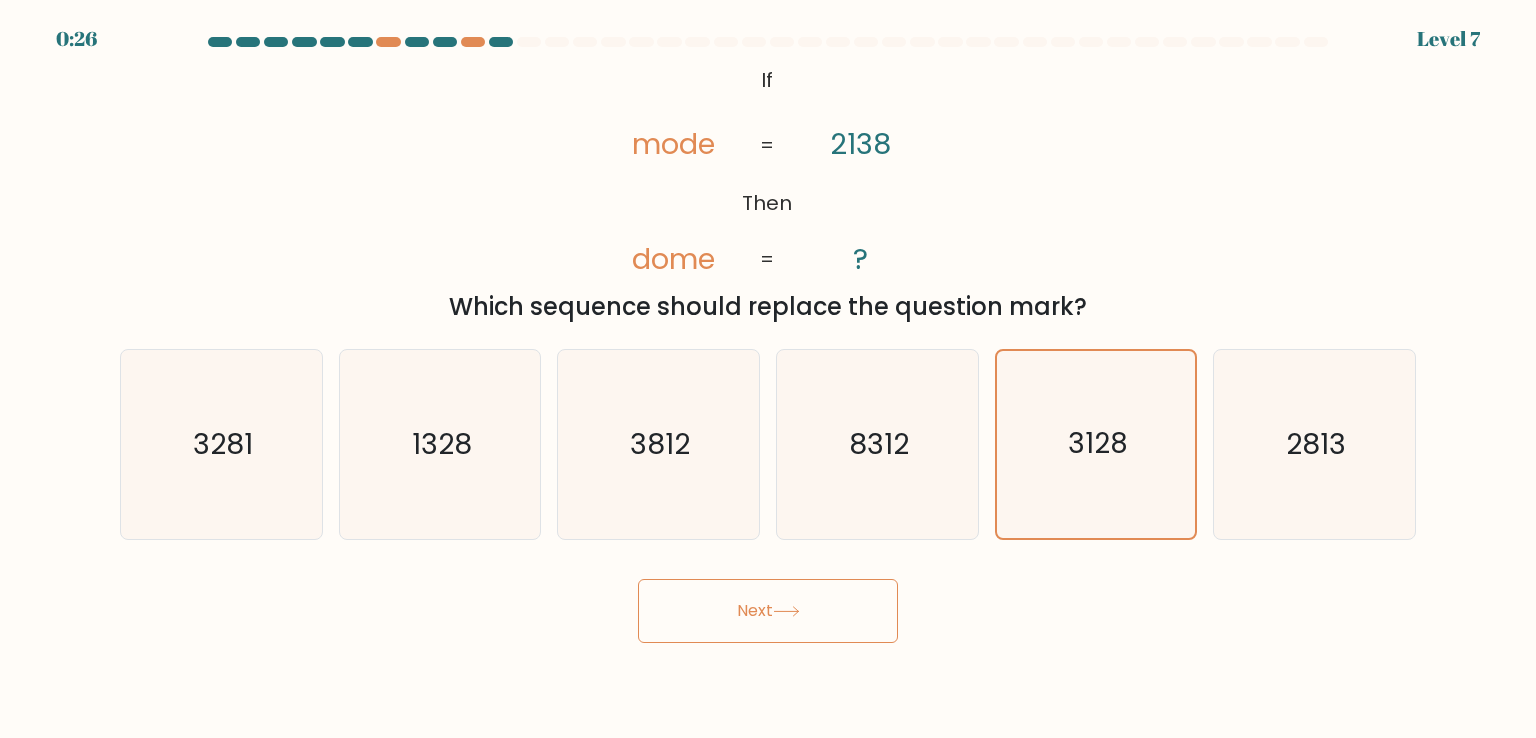 click on "Next" at bounding box center (768, 611) 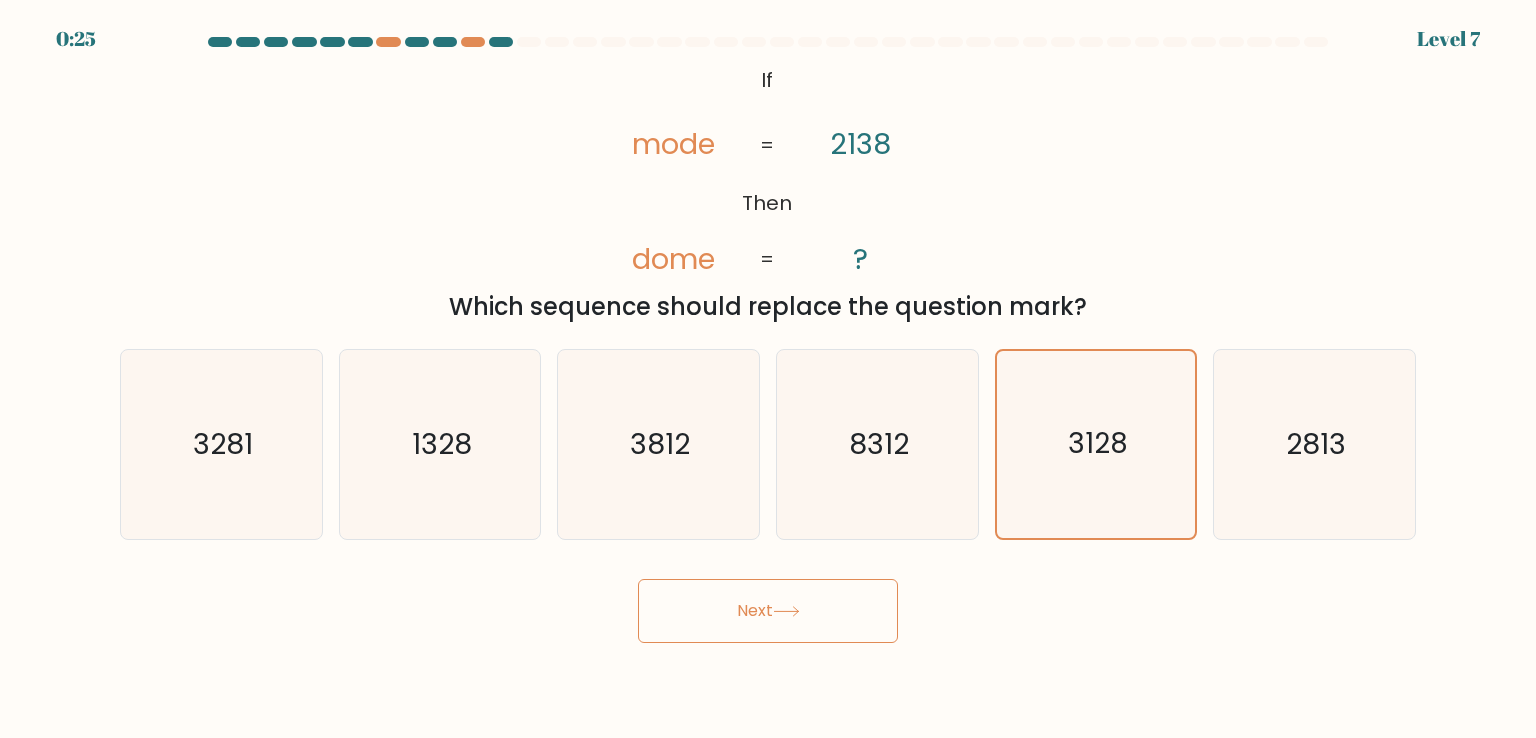 click on "Next" at bounding box center (768, 611) 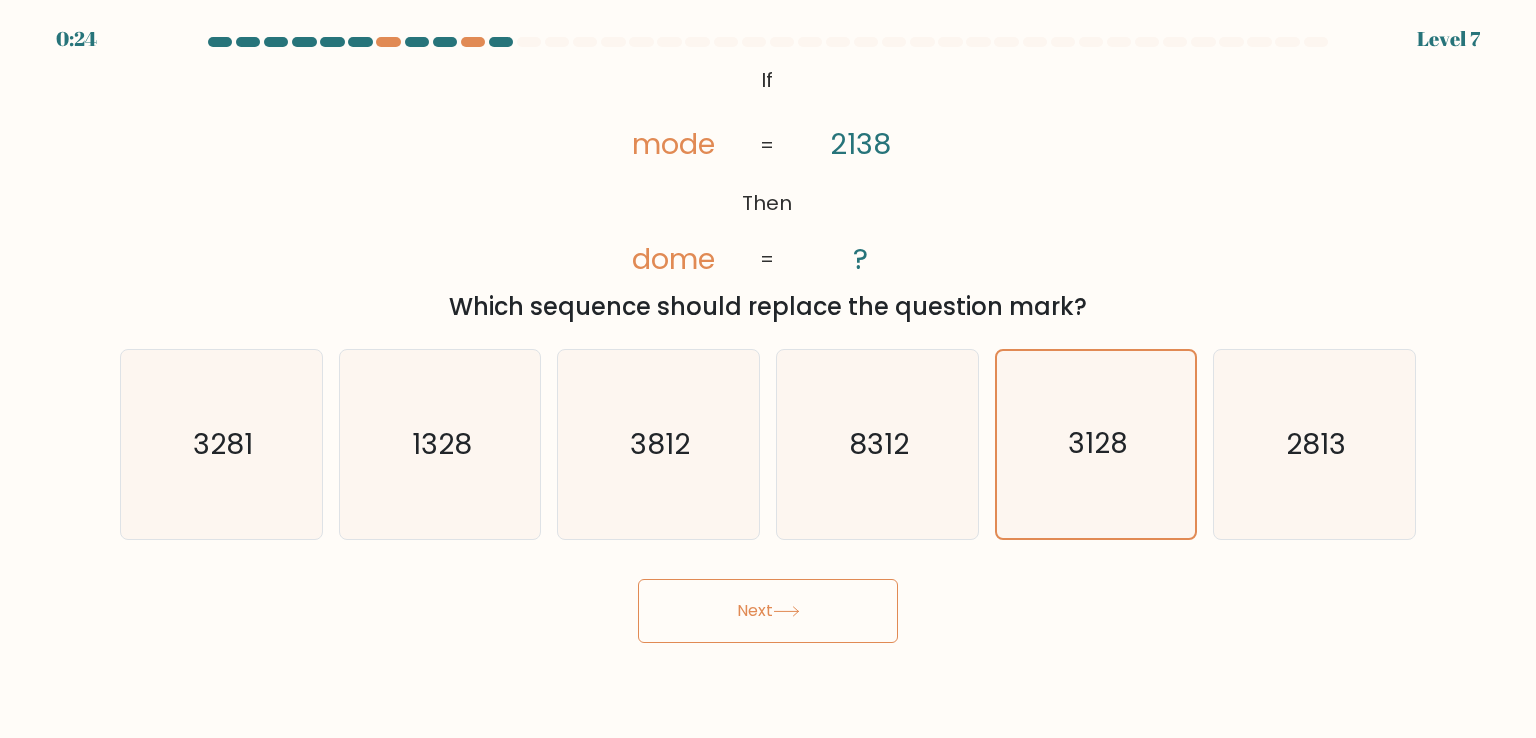 click on "Next" at bounding box center (768, 611) 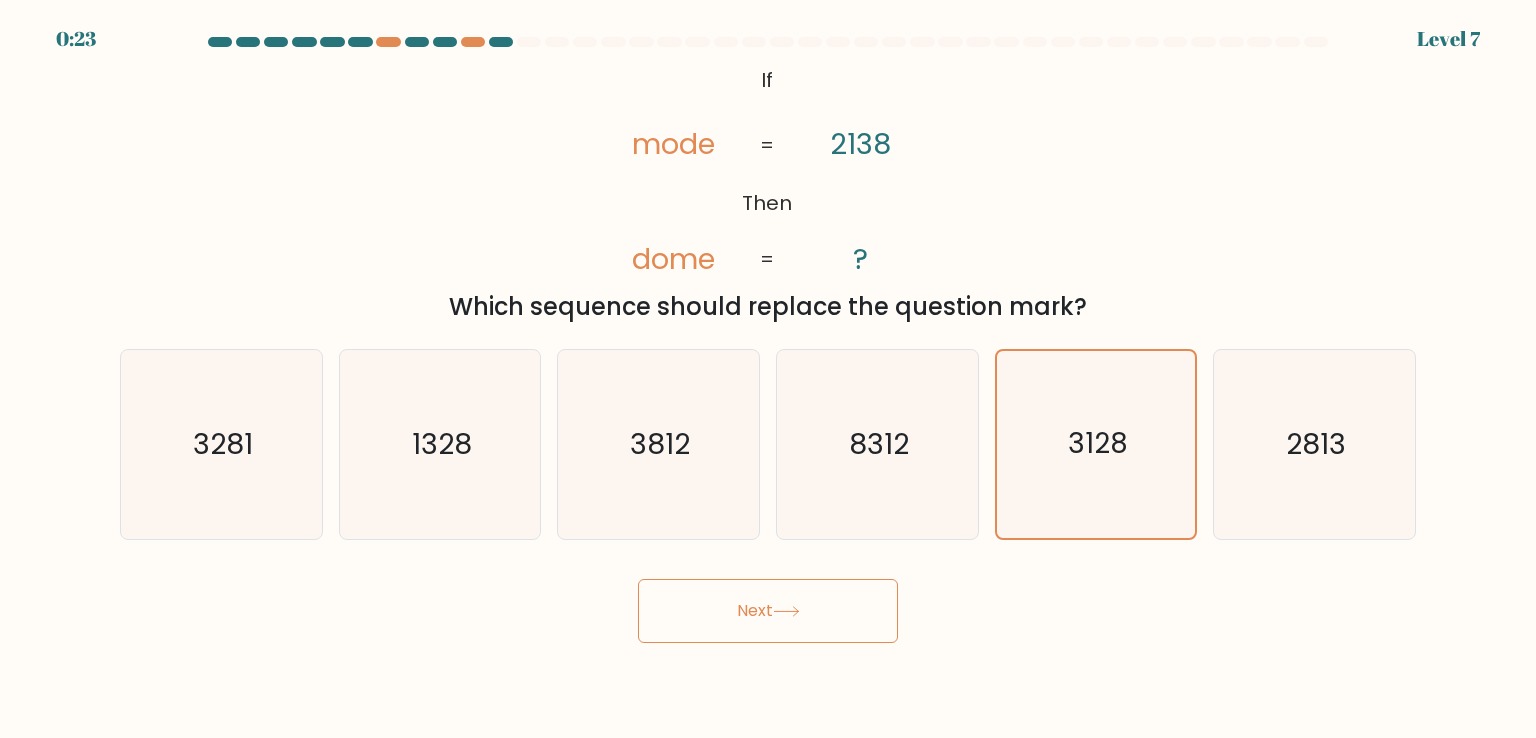 click on "Next" at bounding box center (768, 611) 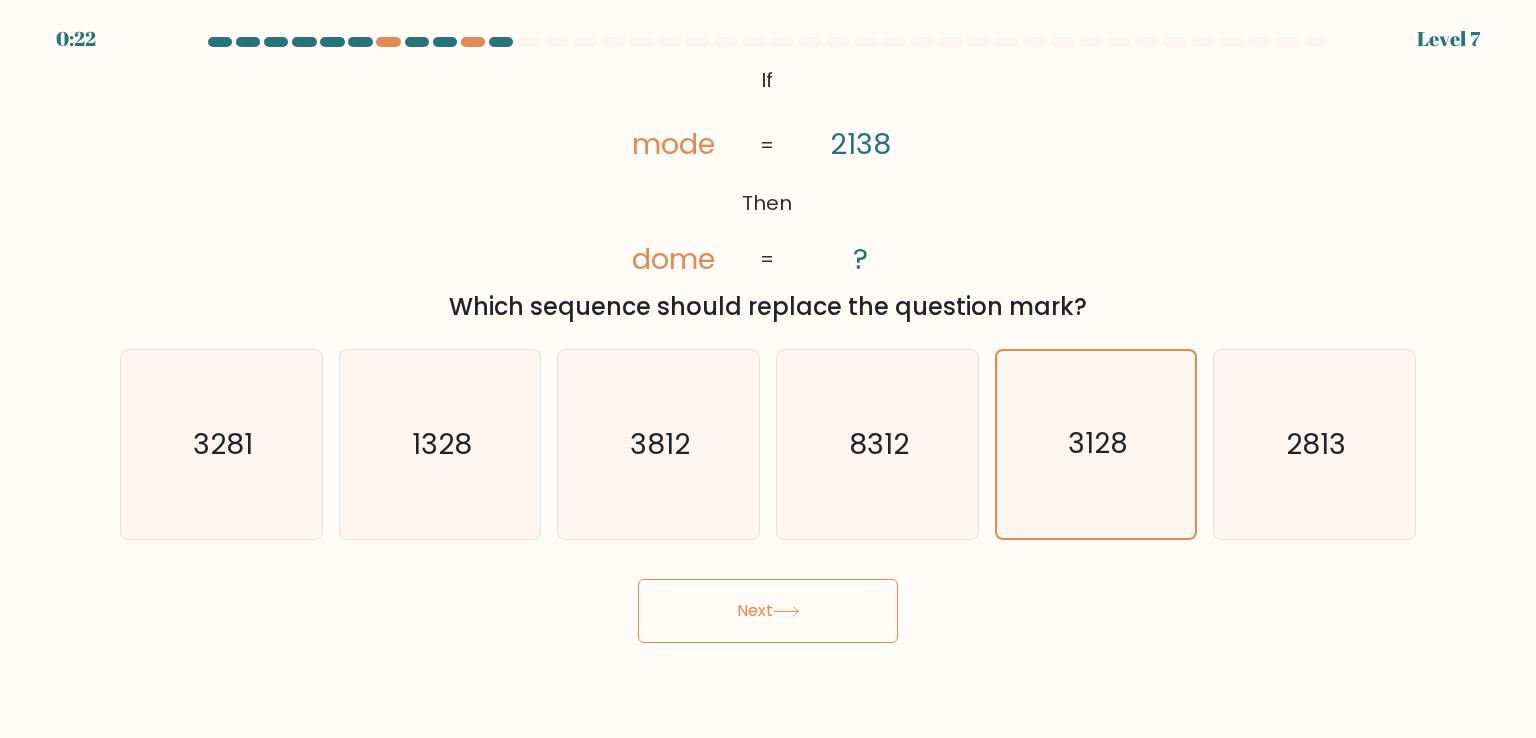 click on "Next" at bounding box center [768, 611] 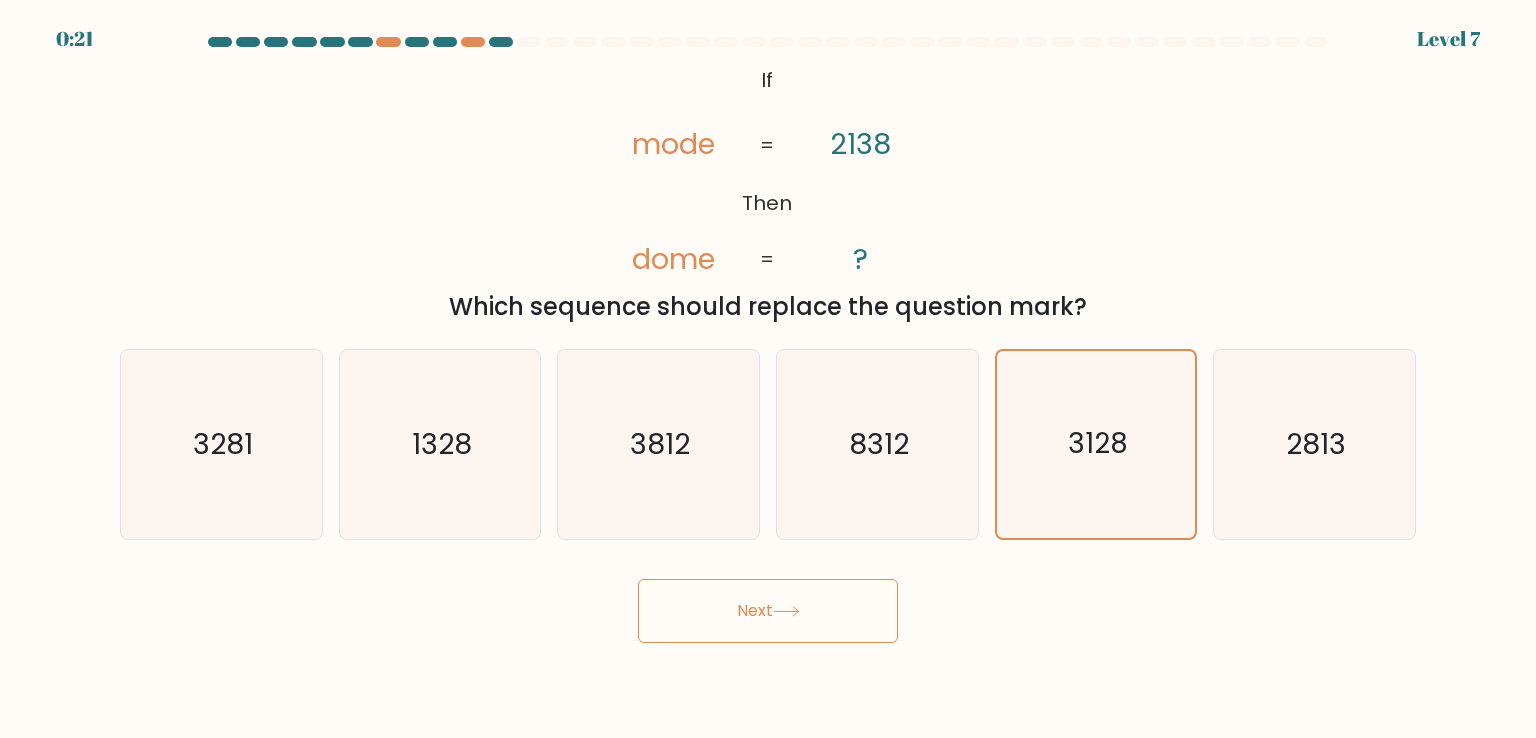 click on "Next" at bounding box center [768, 611] 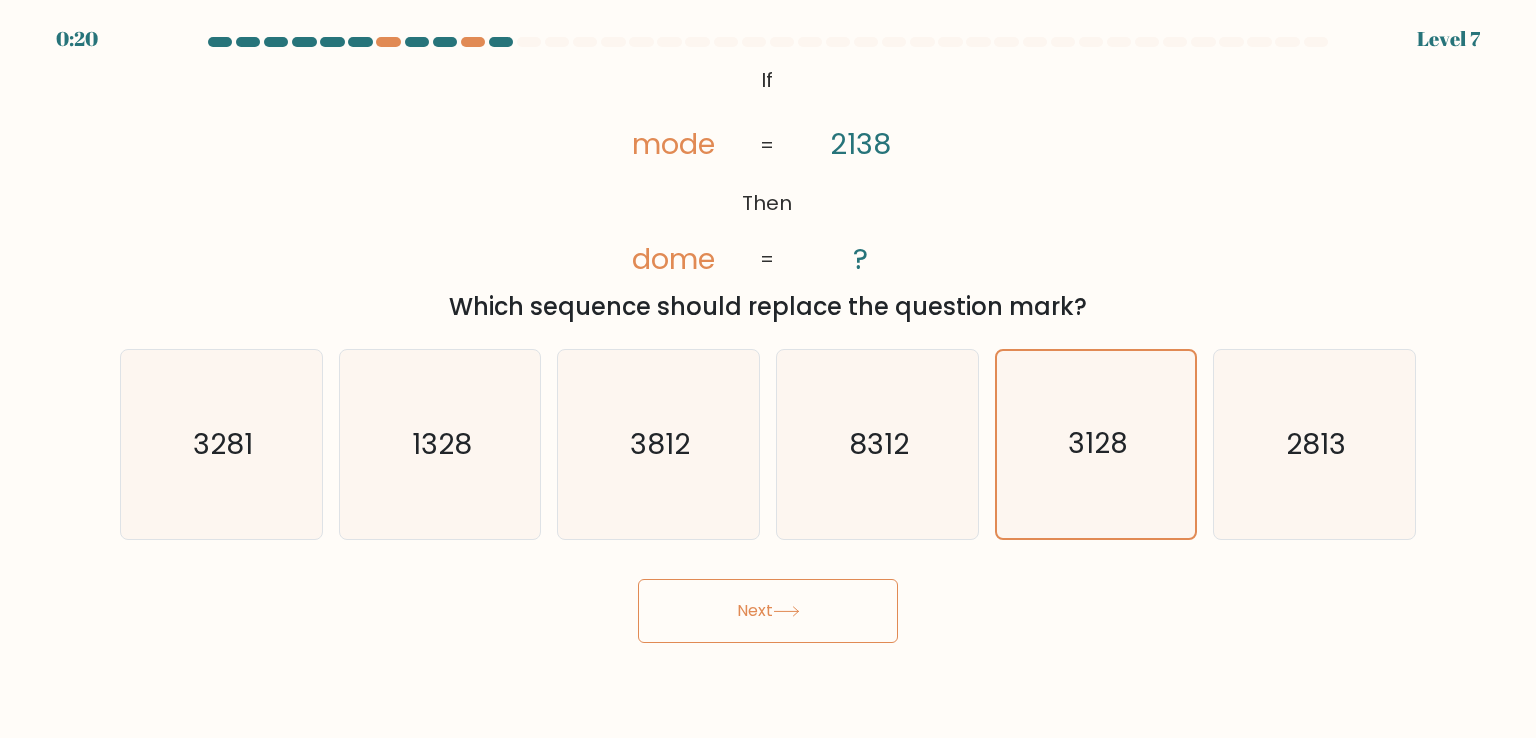 click on "Next" at bounding box center [768, 611] 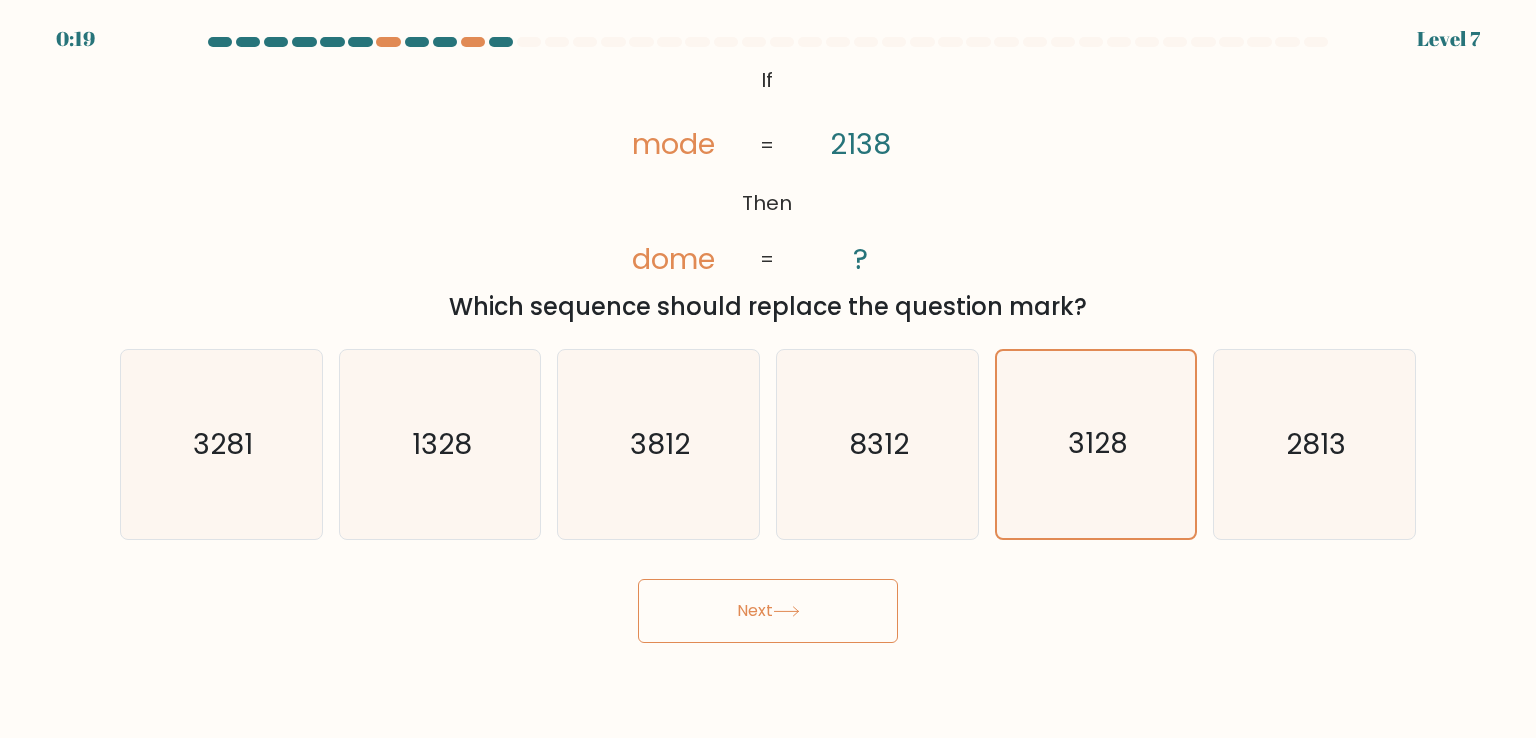 click on "Next" at bounding box center (768, 611) 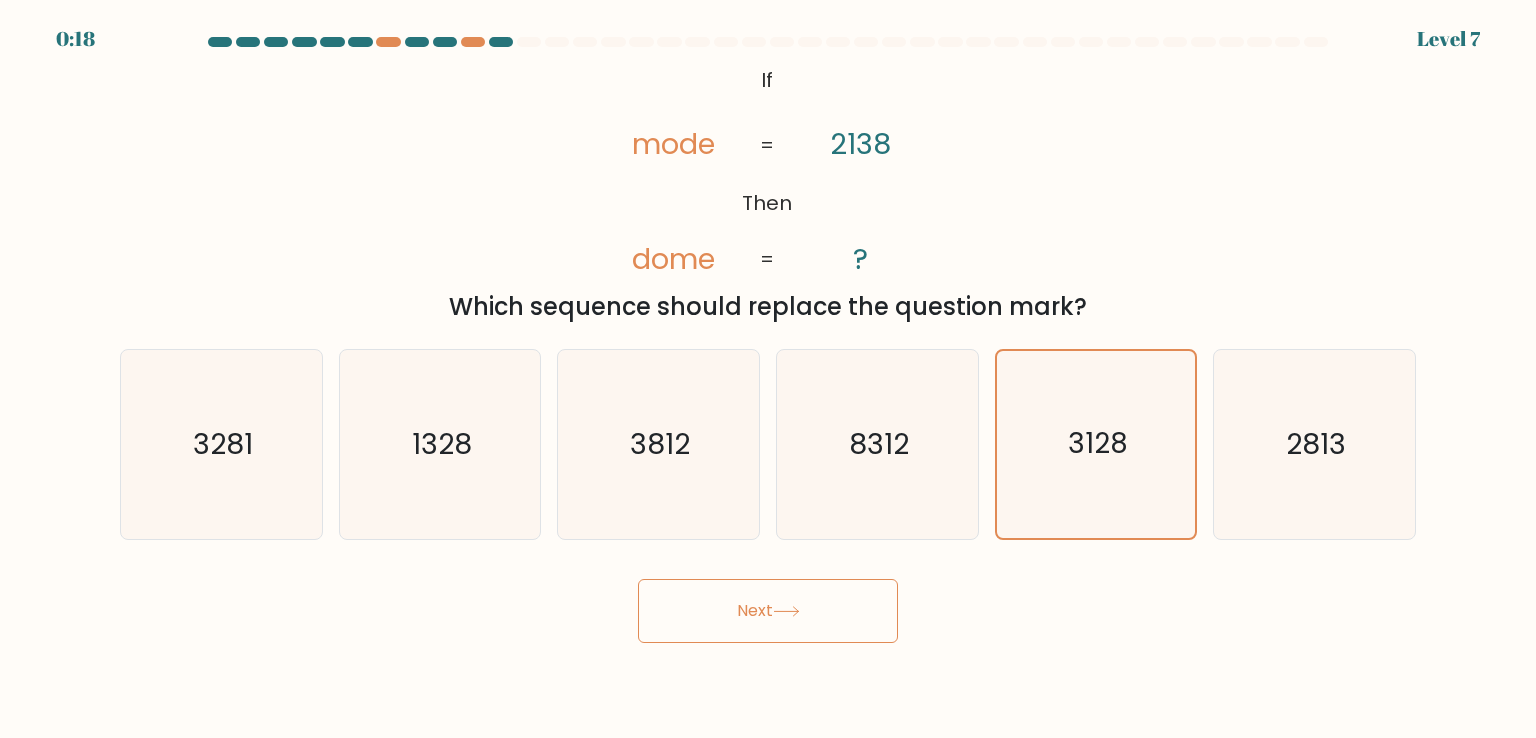 click on "Next" at bounding box center [768, 611] 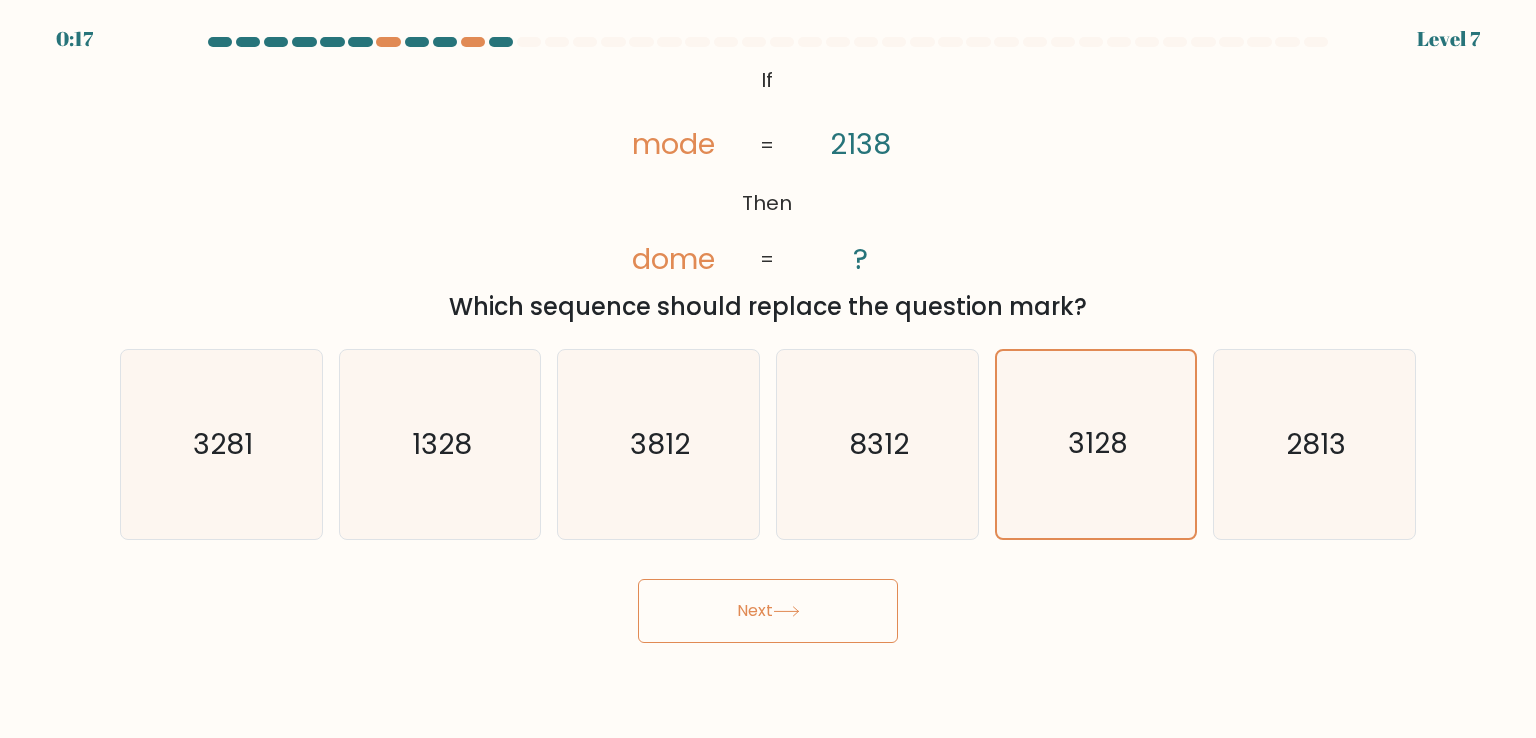 click at bounding box center [786, 611] 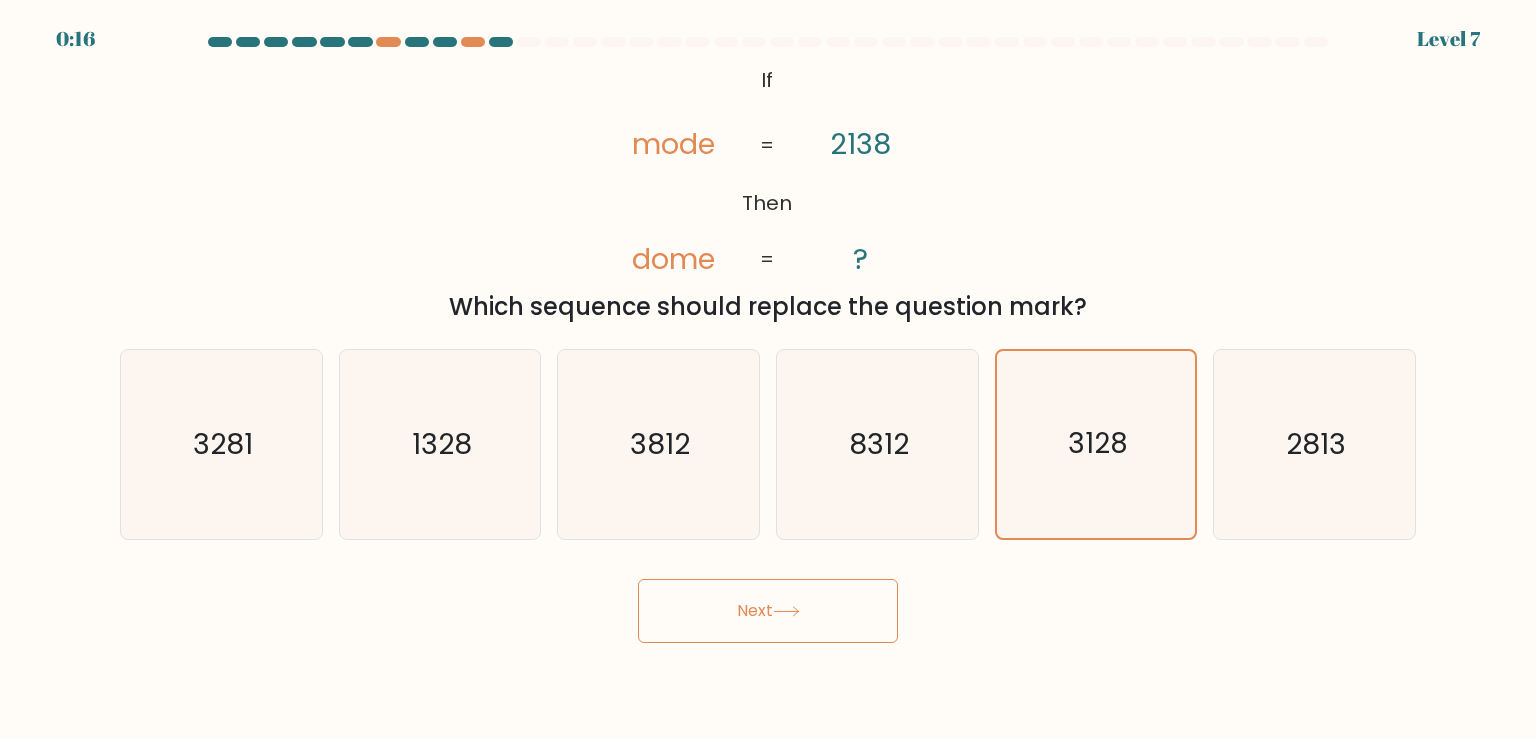 click on "Next" at bounding box center (768, 611) 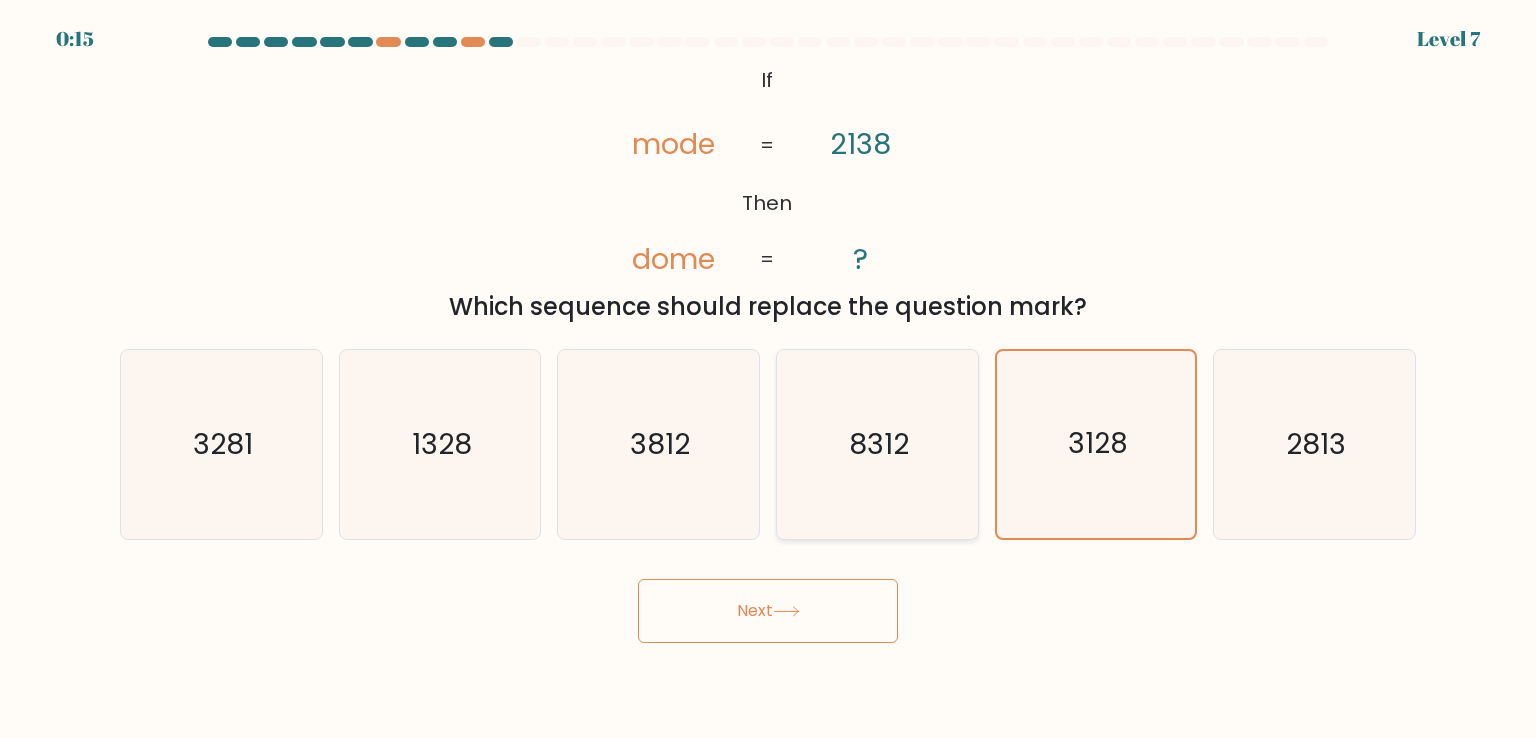 click on "8312" at bounding box center [877, 444] 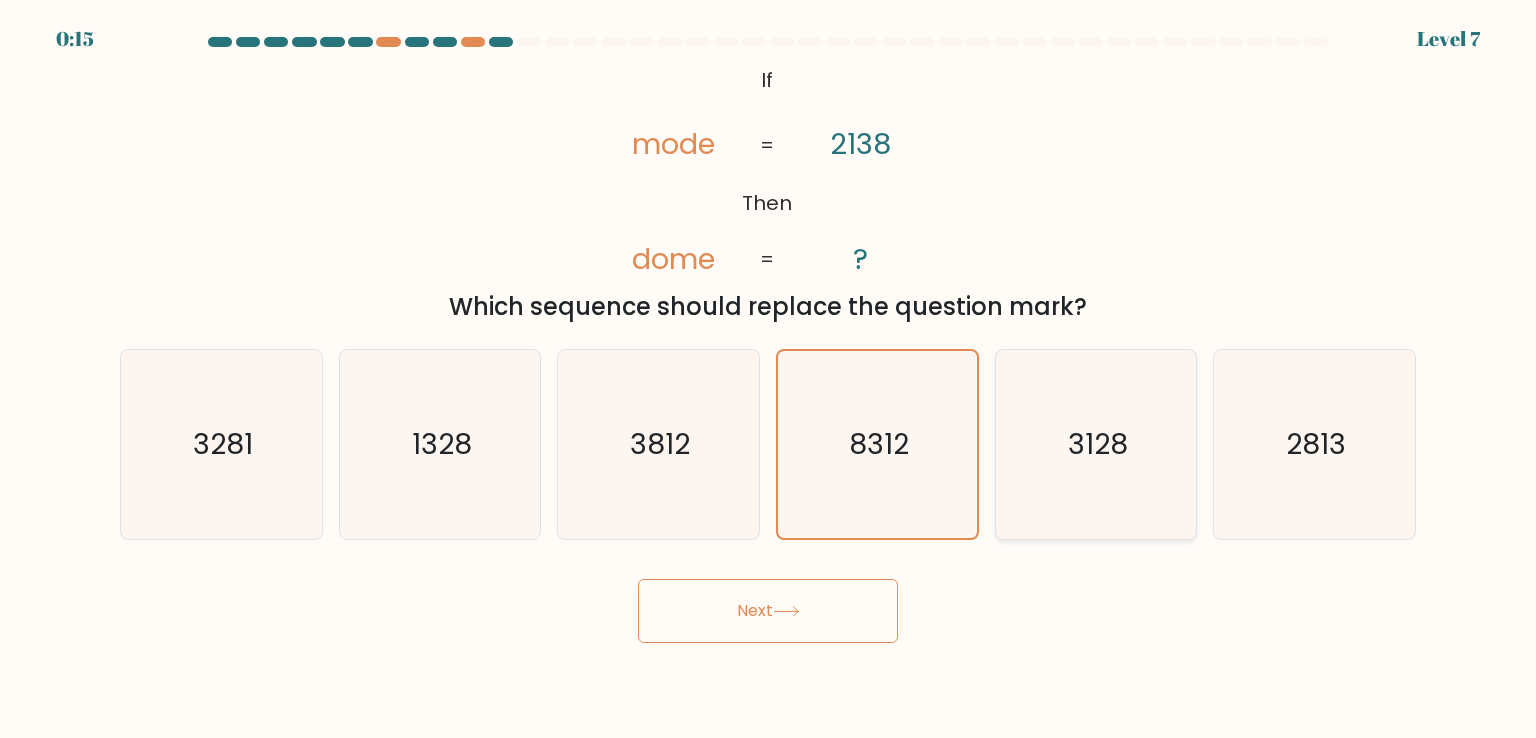 click on "3128" at bounding box center (1096, 444) 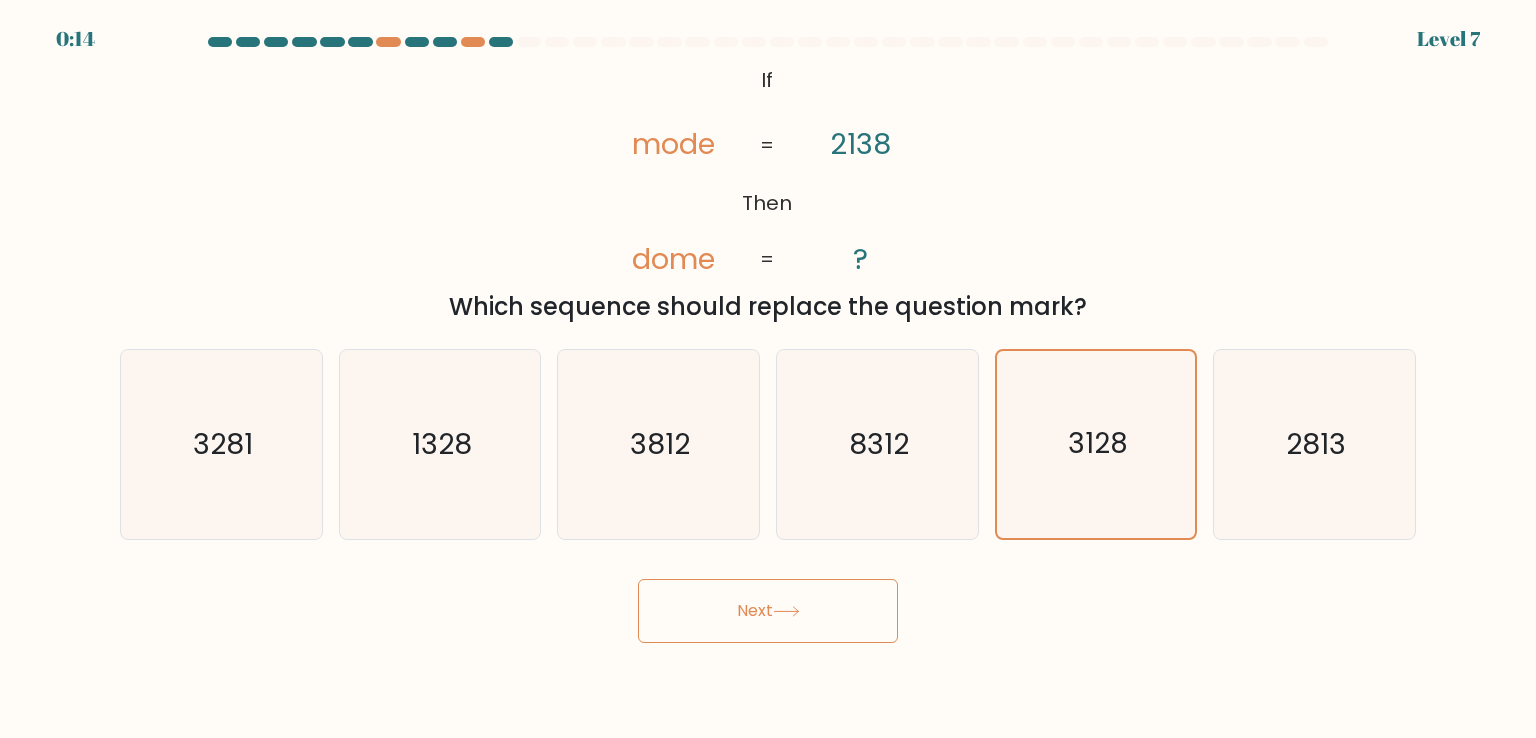 click on "Next" at bounding box center (768, 611) 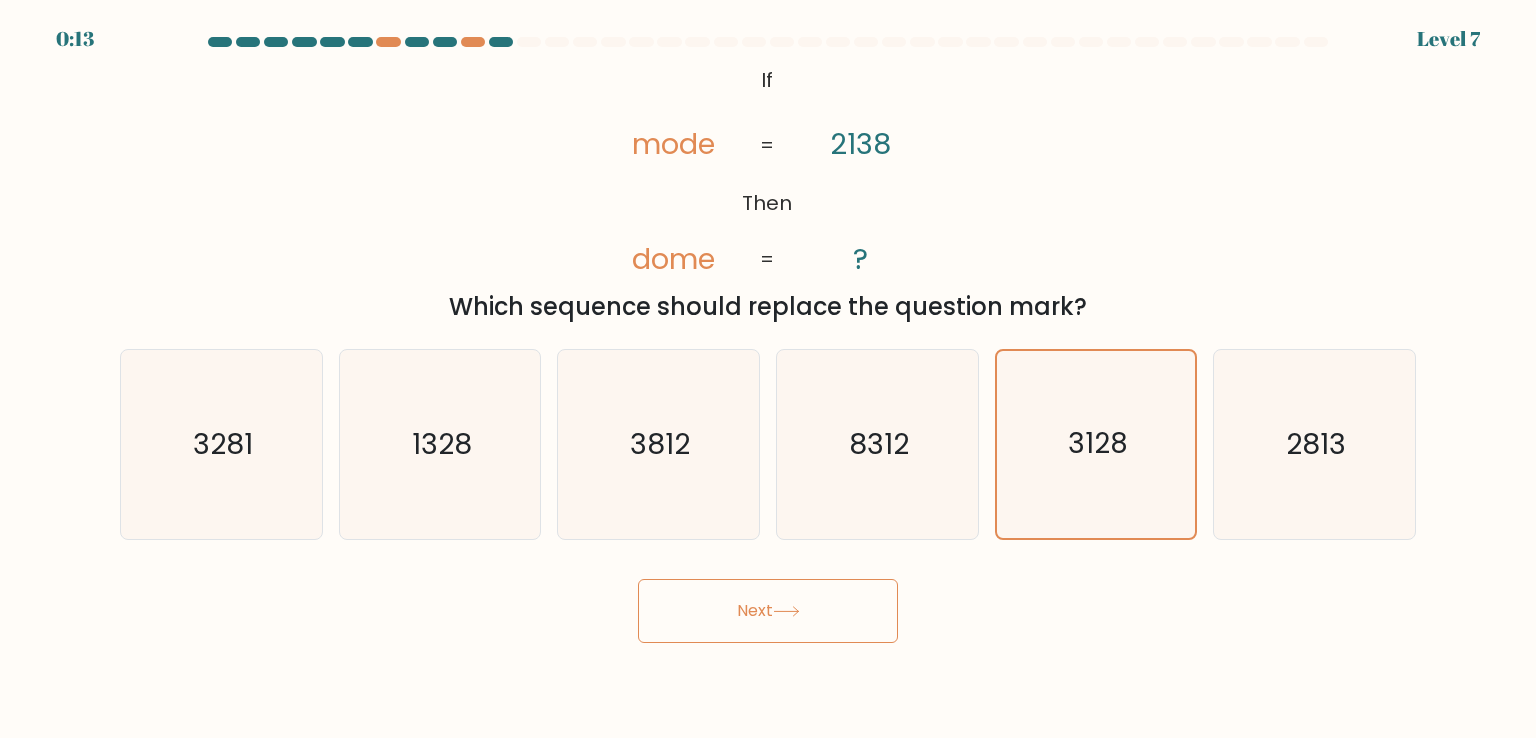 click on "Next" at bounding box center (768, 611) 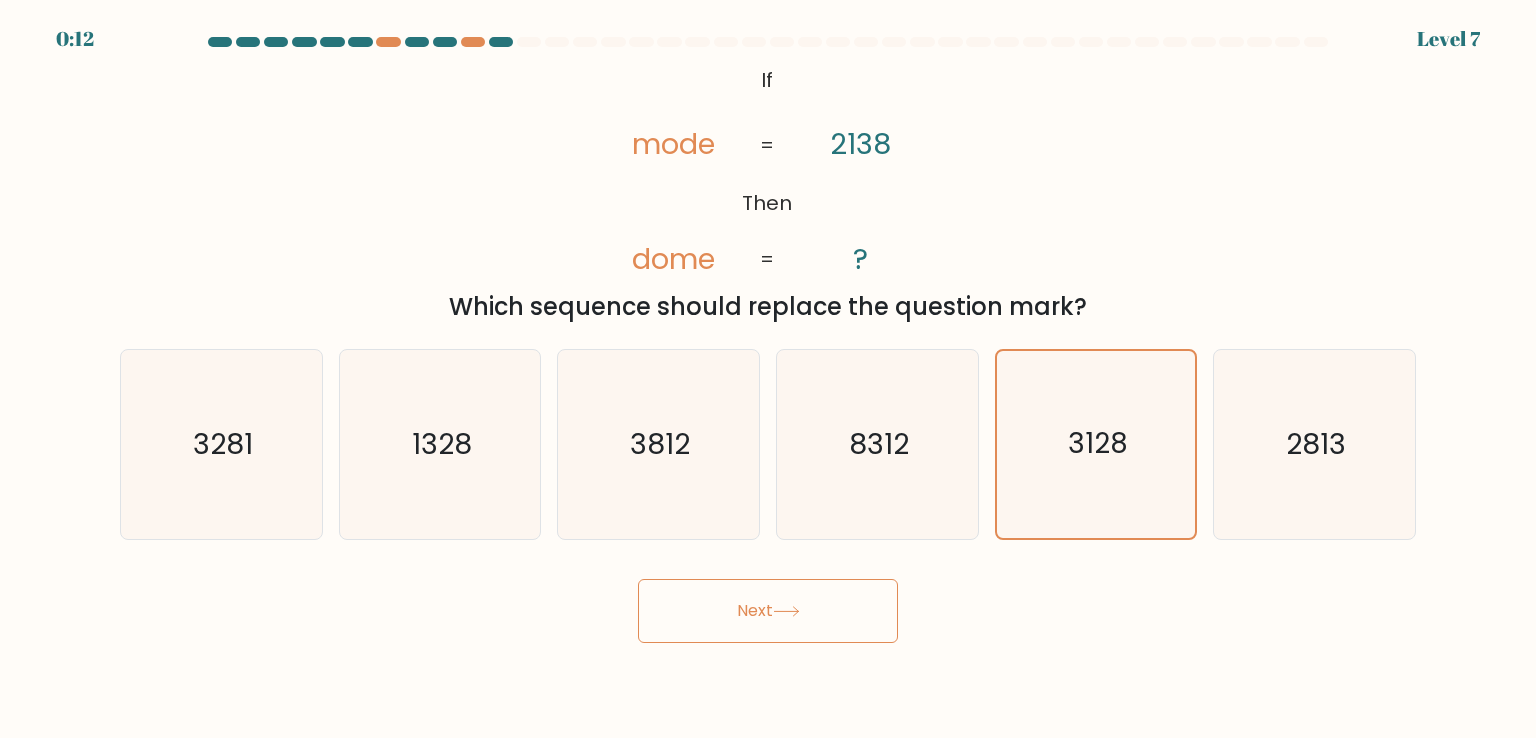 click on "Next" at bounding box center [768, 611] 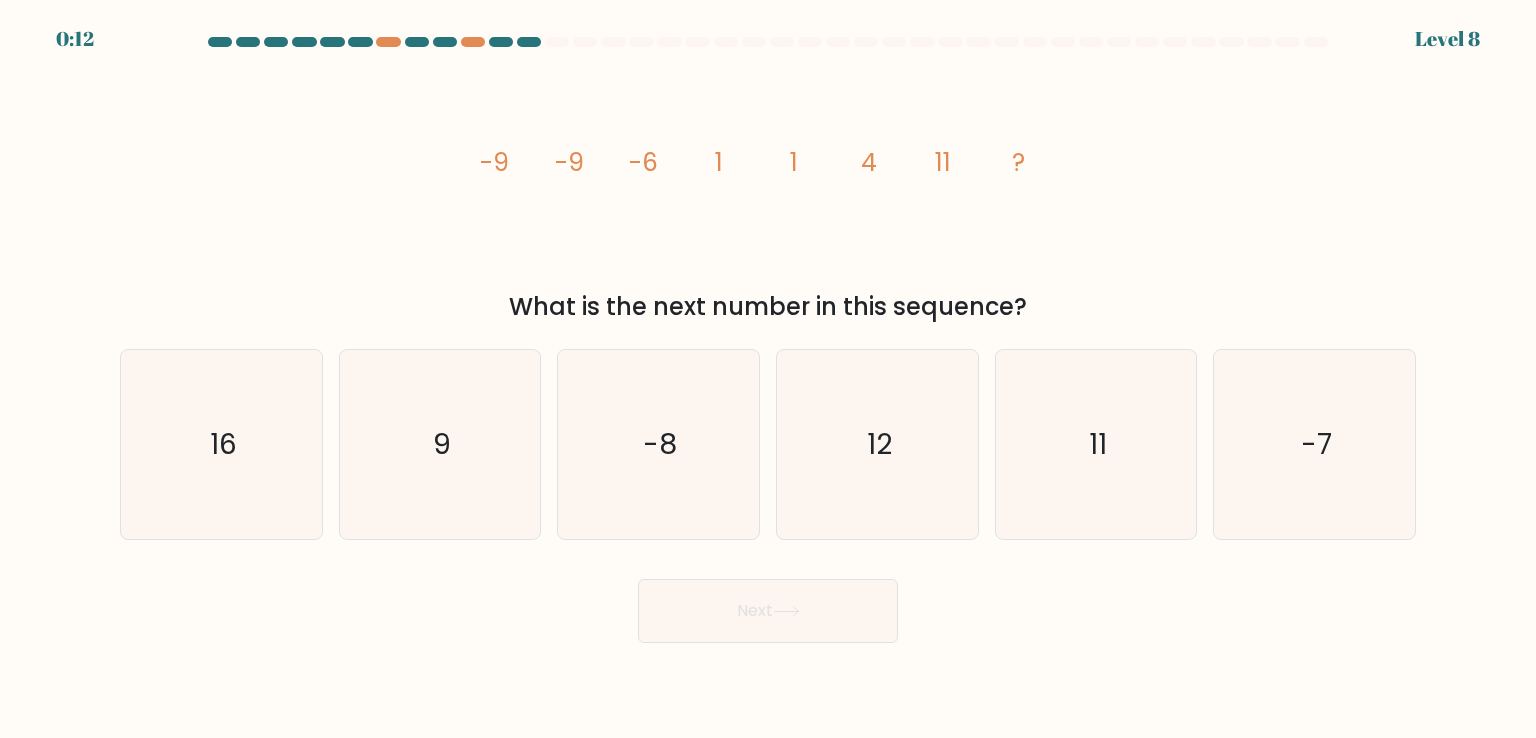 click on "Next" at bounding box center (768, 611) 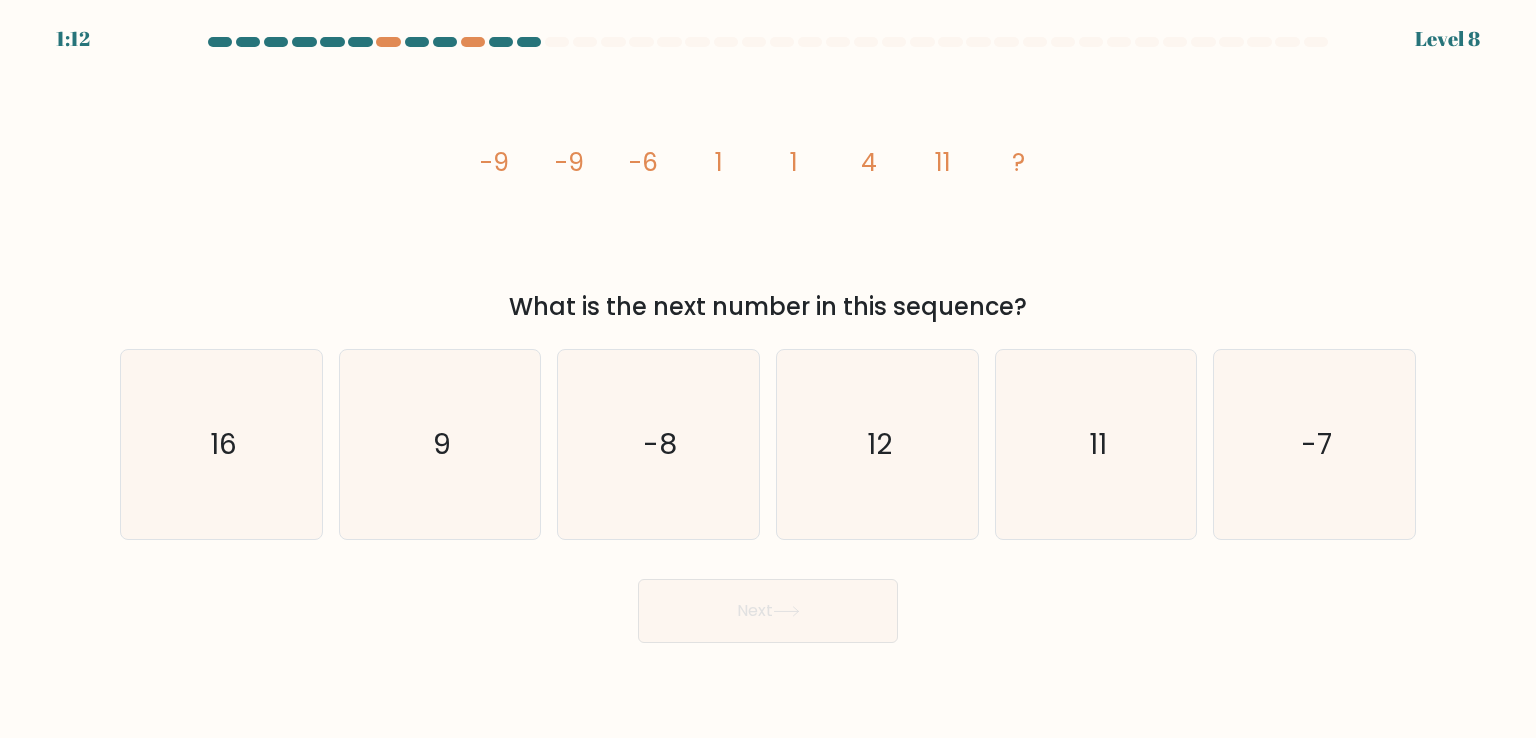 click on "image/svg+xml
-9
-9
-6
1
1
4
11
?
What is the next number in this sequence?" at bounding box center [768, 192] 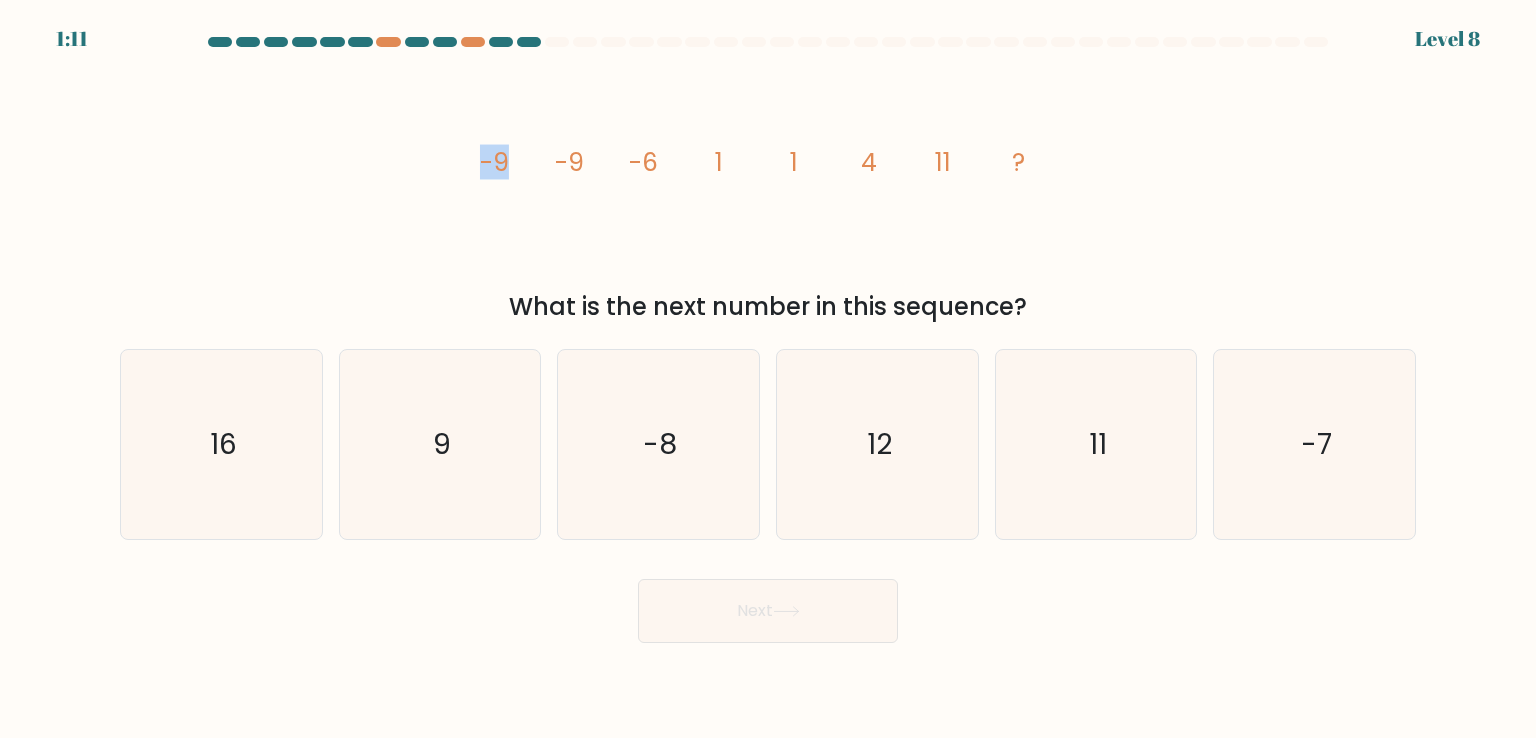 drag, startPoint x: 475, startPoint y: 149, endPoint x: 528, endPoint y: 145, distance: 53.15073 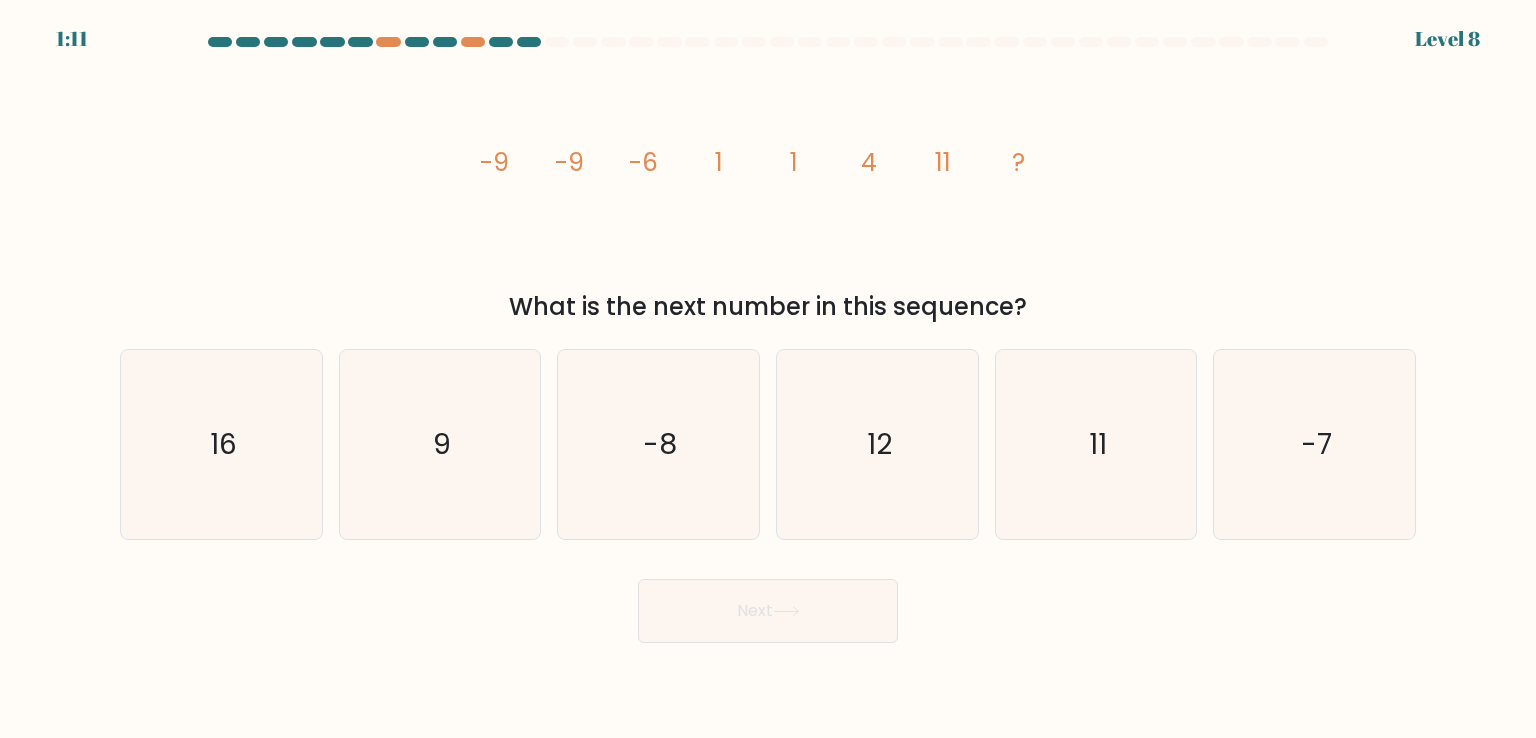drag, startPoint x: 562, startPoint y: 145, endPoint x: 633, endPoint y: 146, distance: 71.00704 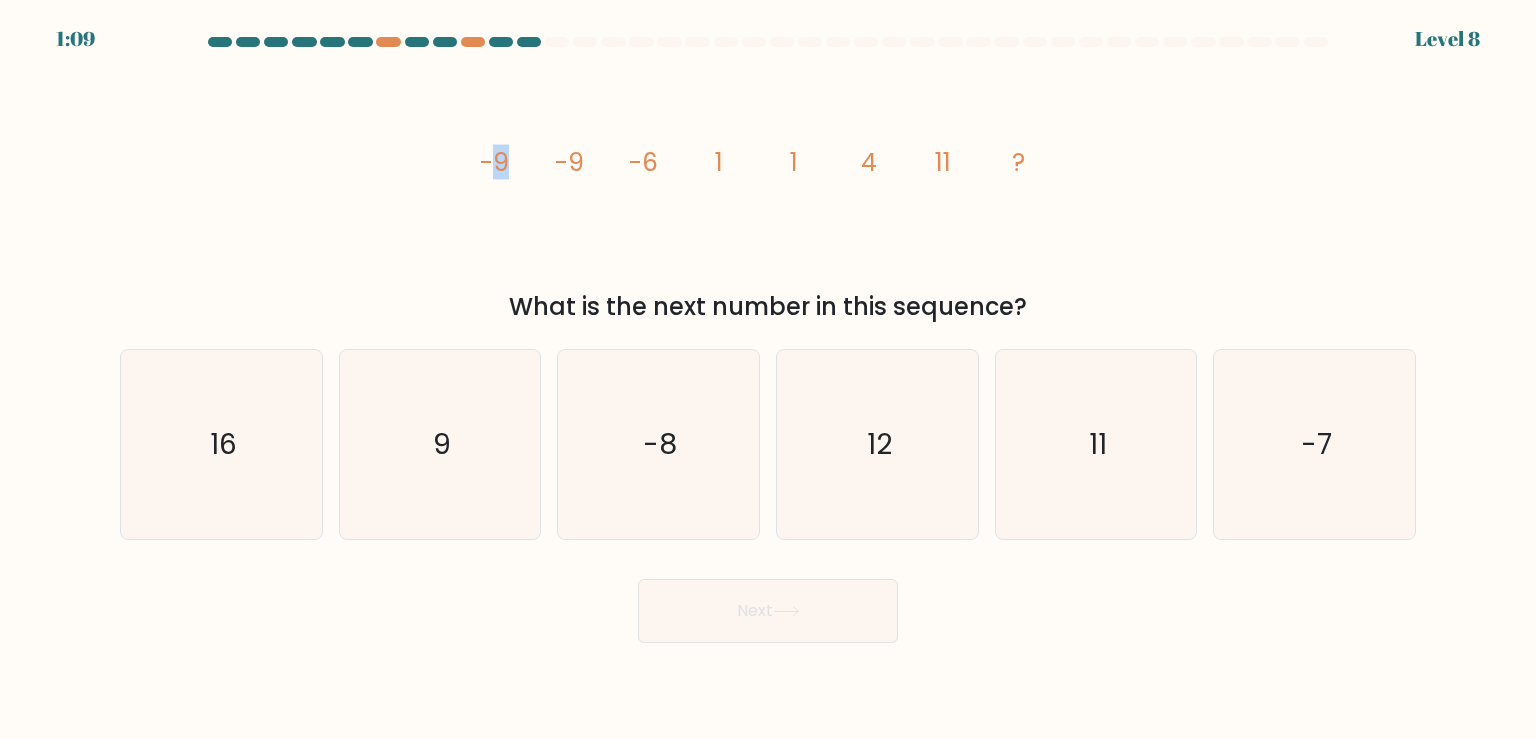 drag, startPoint x: 486, startPoint y: 170, endPoint x: 598, endPoint y: 172, distance: 112.01785 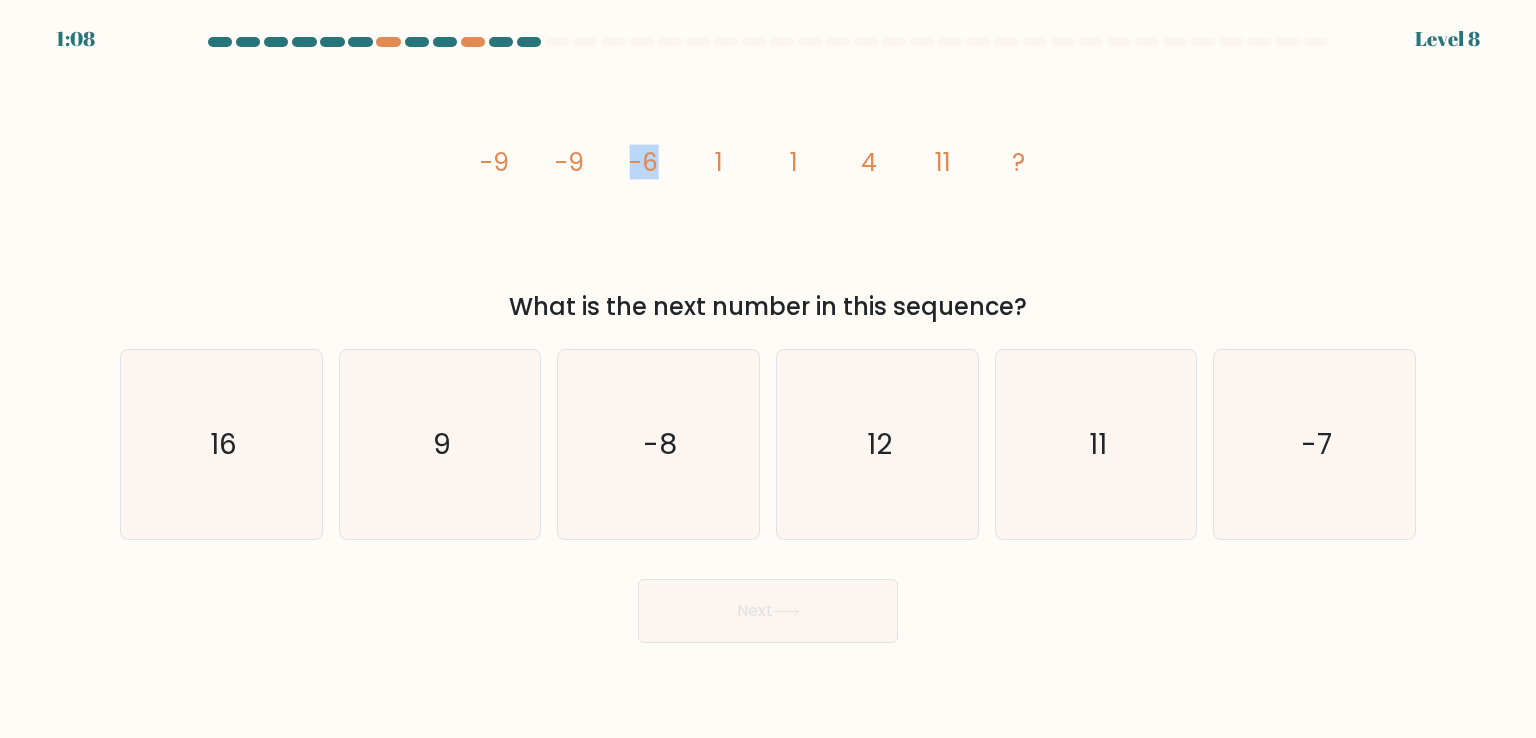drag, startPoint x: 625, startPoint y: 159, endPoint x: 702, endPoint y: 163, distance: 77.10383 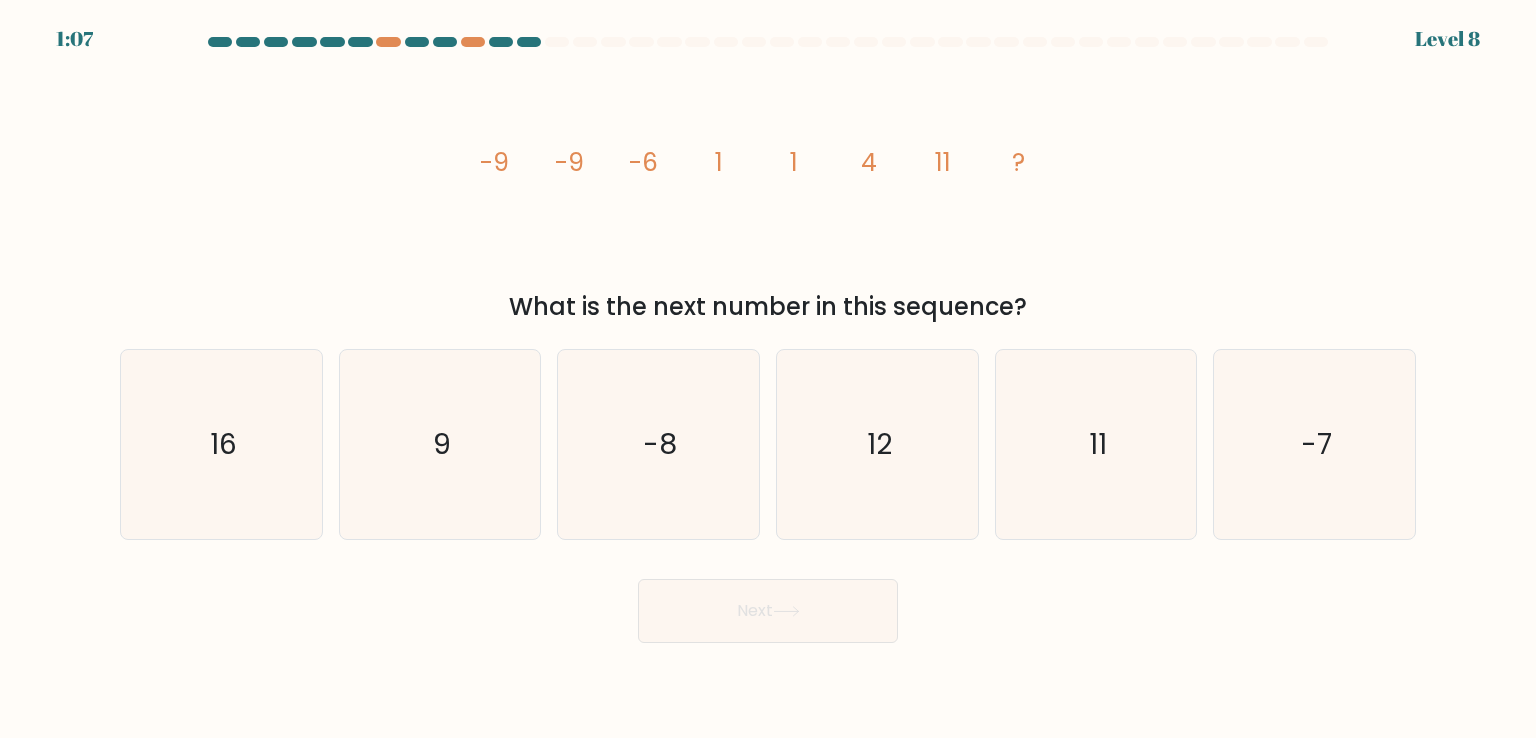 click on "image/svg+xml
-9
-9
-6
1
1
4
11
?" at bounding box center (768, 170) 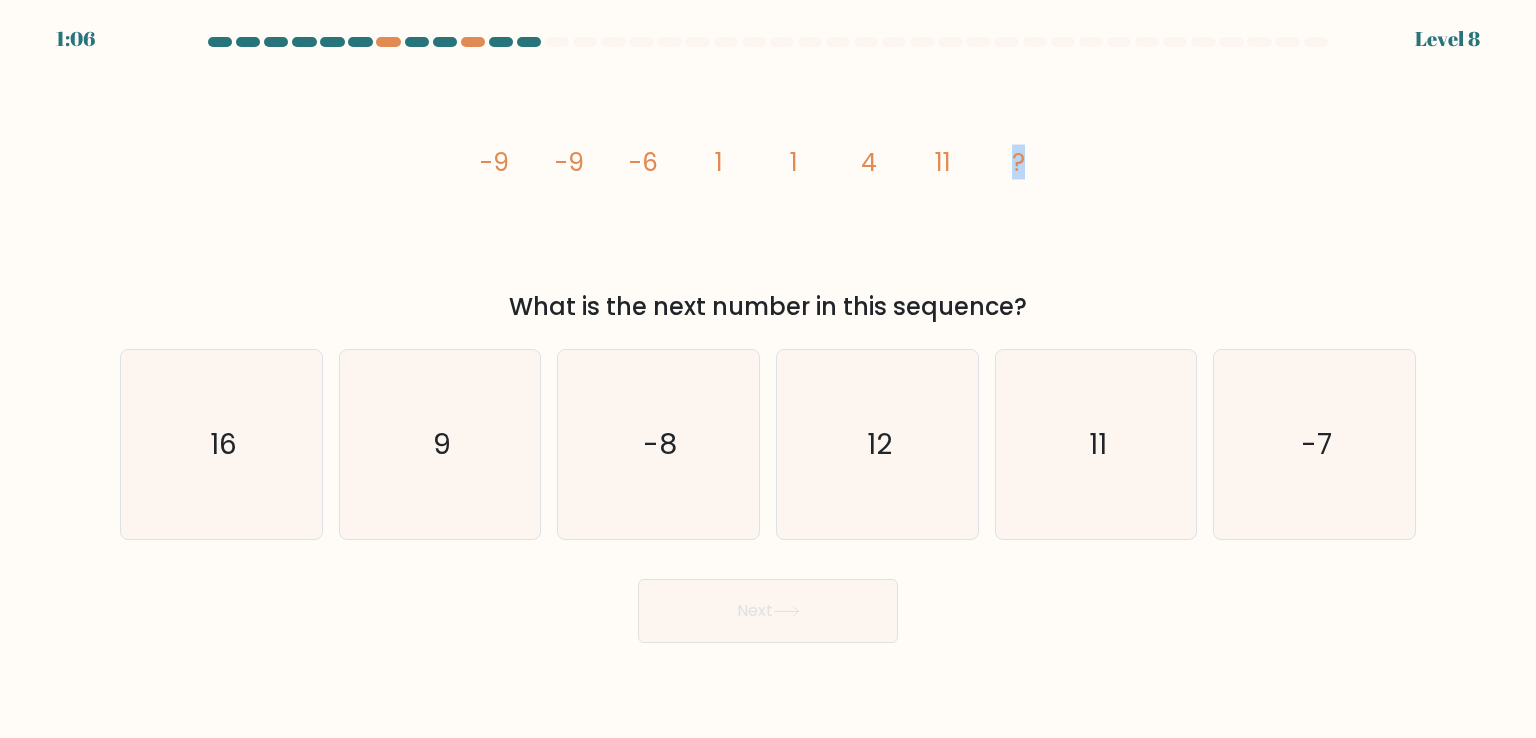 drag, startPoint x: 1056, startPoint y: 154, endPoint x: 975, endPoint y: 181, distance: 85.3815 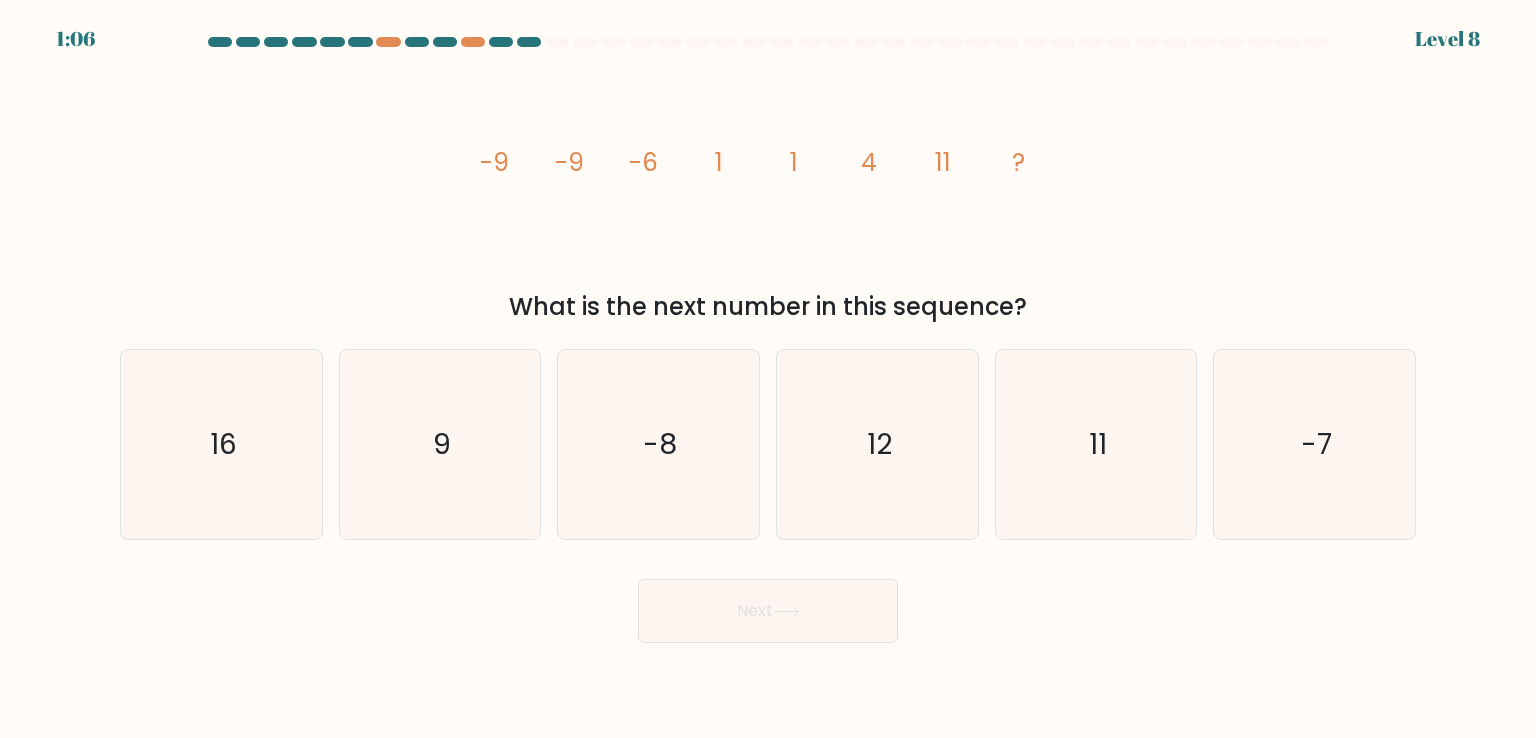 click on "What is the next number in this sequence?" at bounding box center [768, 307] 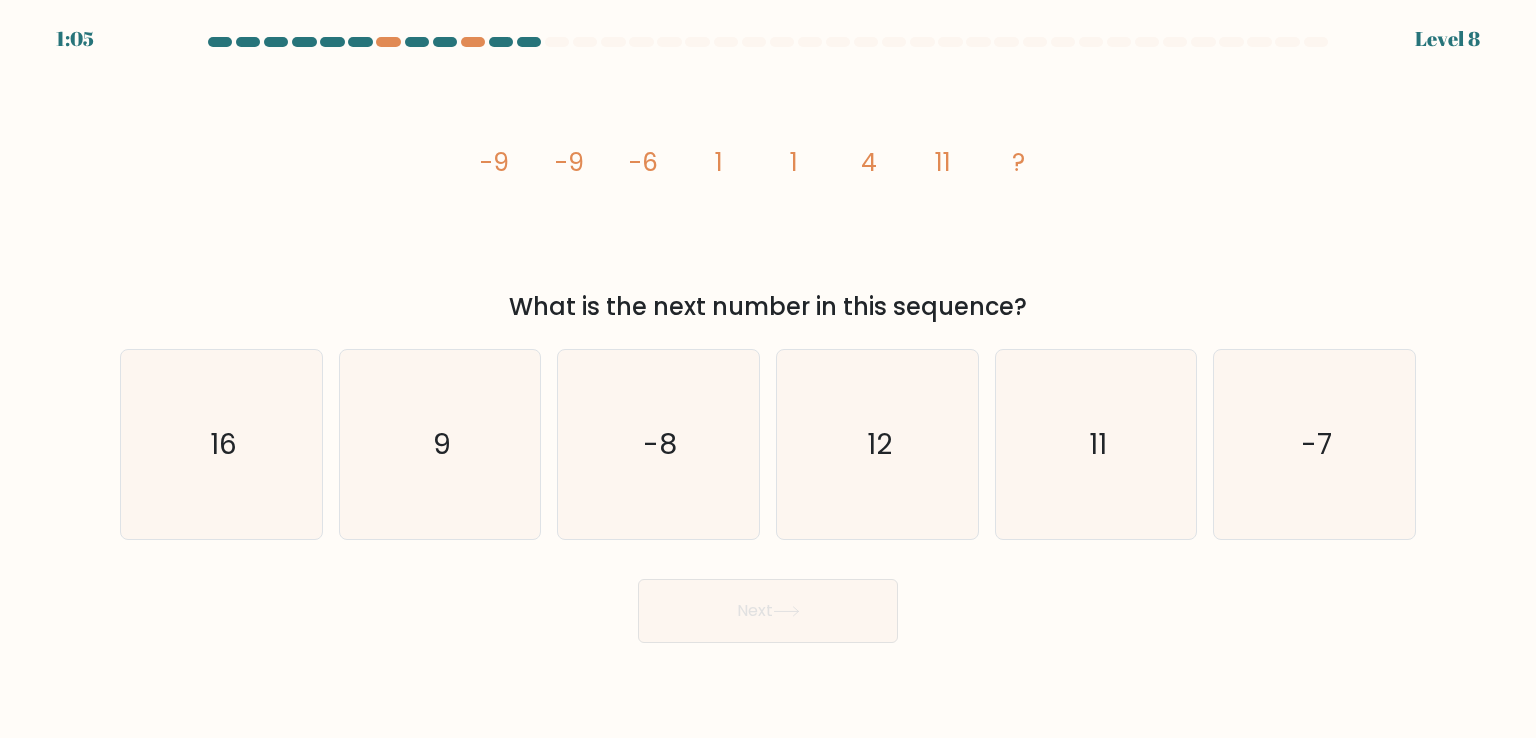drag, startPoint x: 968, startPoint y: 299, endPoint x: 481, endPoint y: 174, distance: 502.78622 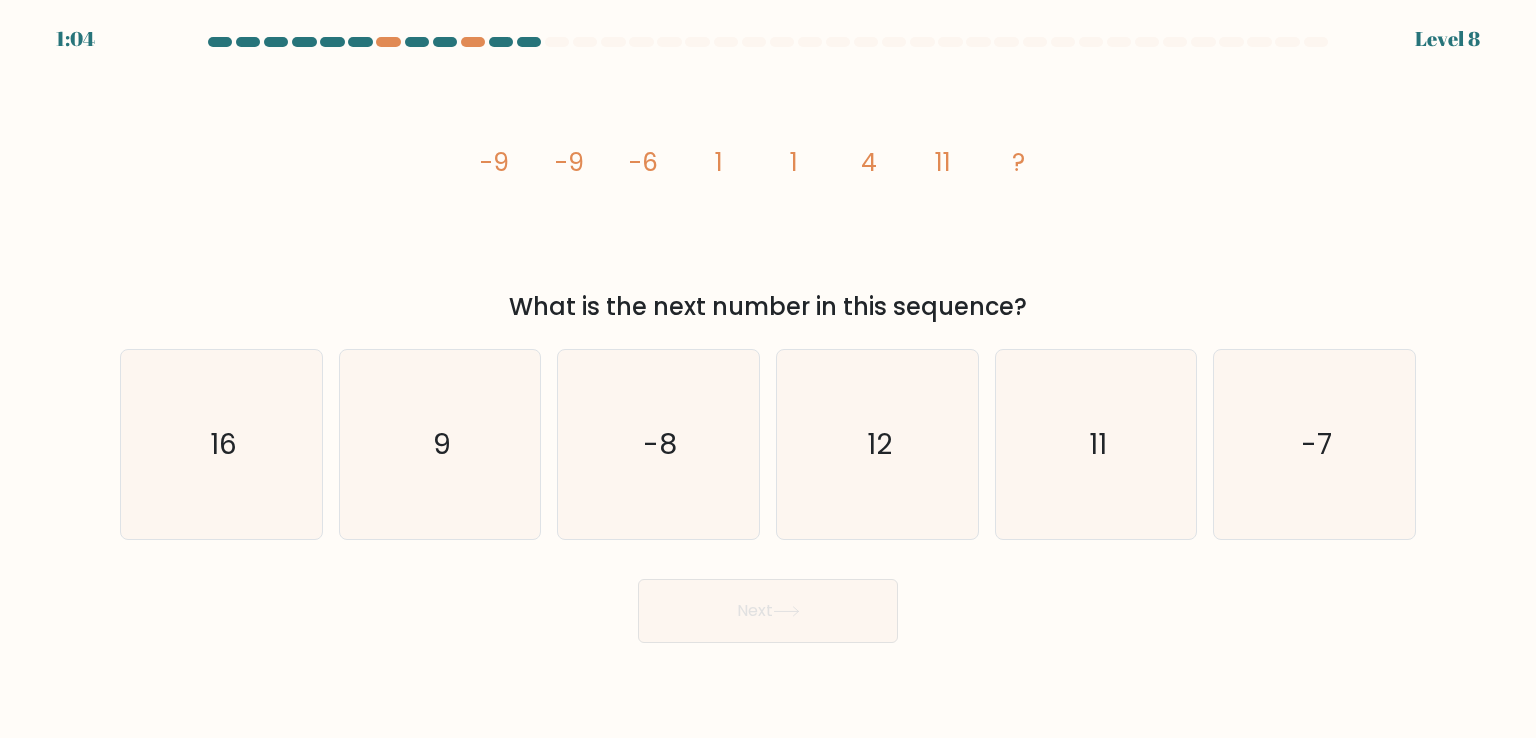drag, startPoint x: 526, startPoint y: 167, endPoint x: 566, endPoint y: 162, distance: 40.311287 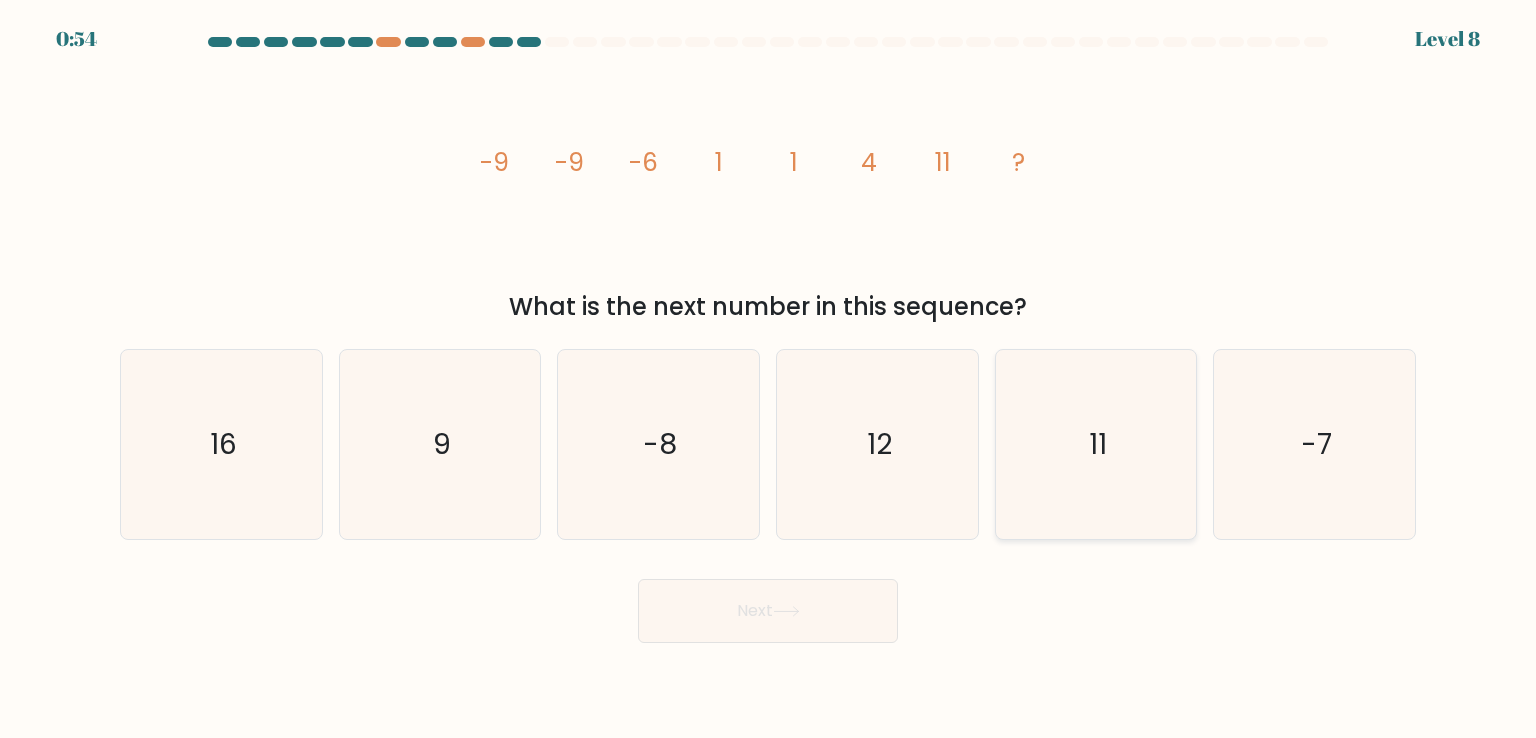 click on "11" at bounding box center [1096, 444] 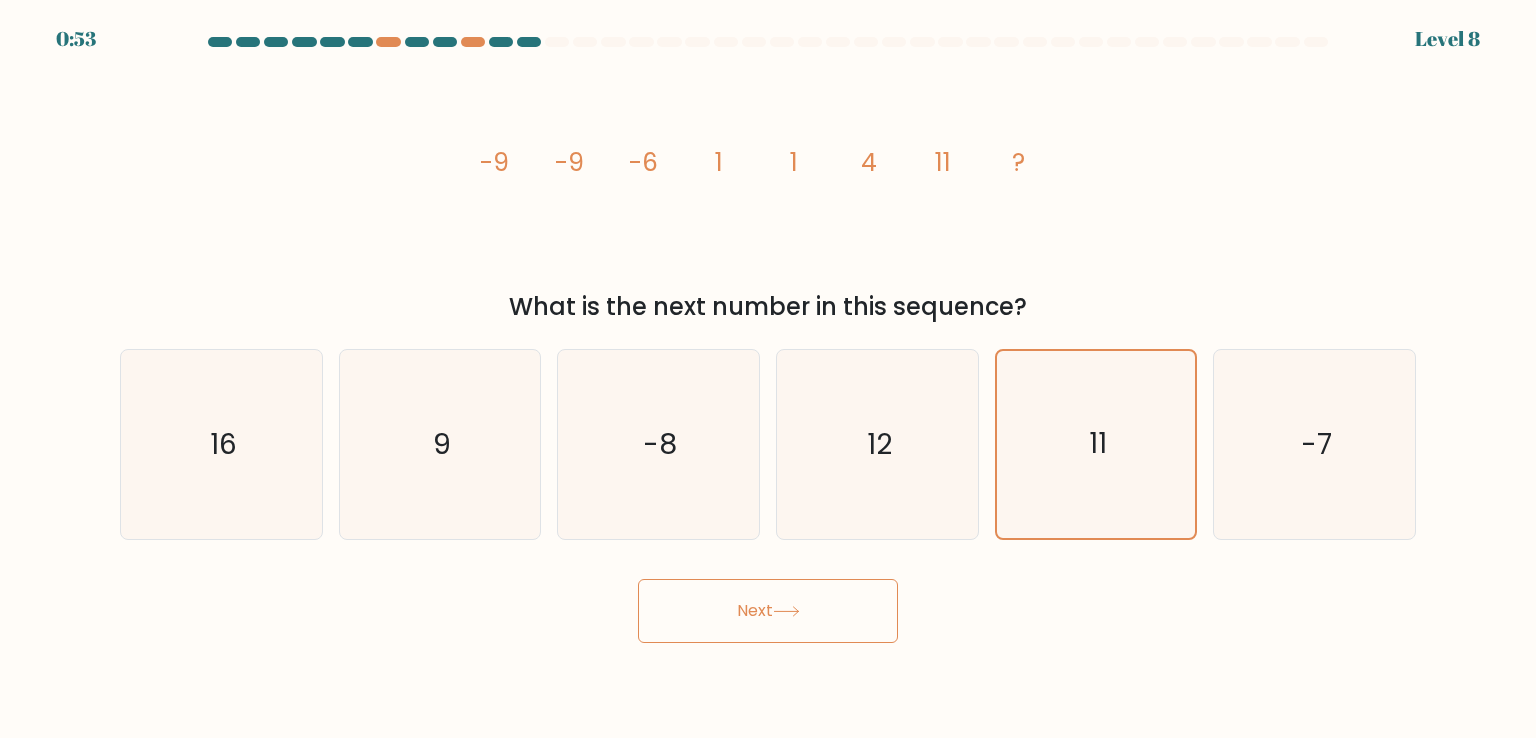 click on "Next" at bounding box center [768, 611] 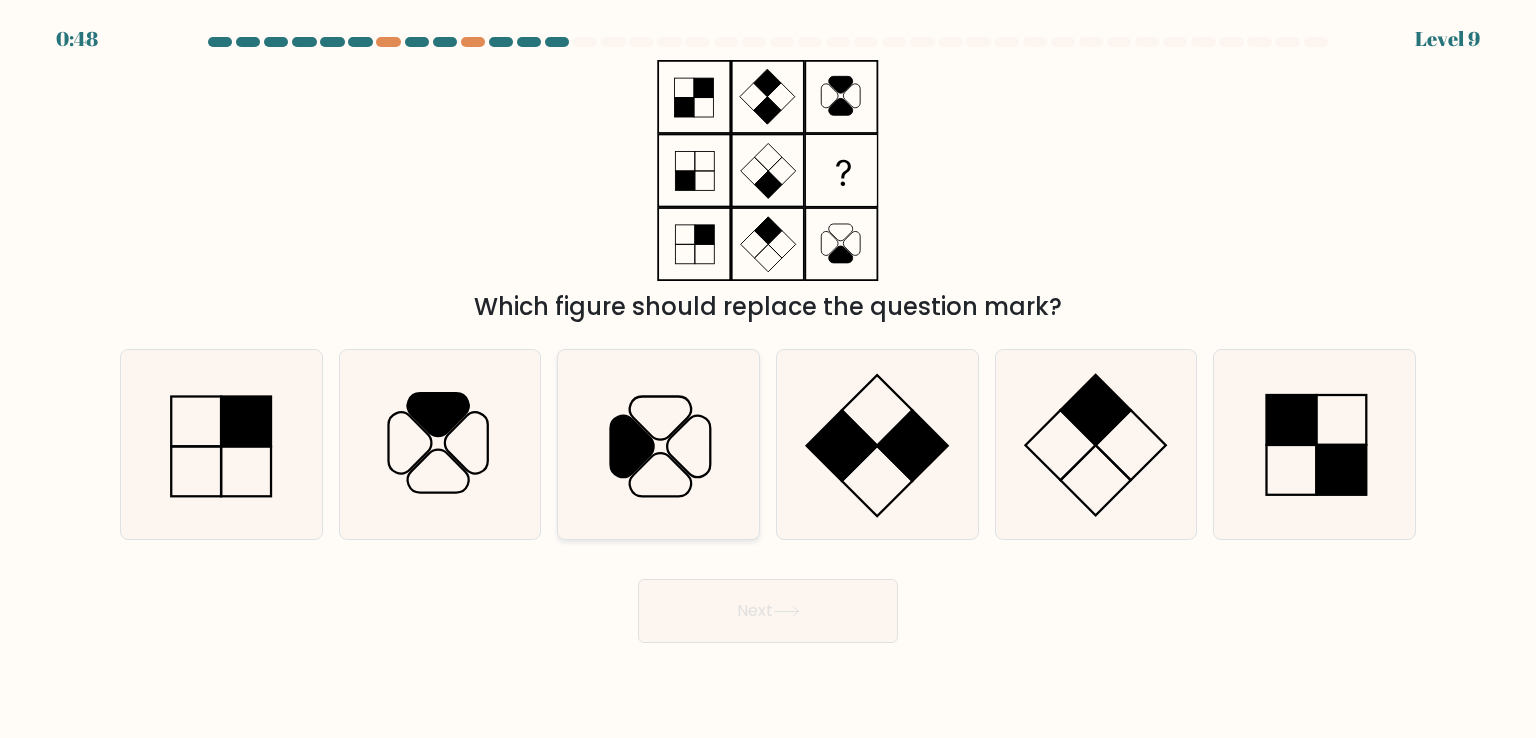 click at bounding box center (632, 446) 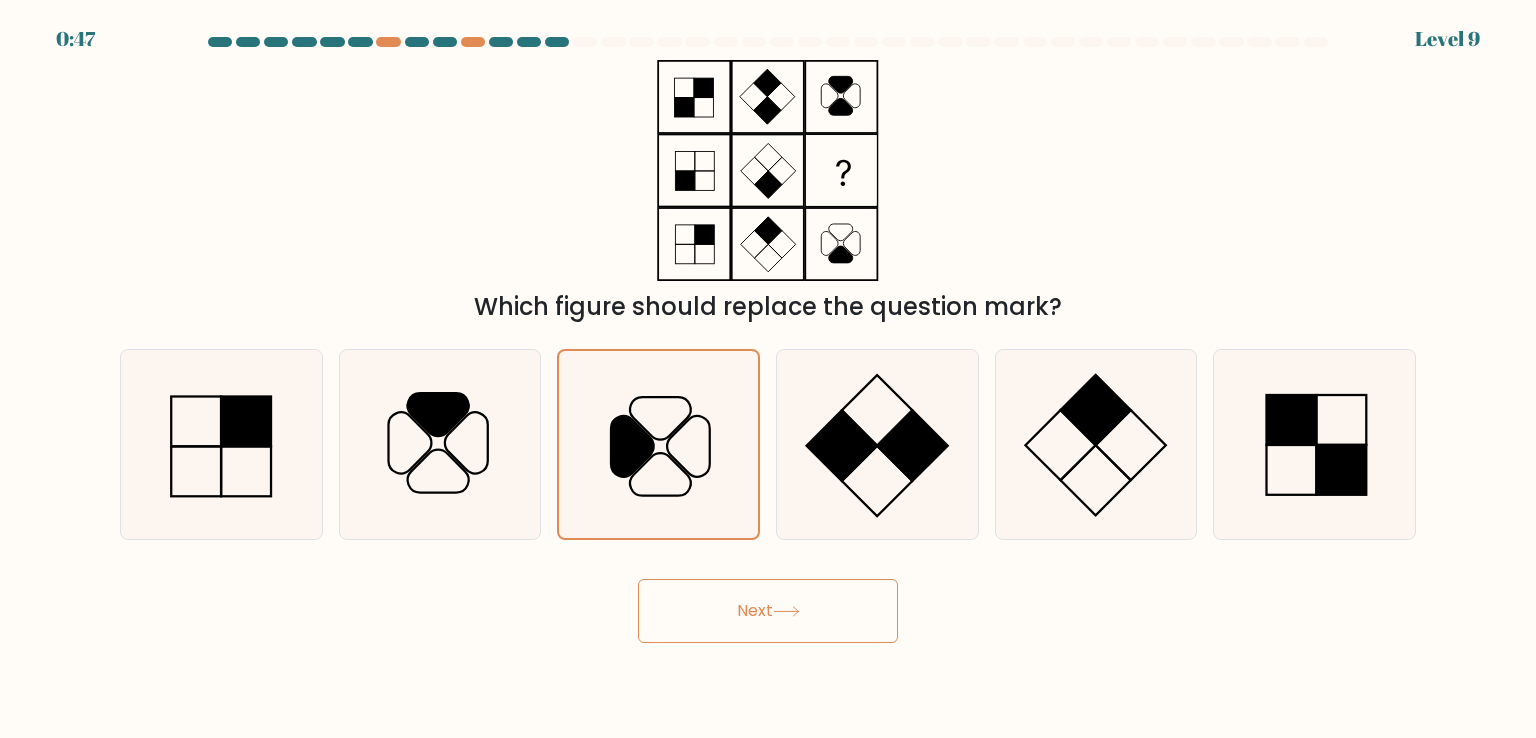 click on "Next" at bounding box center [768, 611] 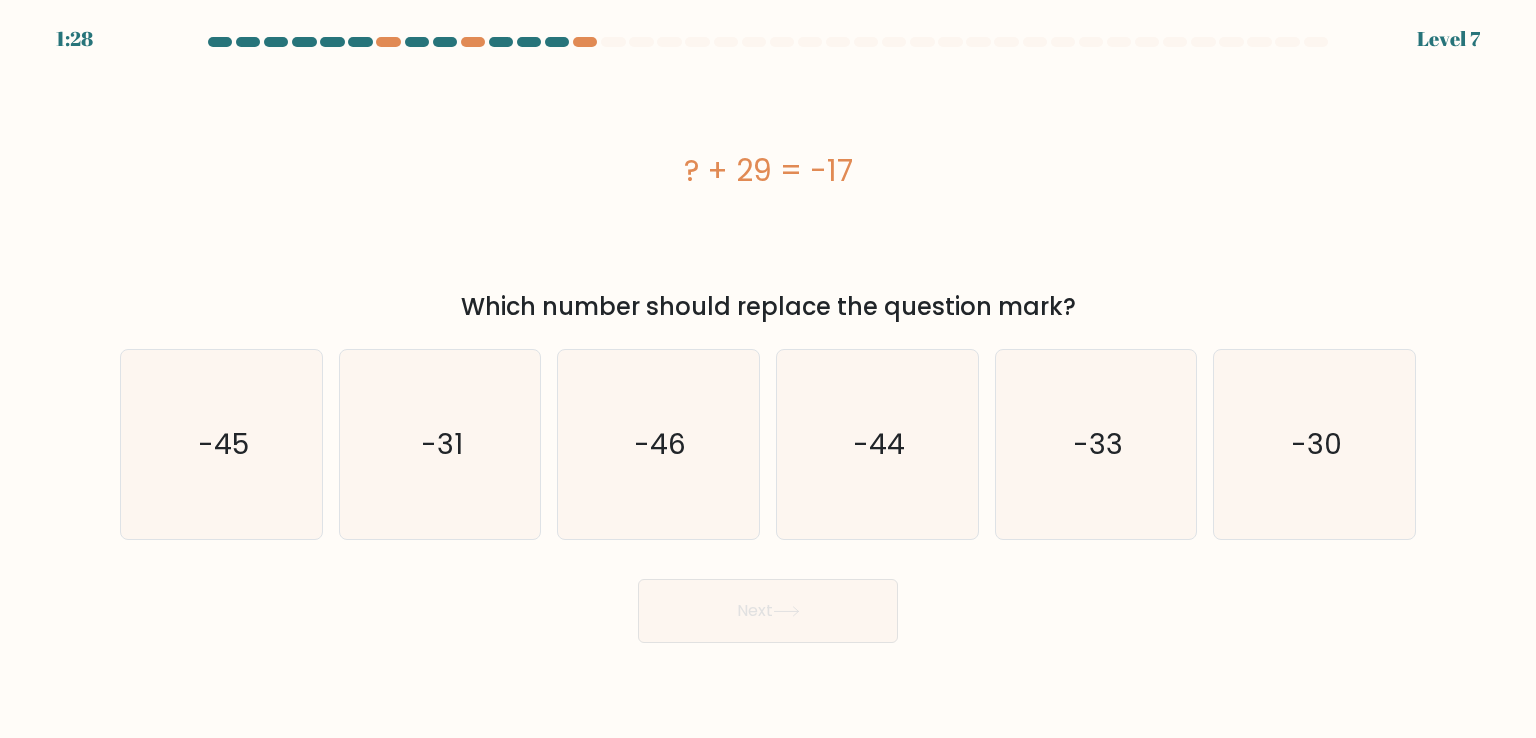 drag, startPoint x: 680, startPoint y: 170, endPoint x: 785, endPoint y: 173, distance: 105.04285 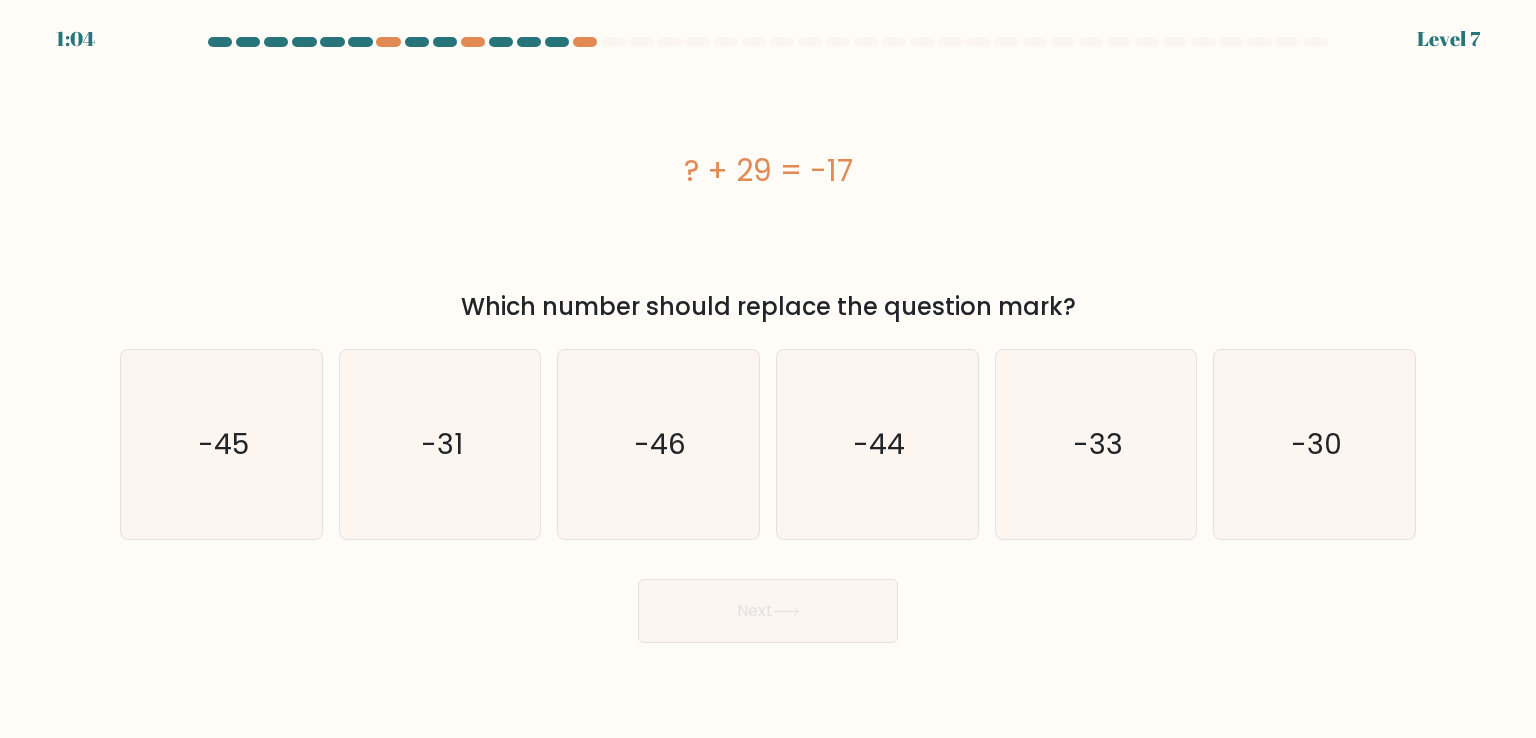 drag, startPoint x: 1069, startPoint y: 297, endPoint x: 672, endPoint y: 159, distance: 420.3011 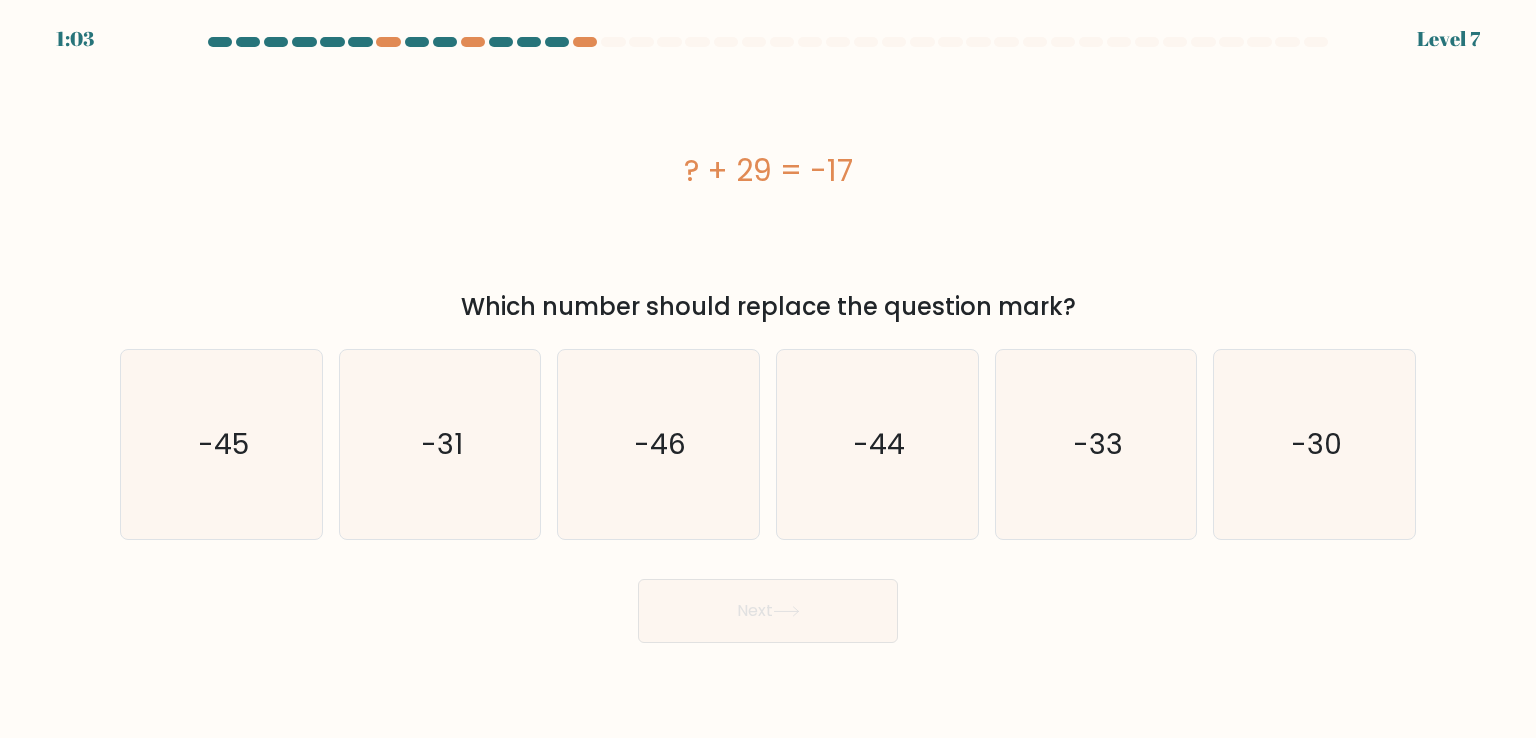 copy on "? + 29 = -17
Which number should replace the question mark?" 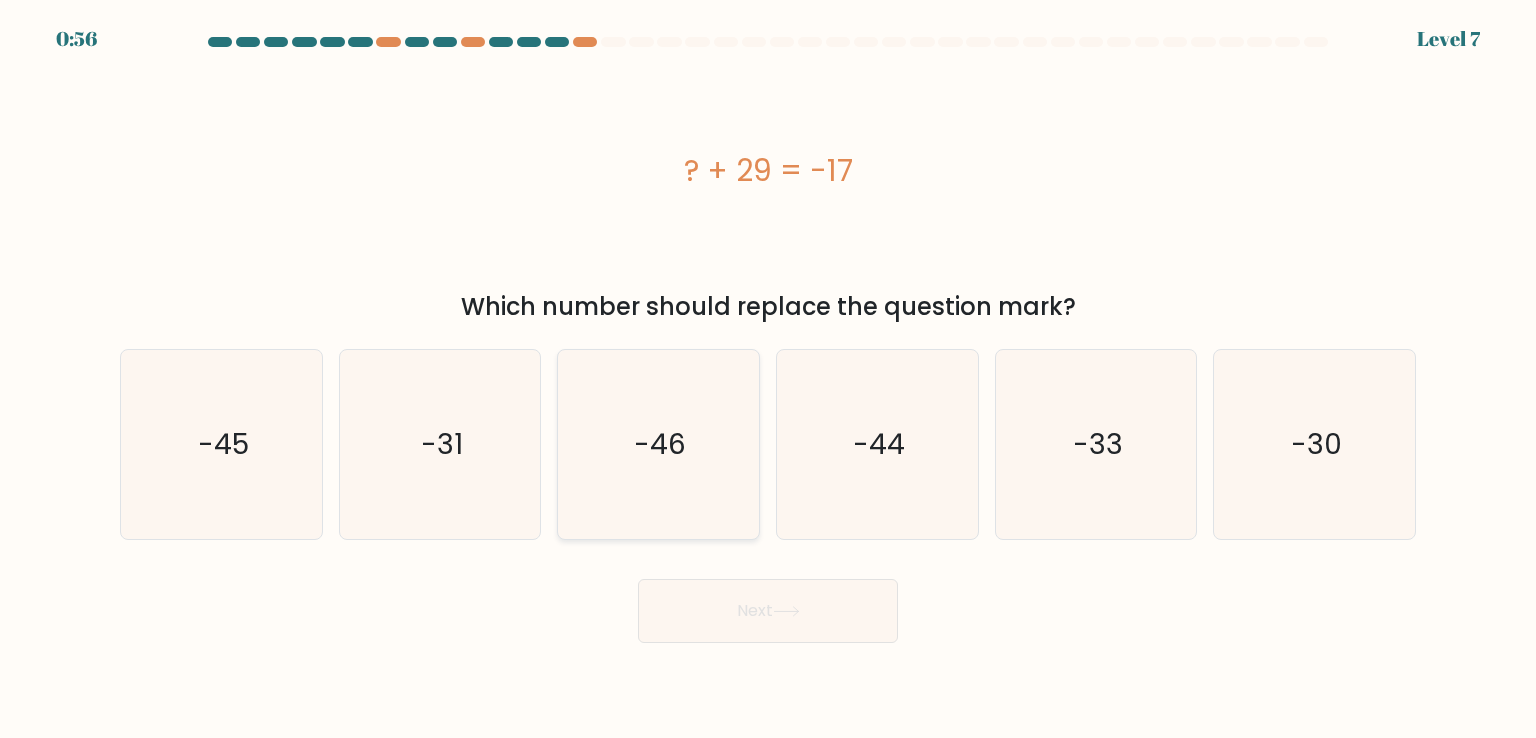 click on "-46" at bounding box center [658, 444] 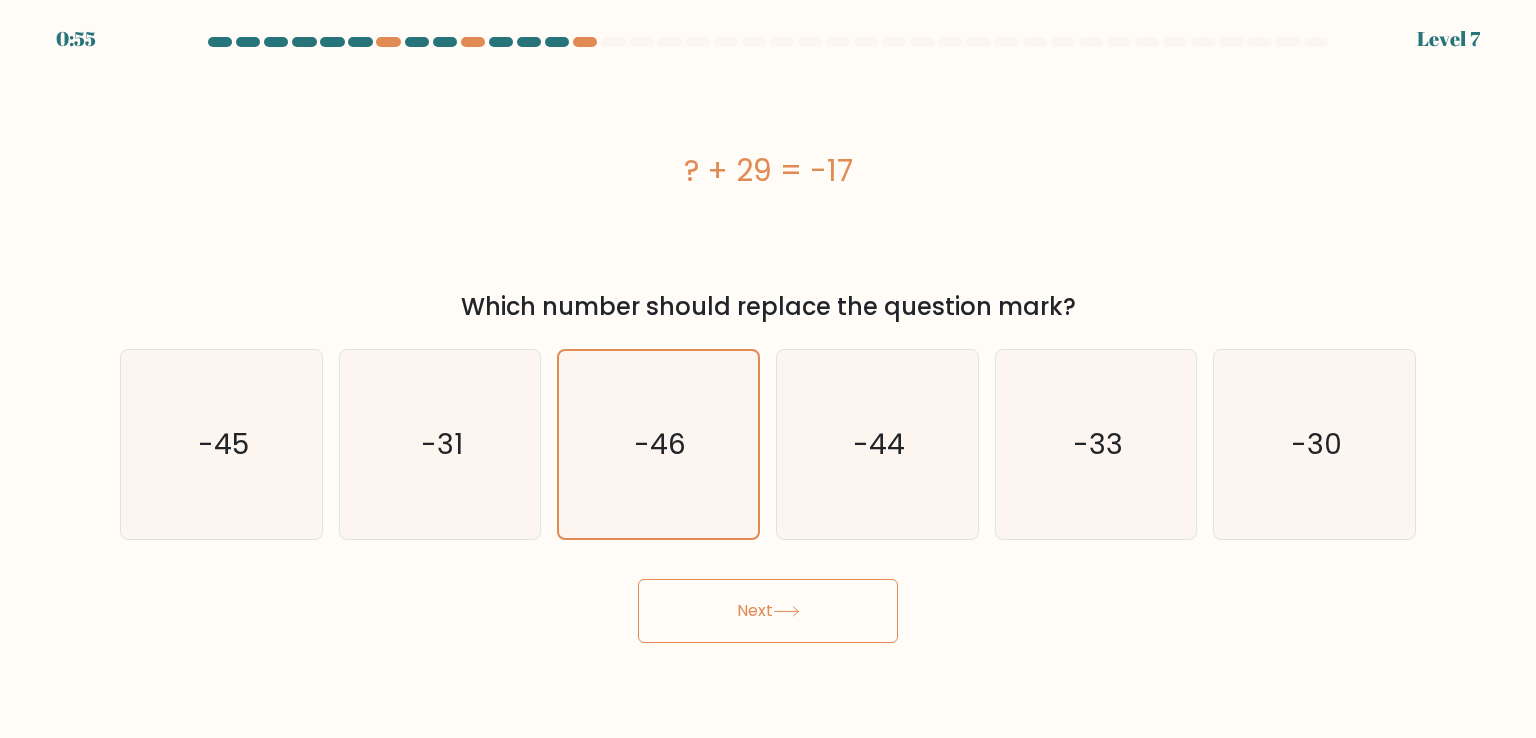 click at bounding box center [786, 611] 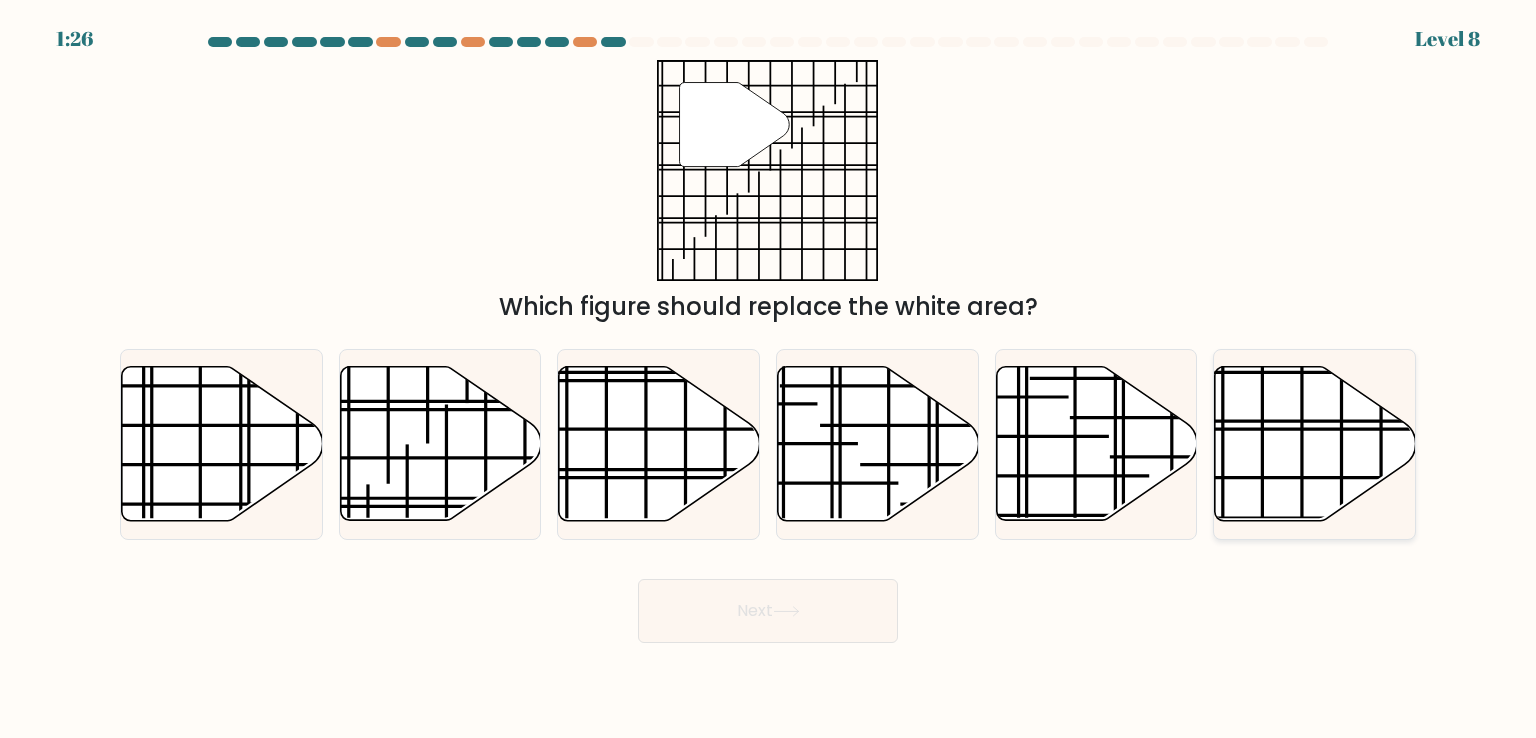 click at bounding box center [1377, 421] 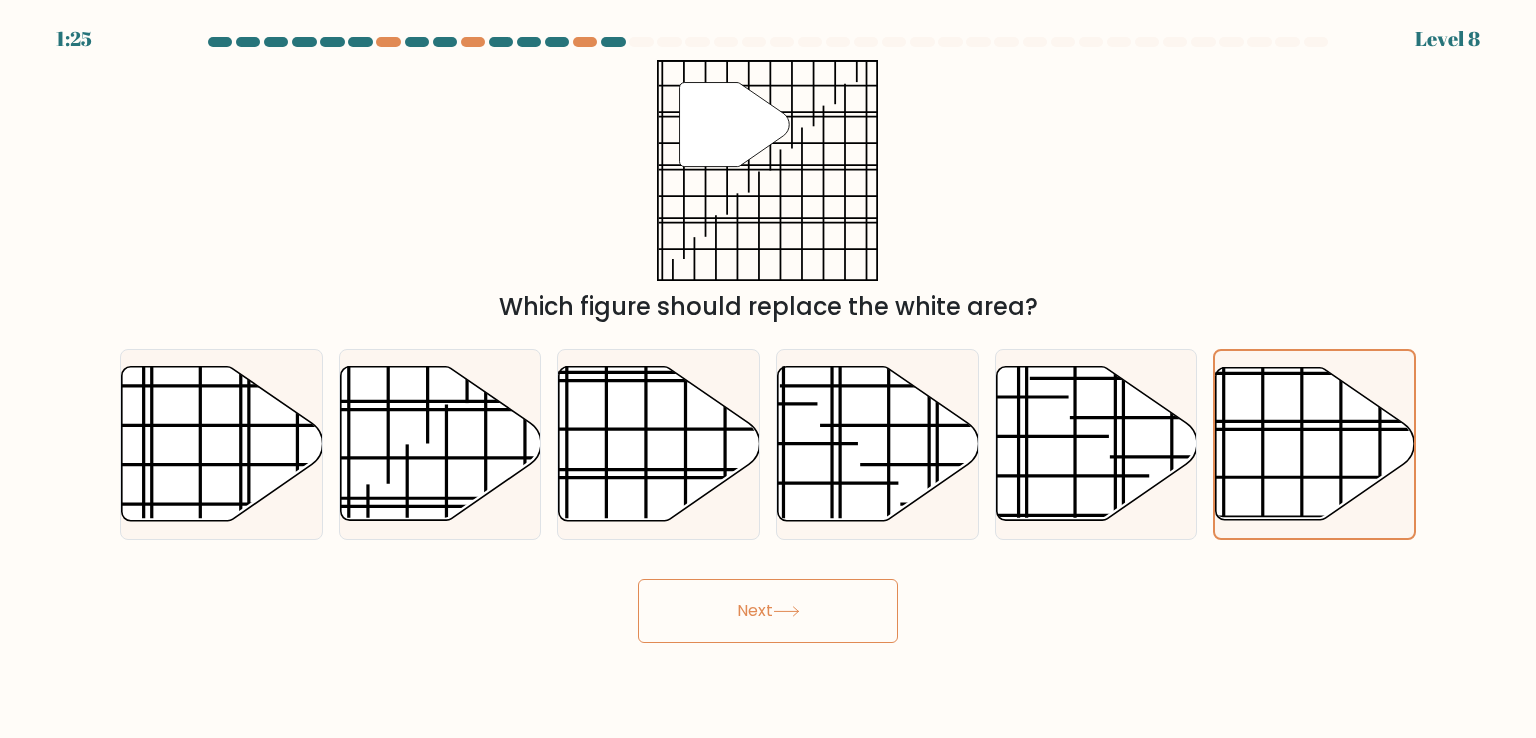 click on "Next" at bounding box center (768, 611) 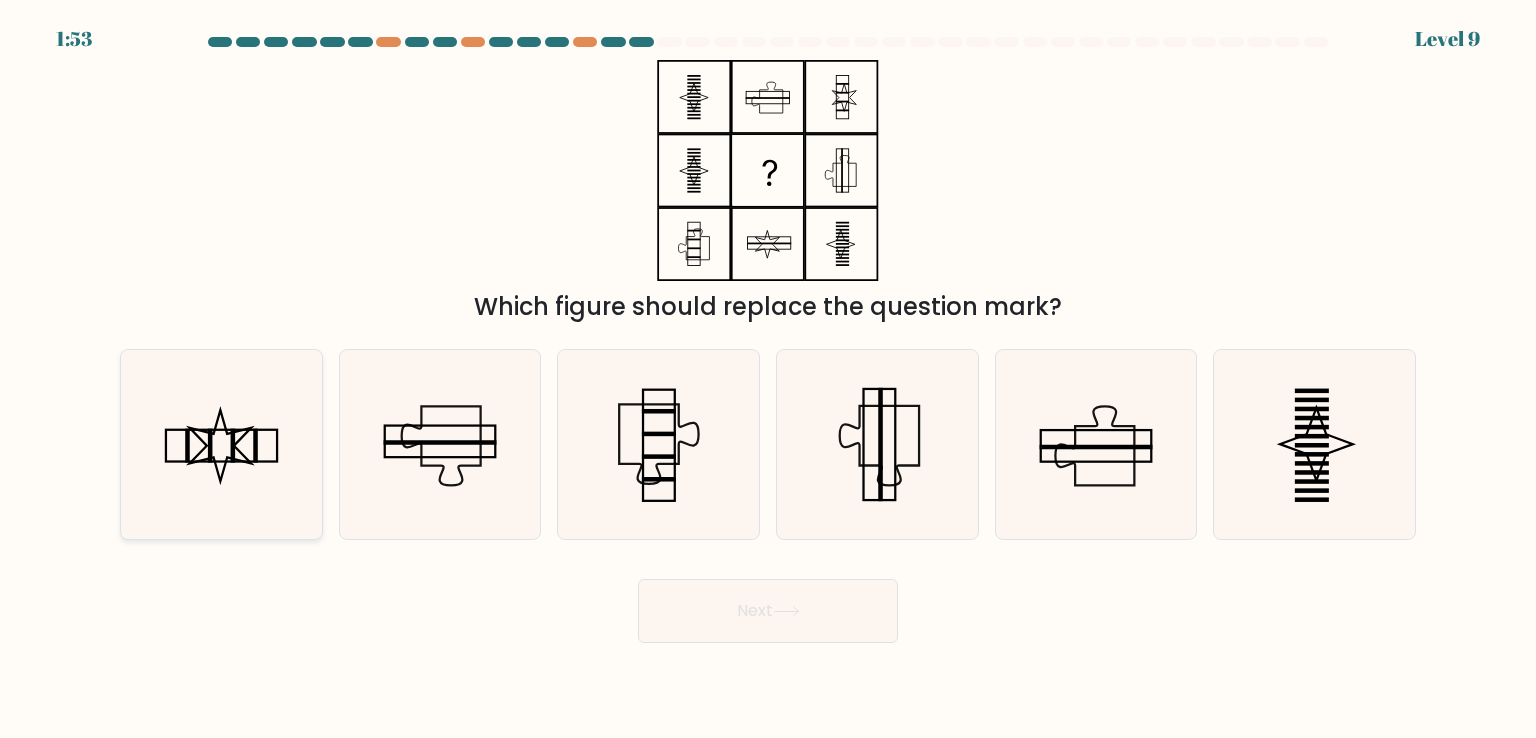 click at bounding box center (221, 444) 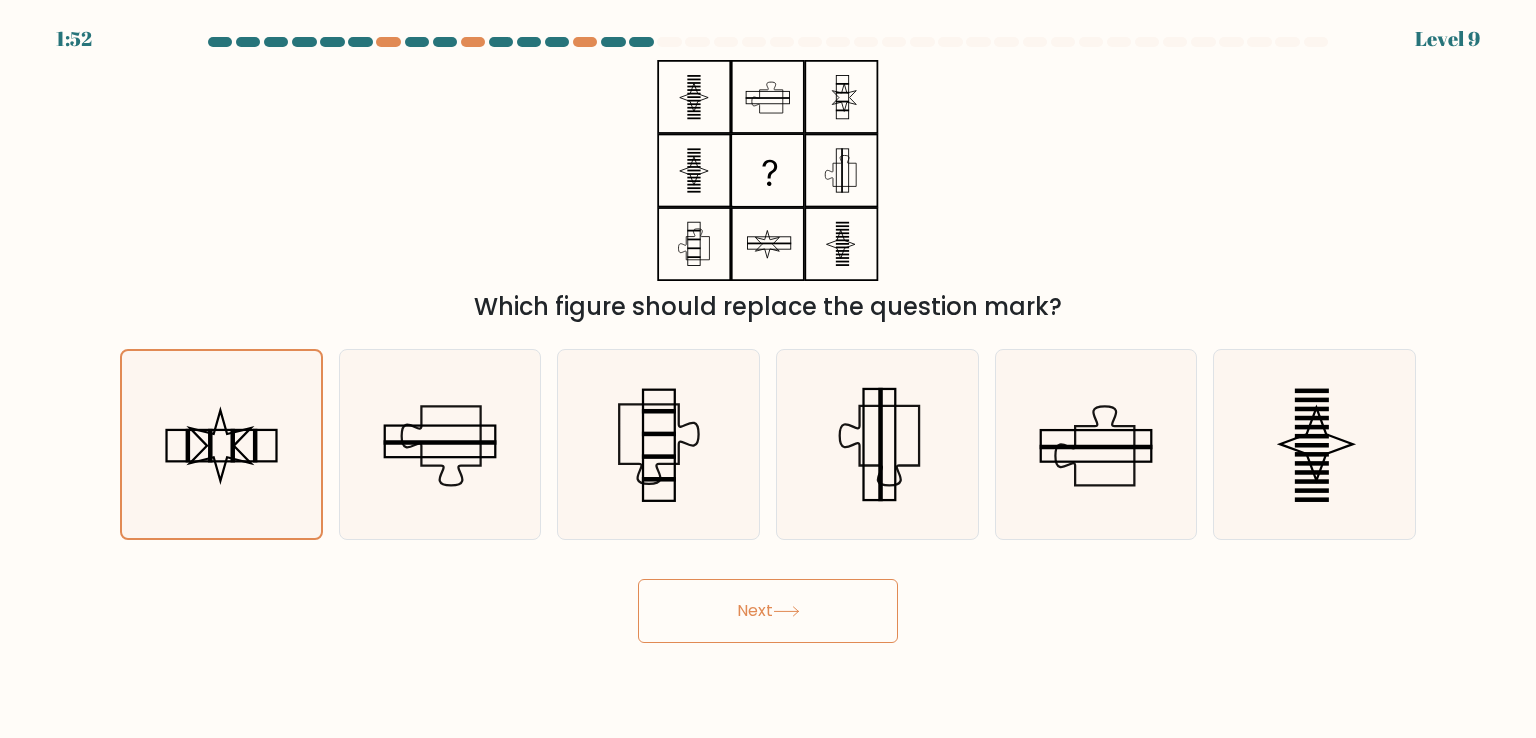 click at bounding box center (786, 611) 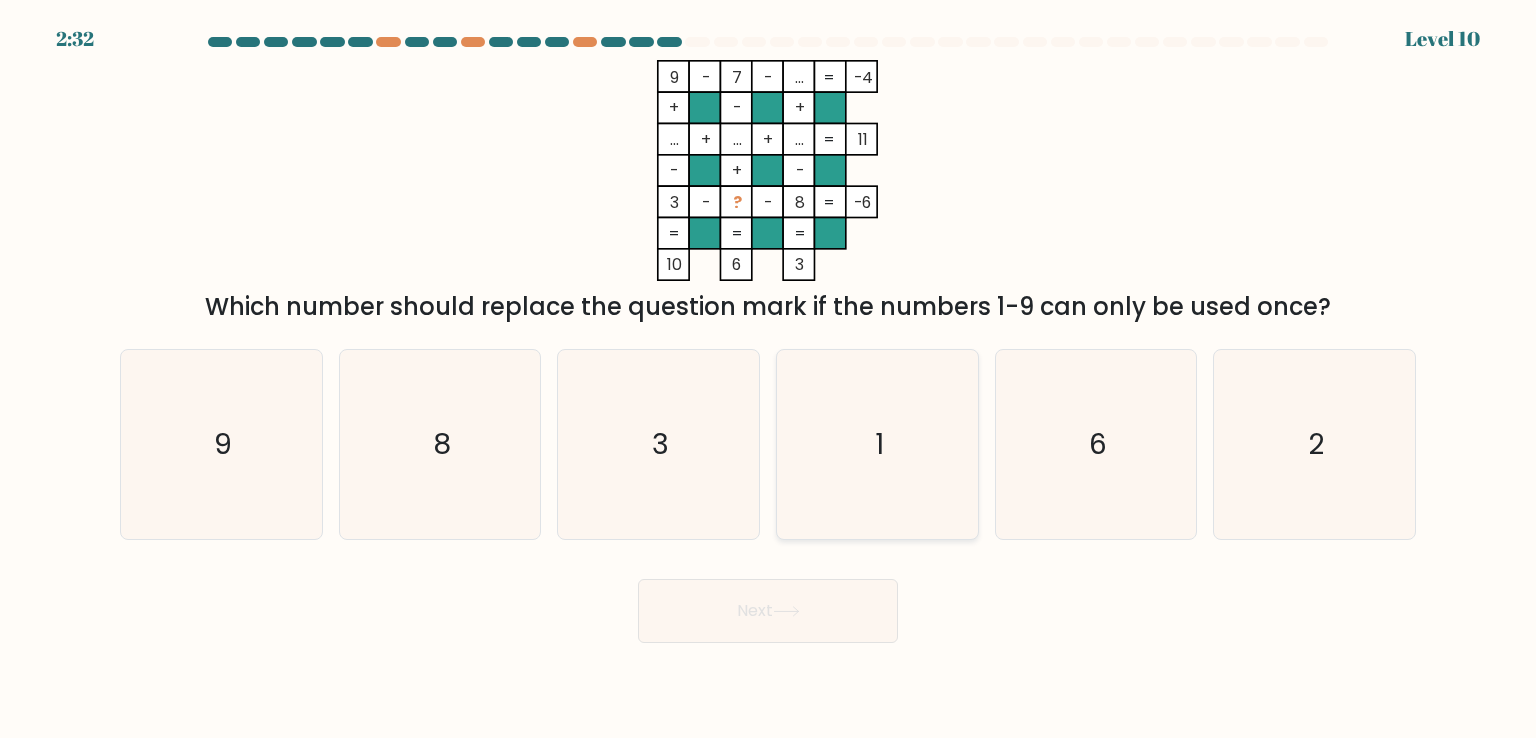 click on "1" at bounding box center [877, 444] 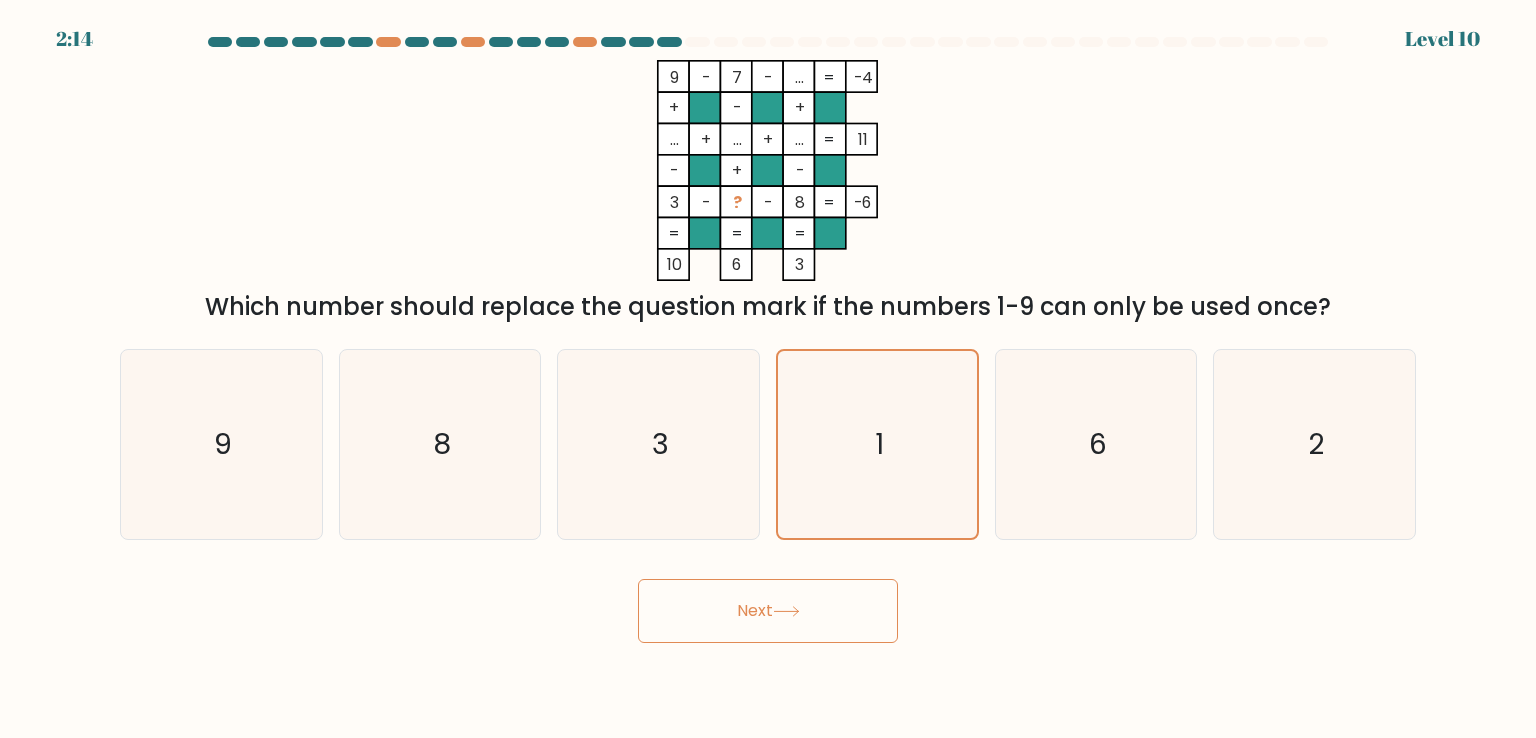 drag, startPoint x: 881, startPoint y: 204, endPoint x: 827, endPoint y: 204, distance: 54 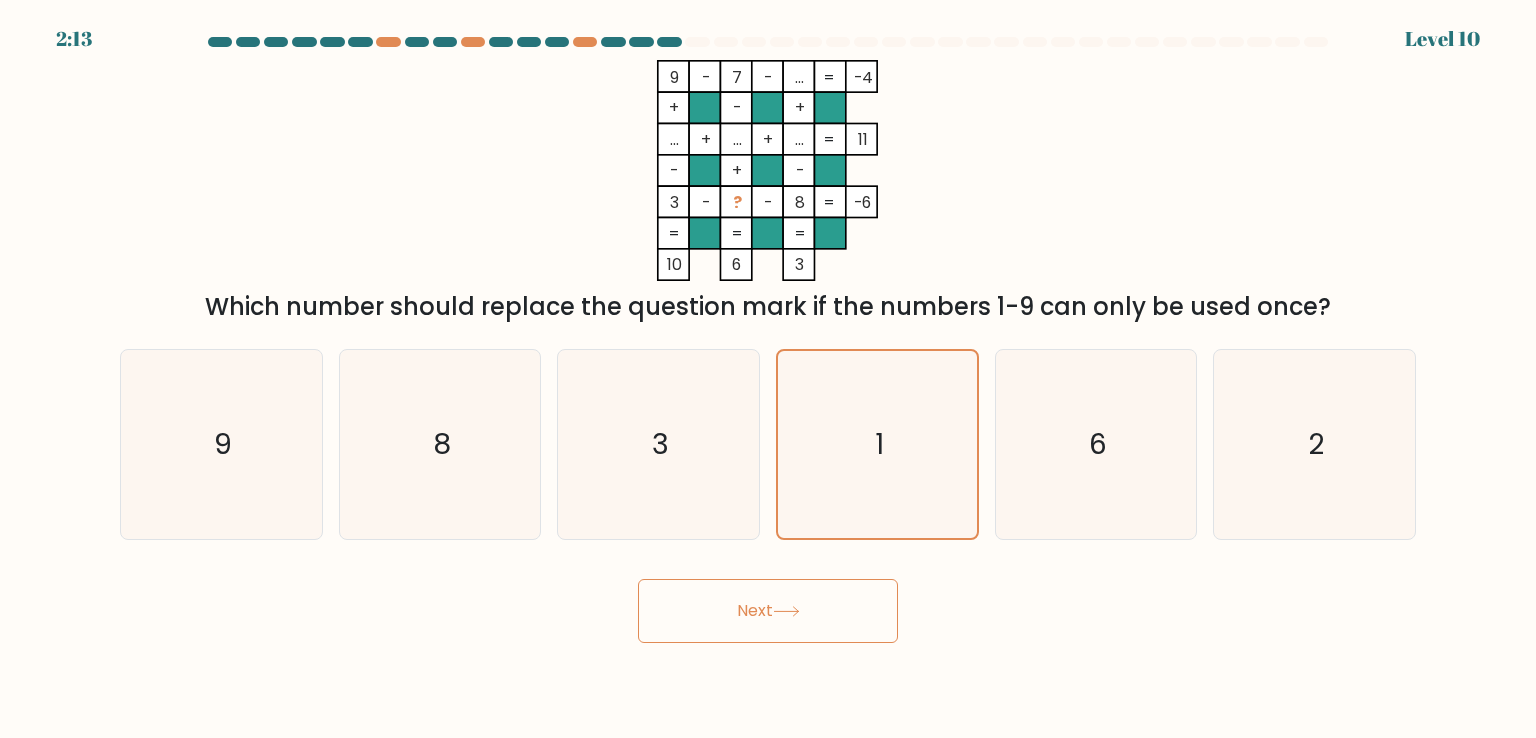 click at bounding box center [861, 201] 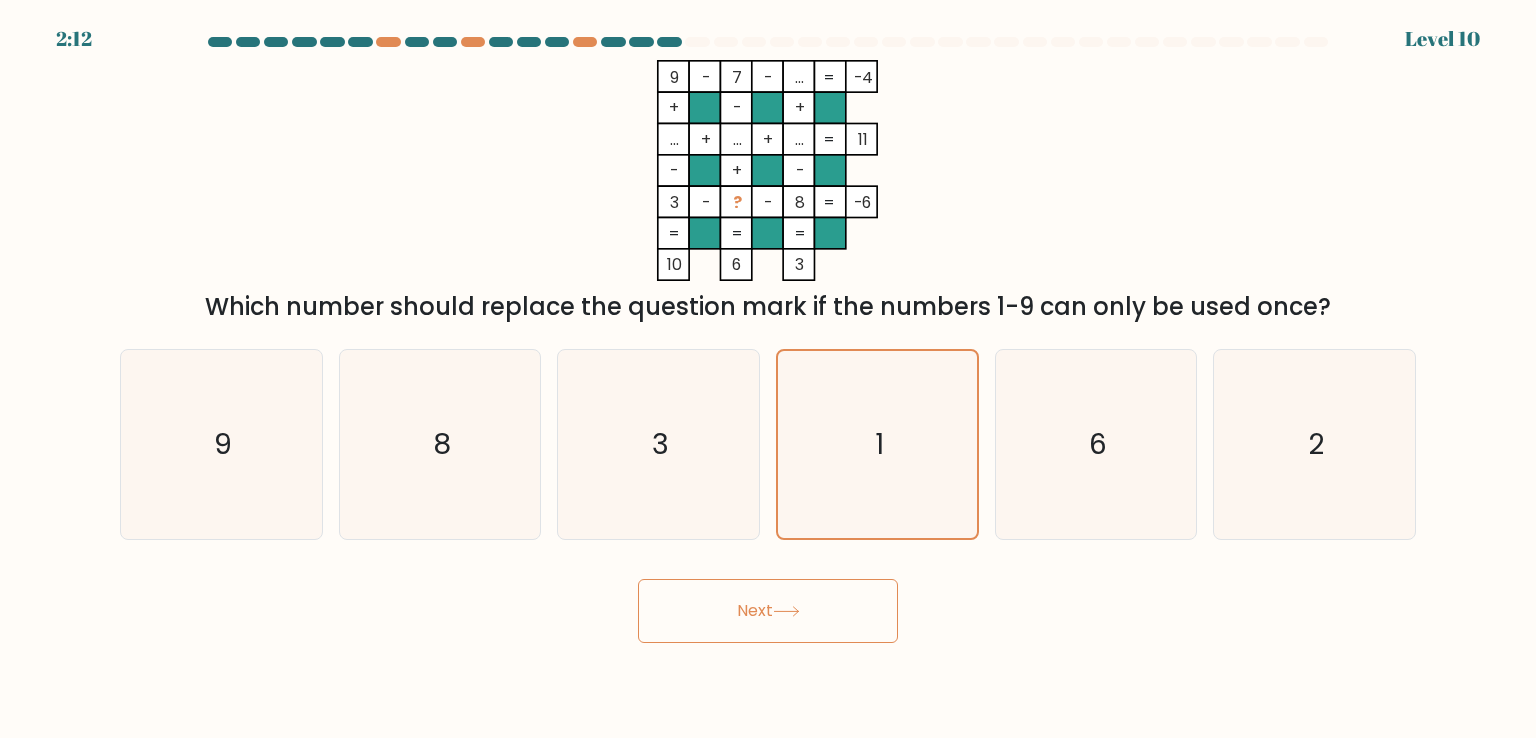 drag, startPoint x: 876, startPoint y: 203, endPoint x: 776, endPoint y: 213, distance: 100.49876 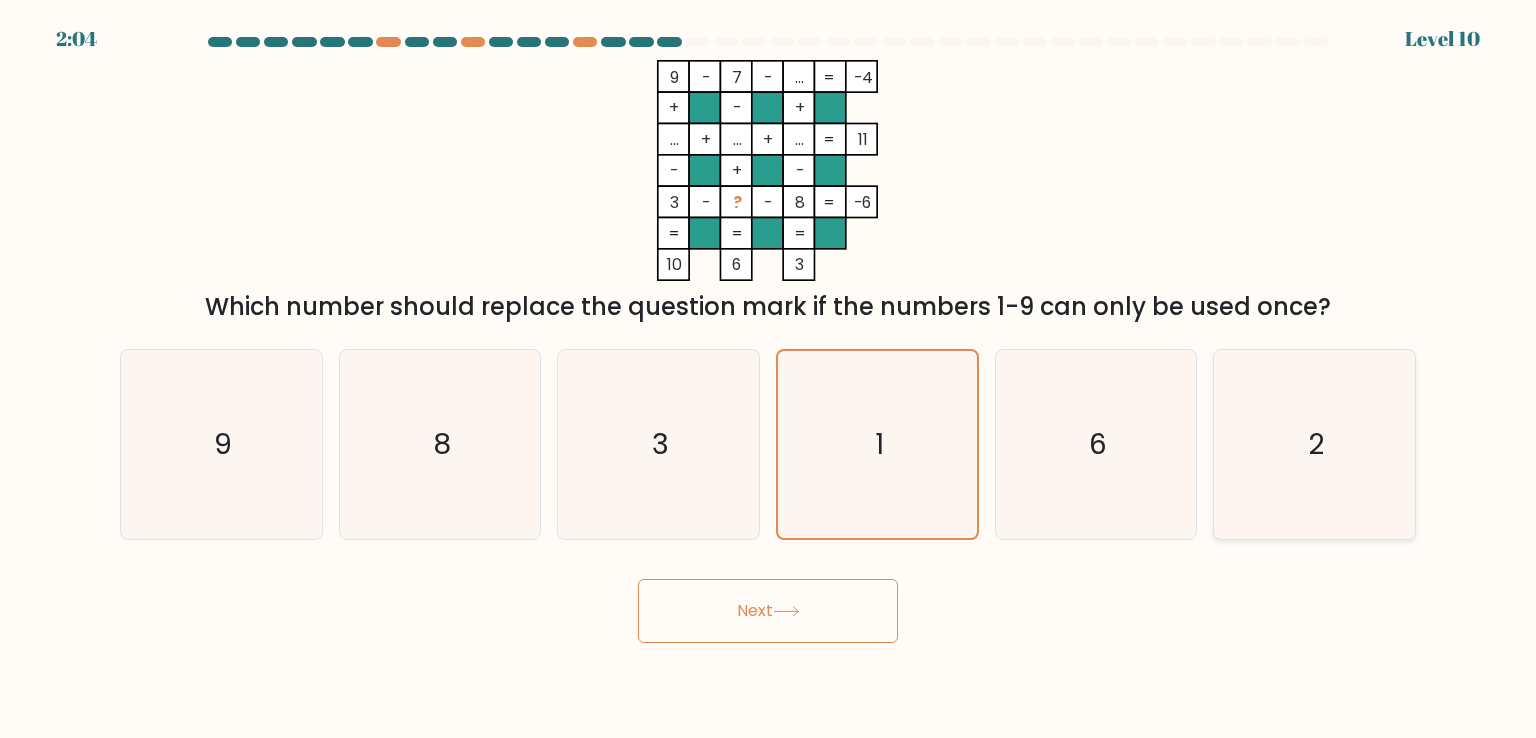 click on "2" at bounding box center (1314, 444) 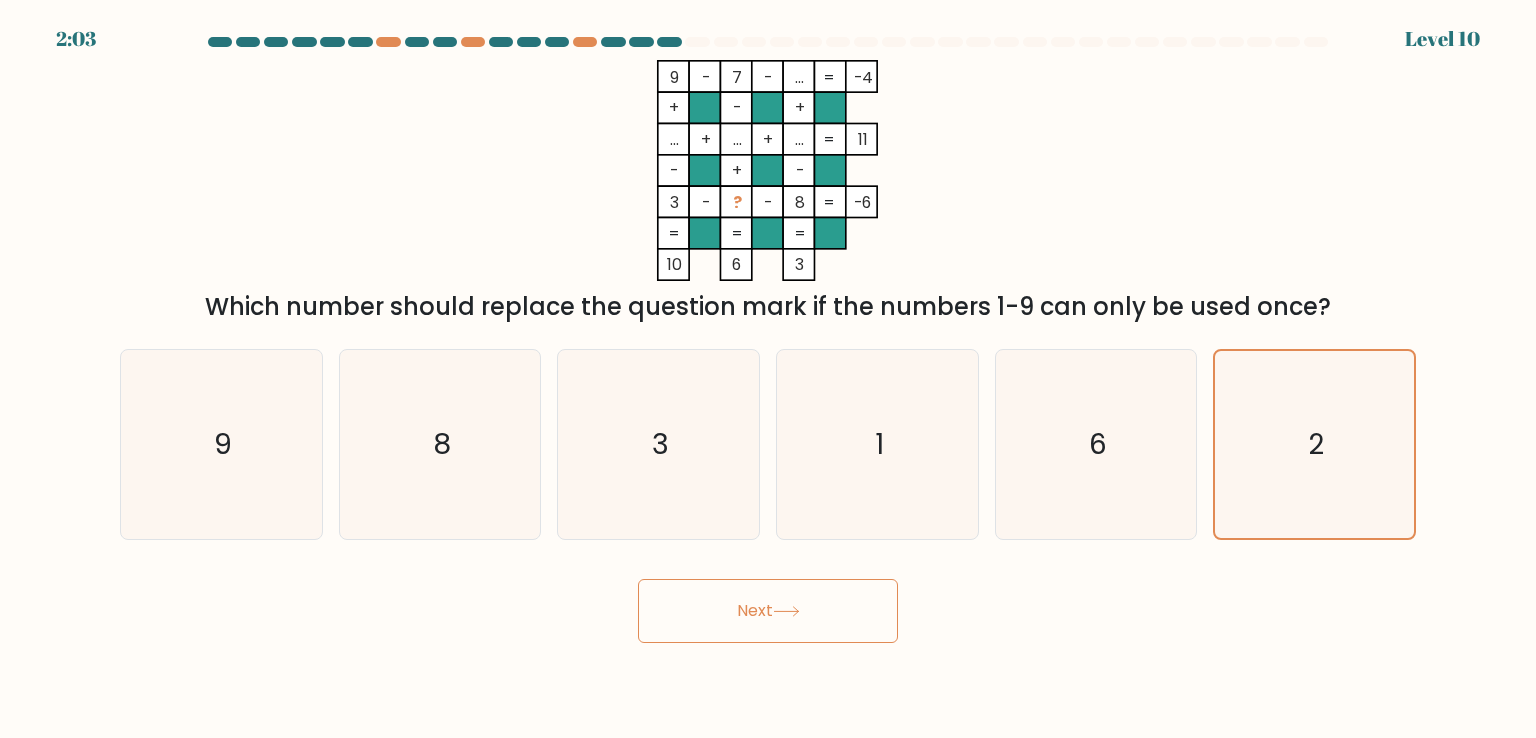 click on "Next" at bounding box center (768, 611) 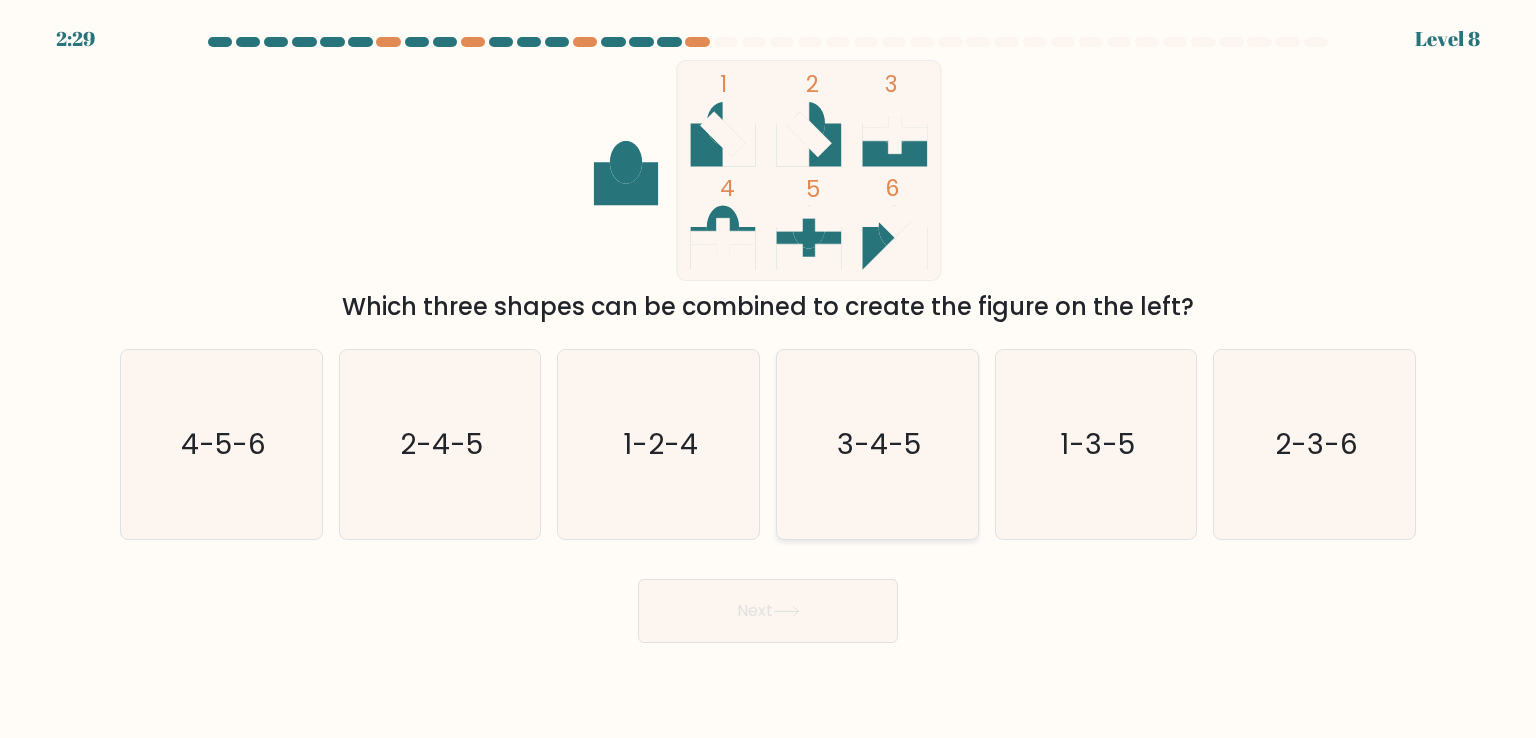 click on "3-4-5" at bounding box center [879, 444] 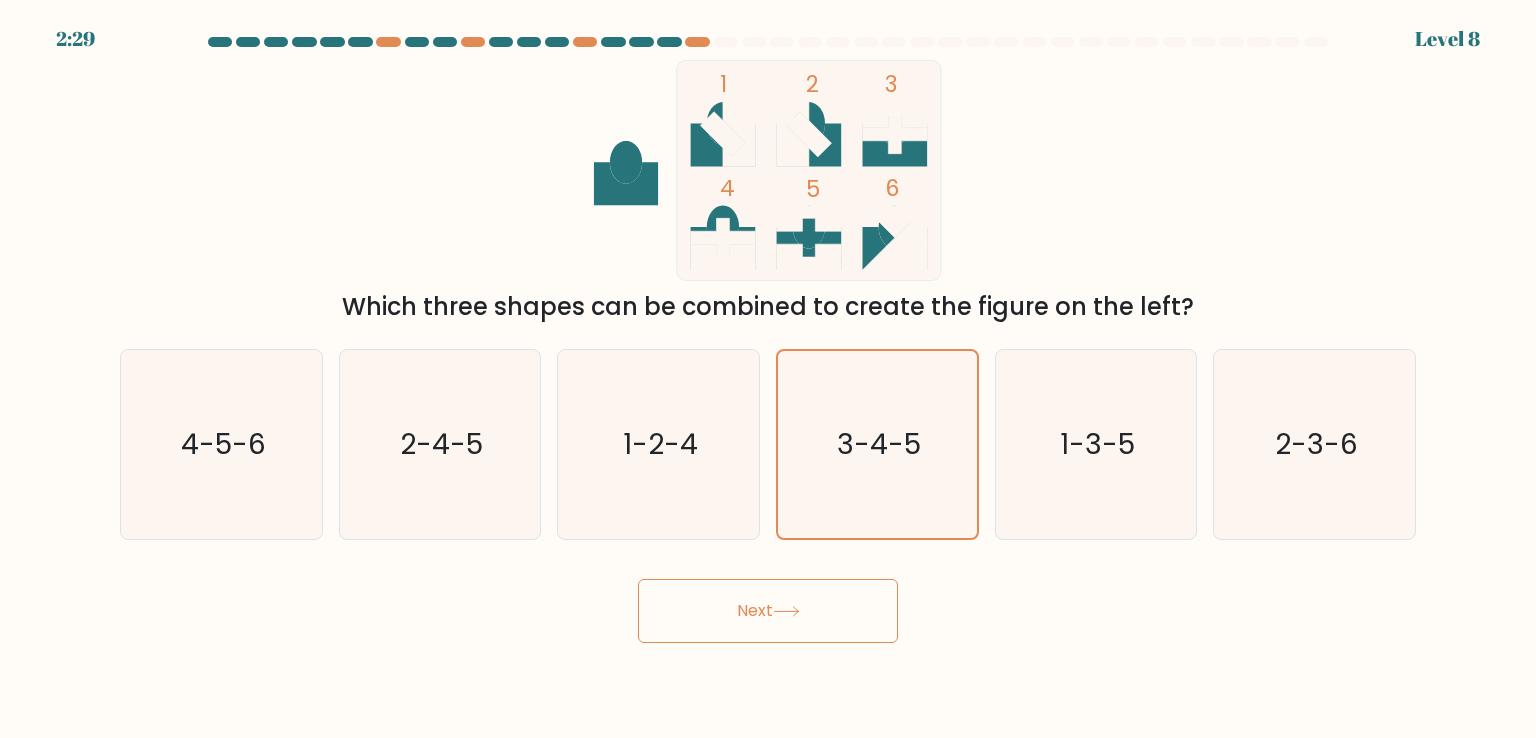 click on "Next" at bounding box center [768, 611] 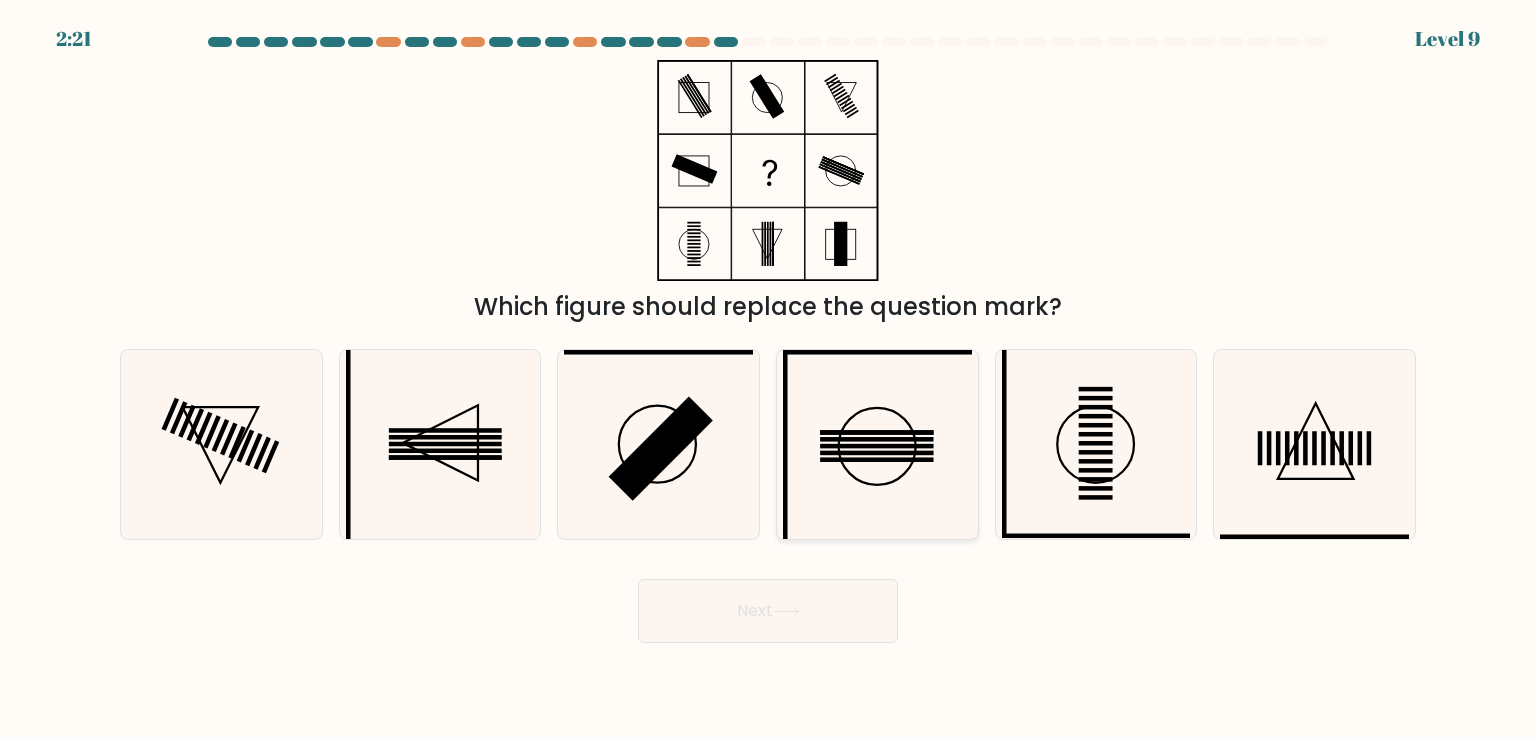 click at bounding box center (877, 444) 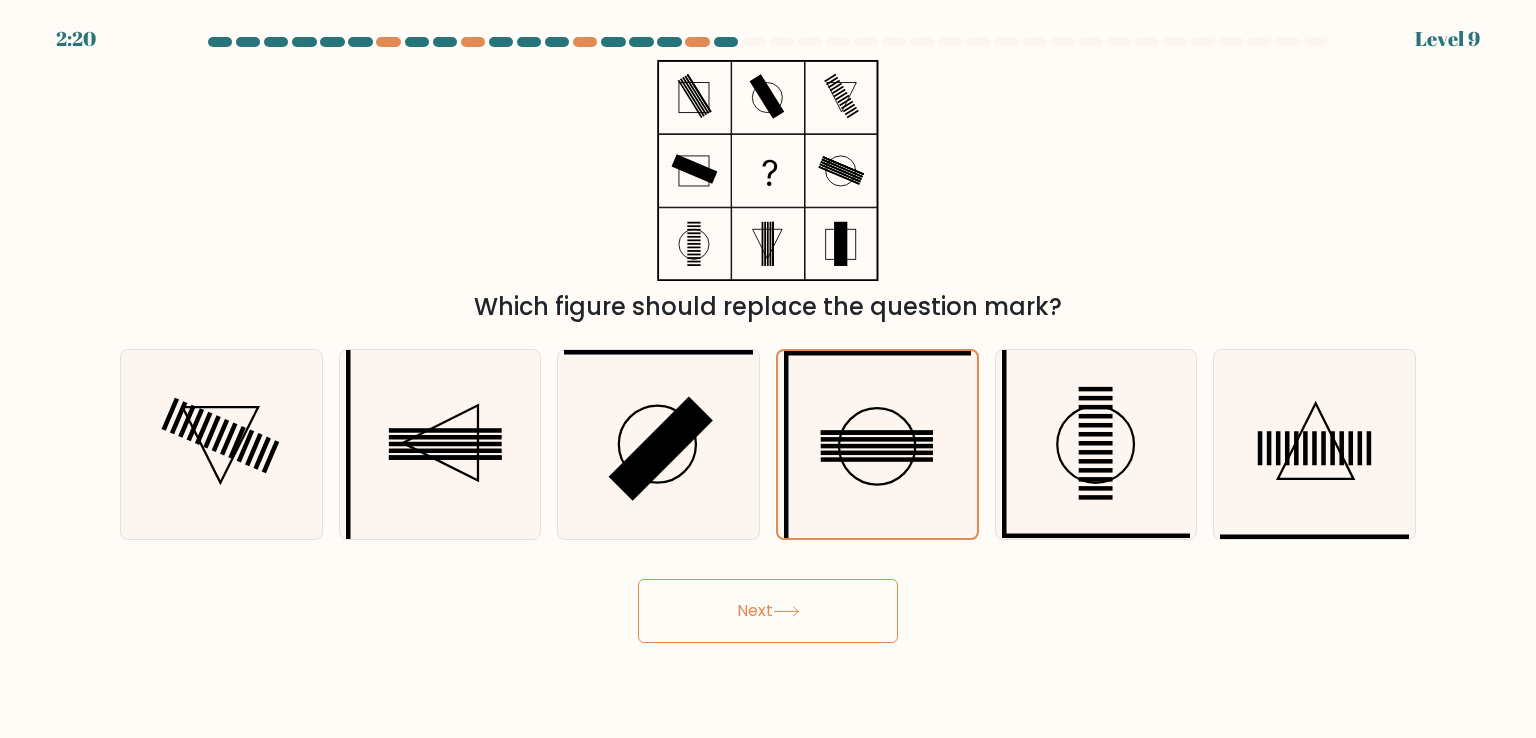 click on "Next" at bounding box center [768, 611] 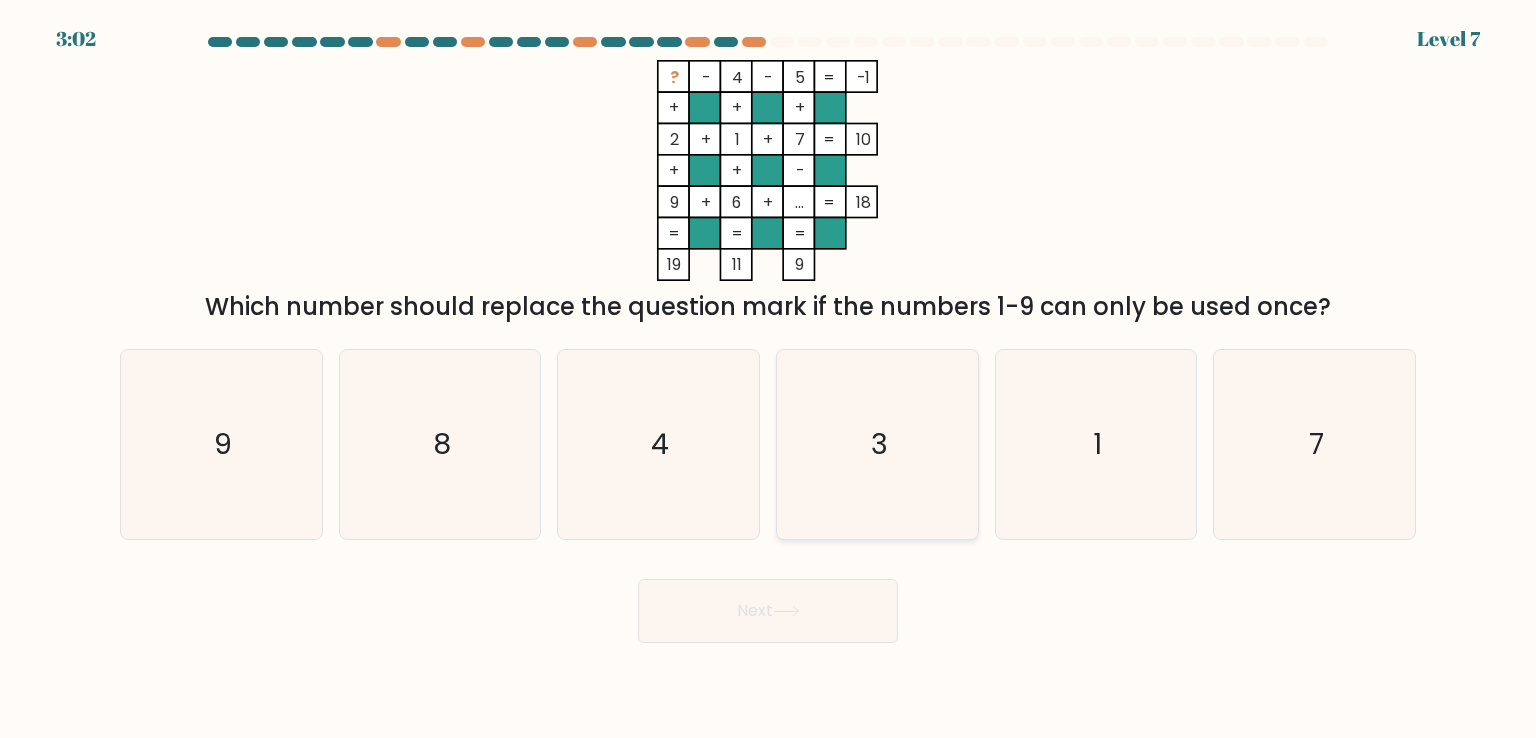 click on "3" at bounding box center (879, 444) 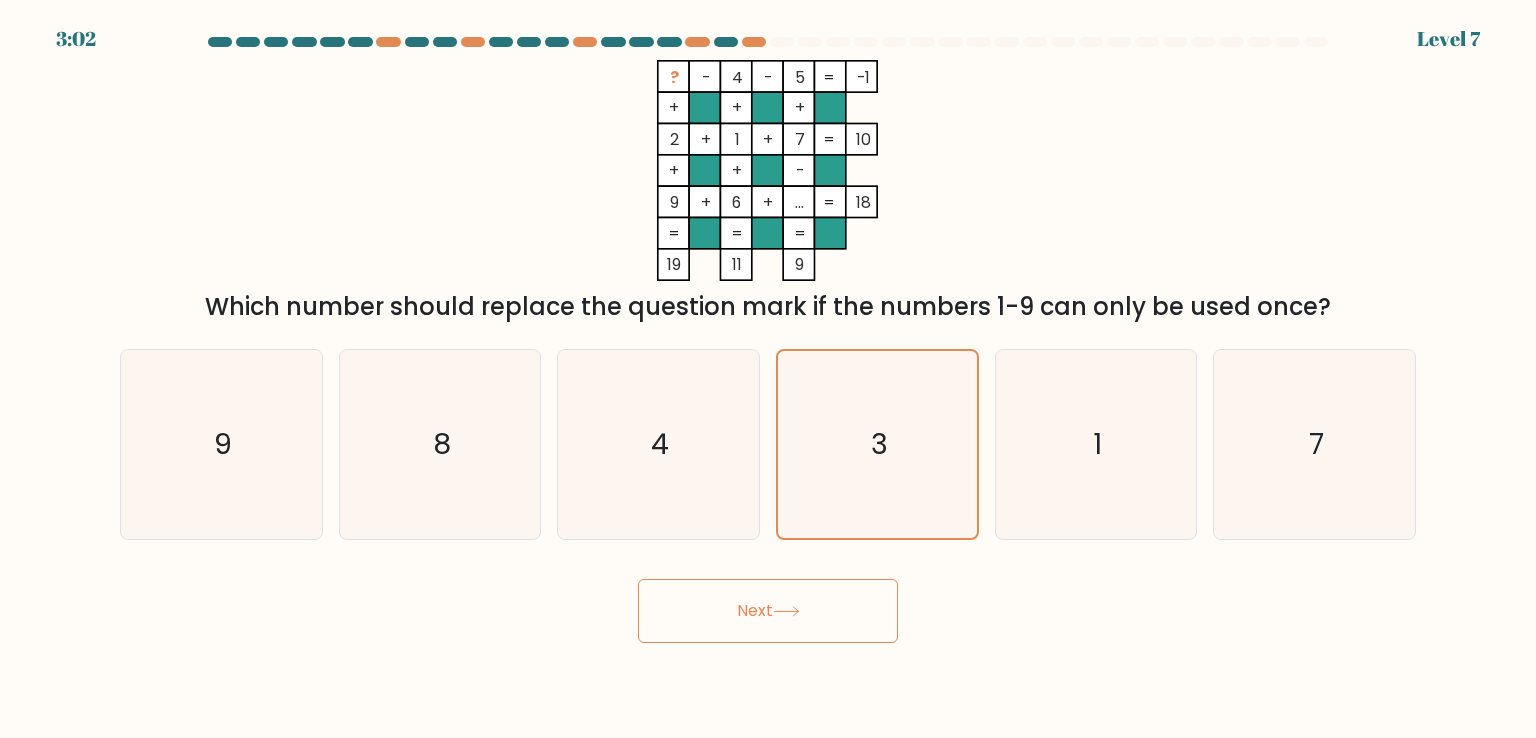 click on "Next" at bounding box center (768, 611) 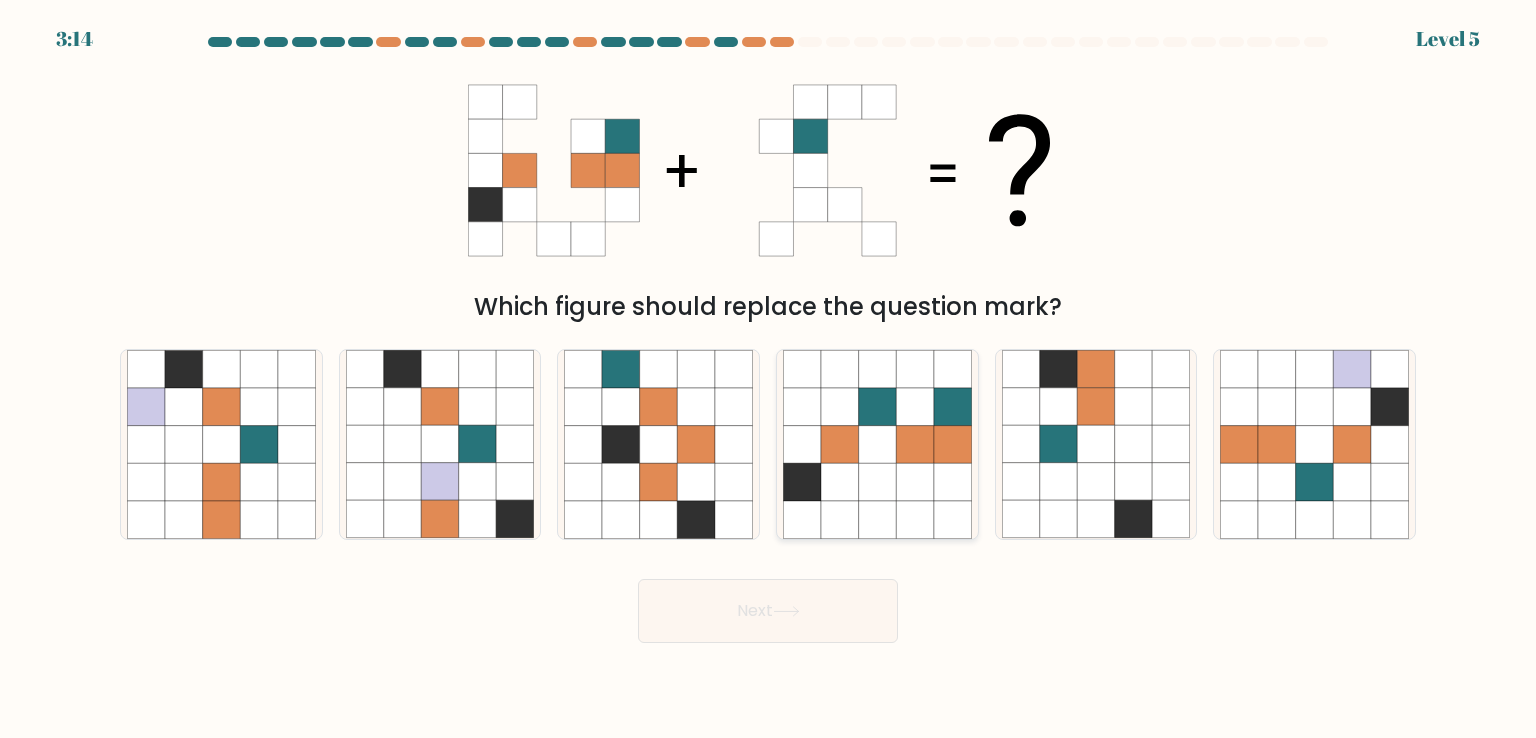 click at bounding box center (840, 407) 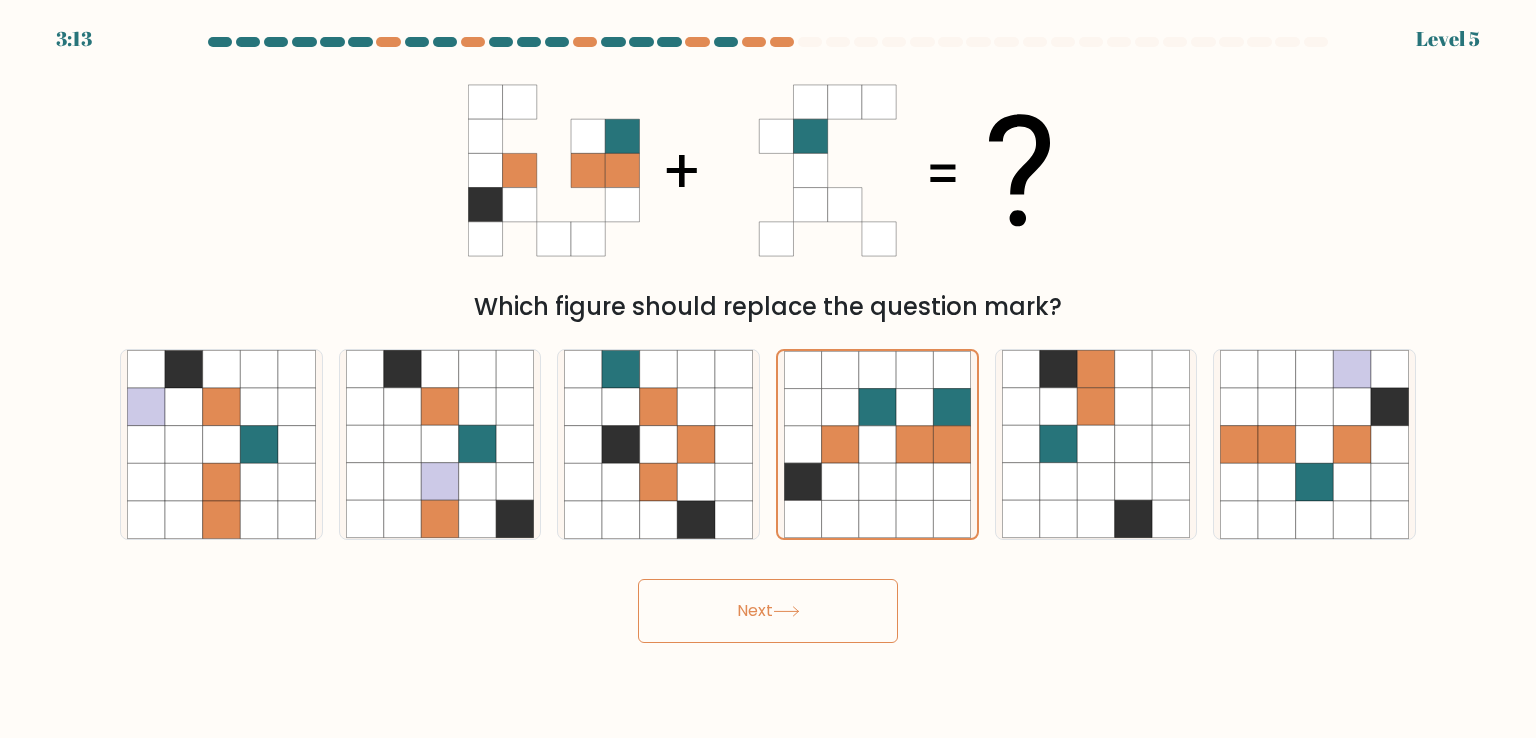 click on "Next" at bounding box center (768, 611) 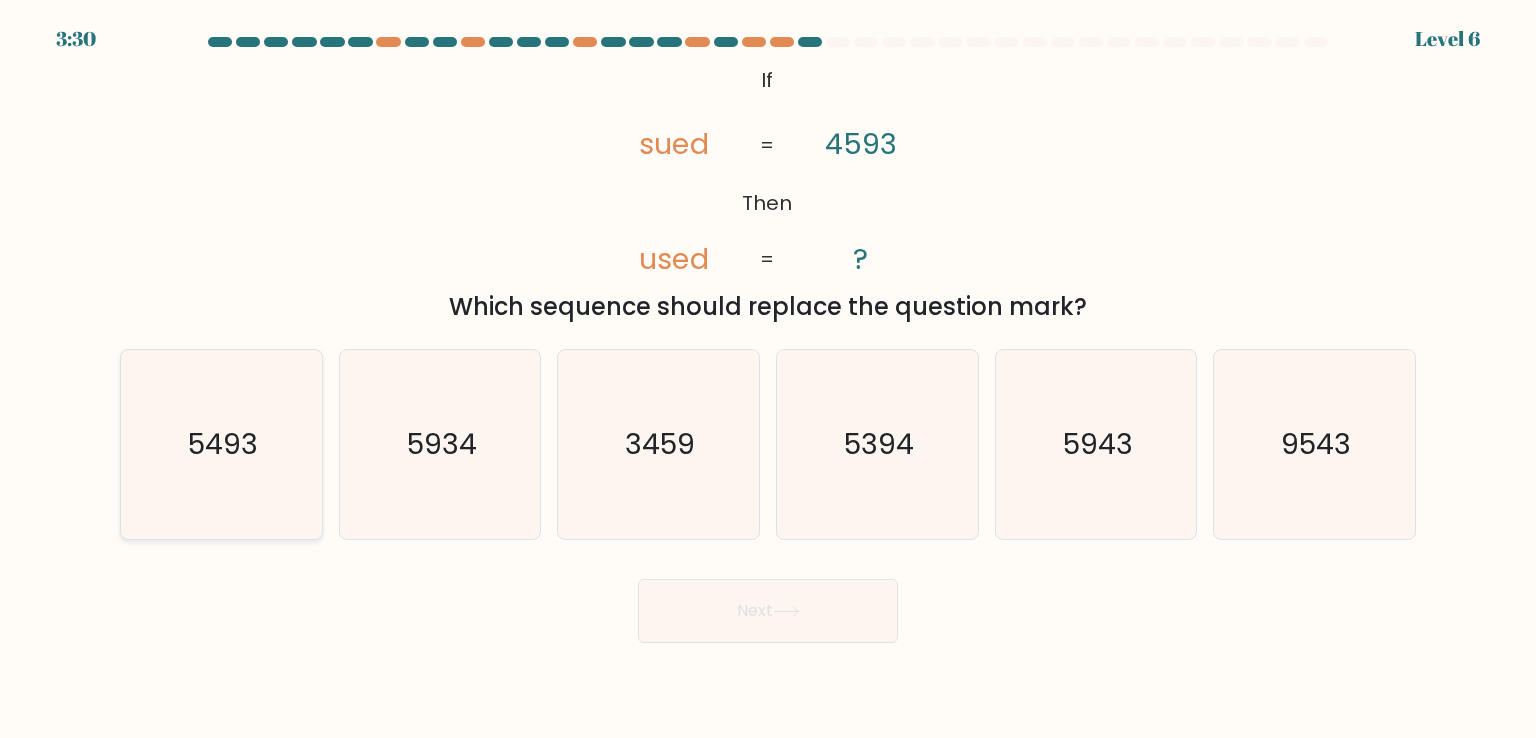 click on "5493" at bounding box center (221, 444) 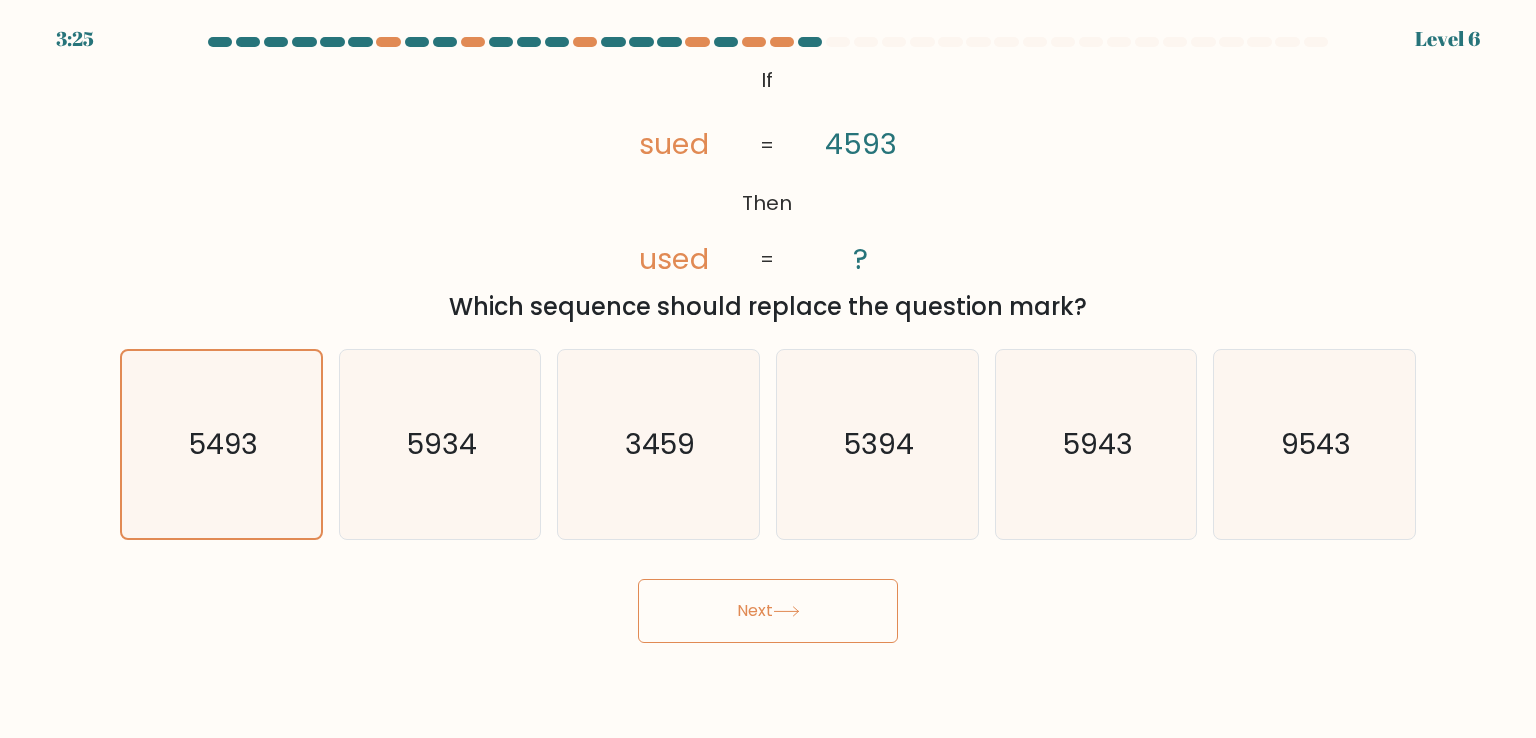 click on "Next" at bounding box center (768, 611) 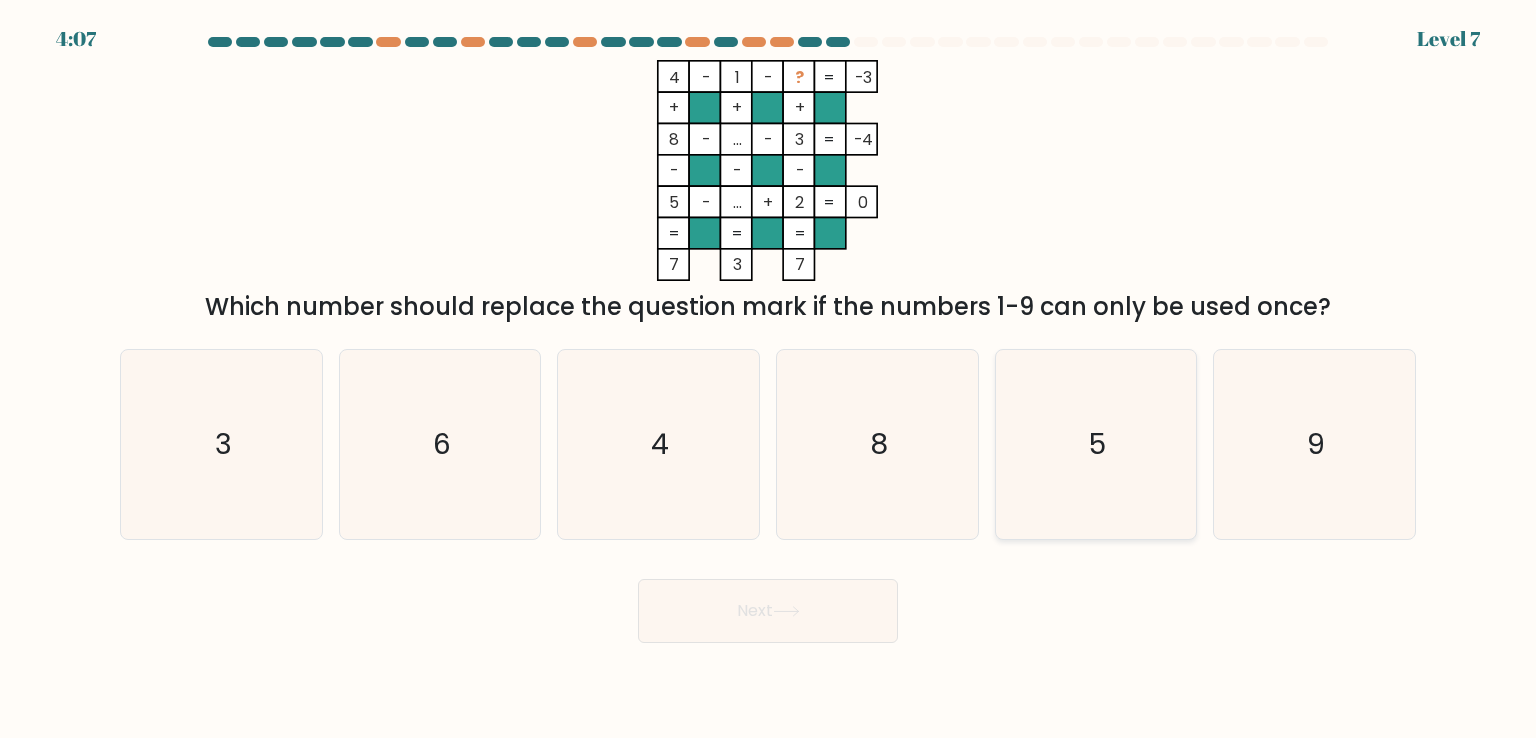 click on "5" at bounding box center [1097, 444] 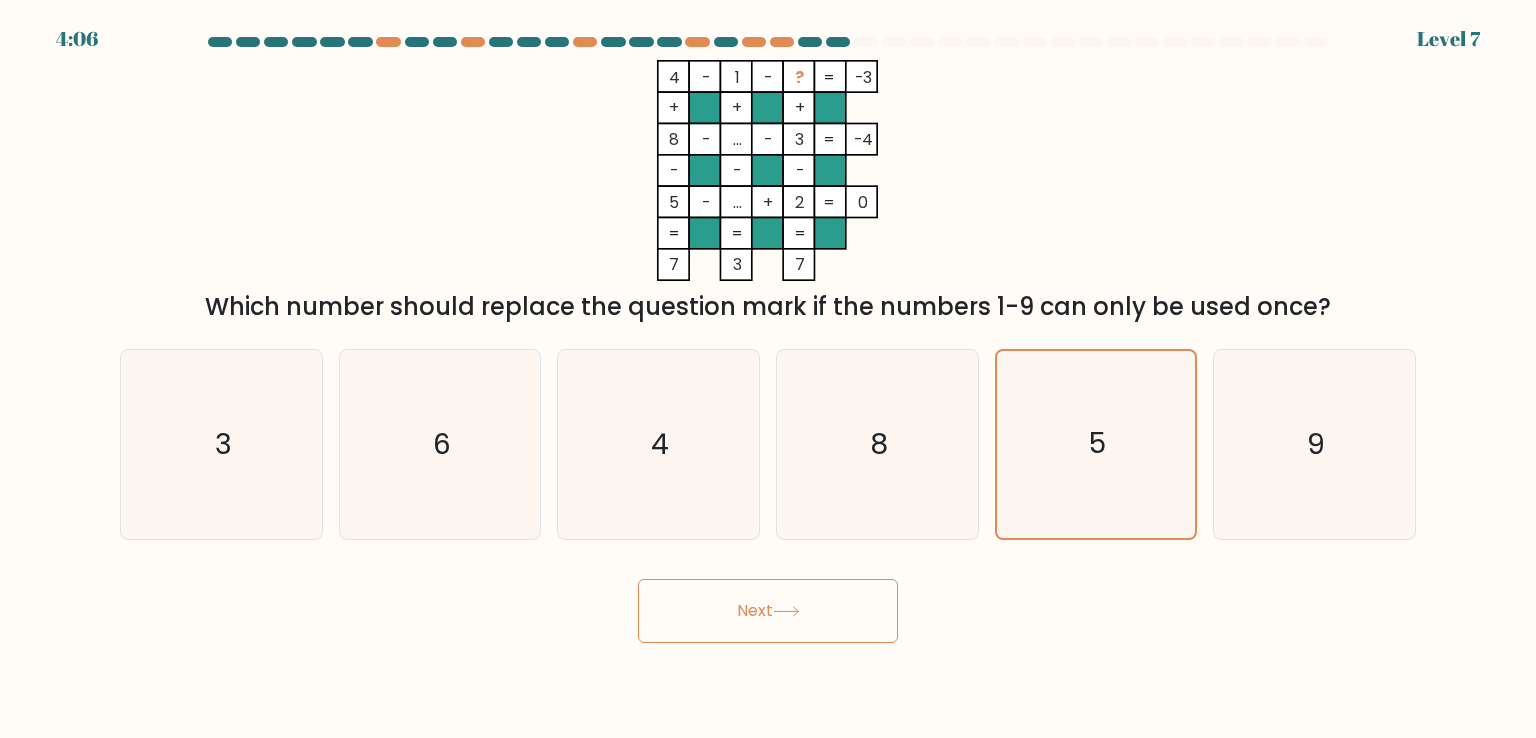 click on "Next" at bounding box center [768, 611] 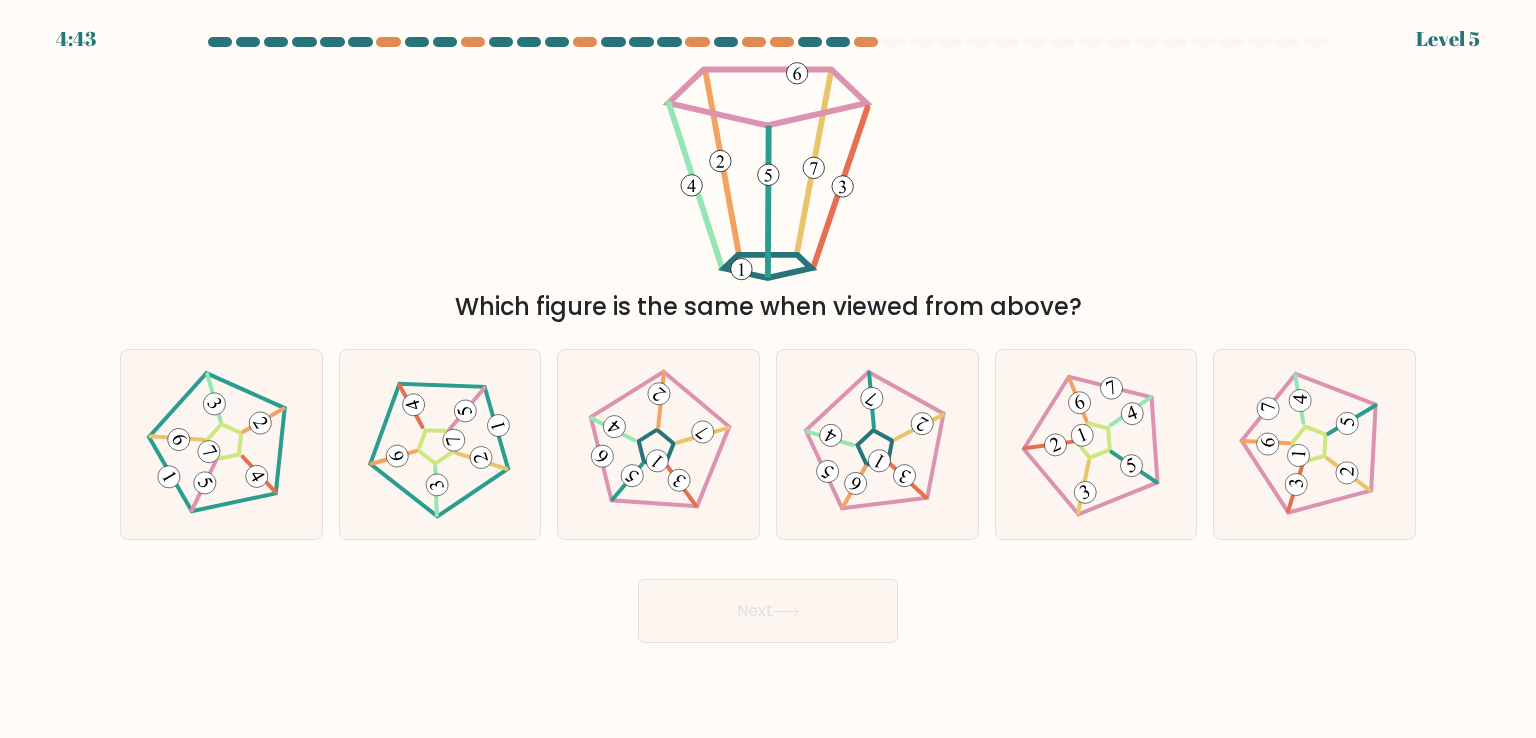 drag, startPoint x: 772, startPoint y: 188, endPoint x: 774, endPoint y: 203, distance: 15.132746 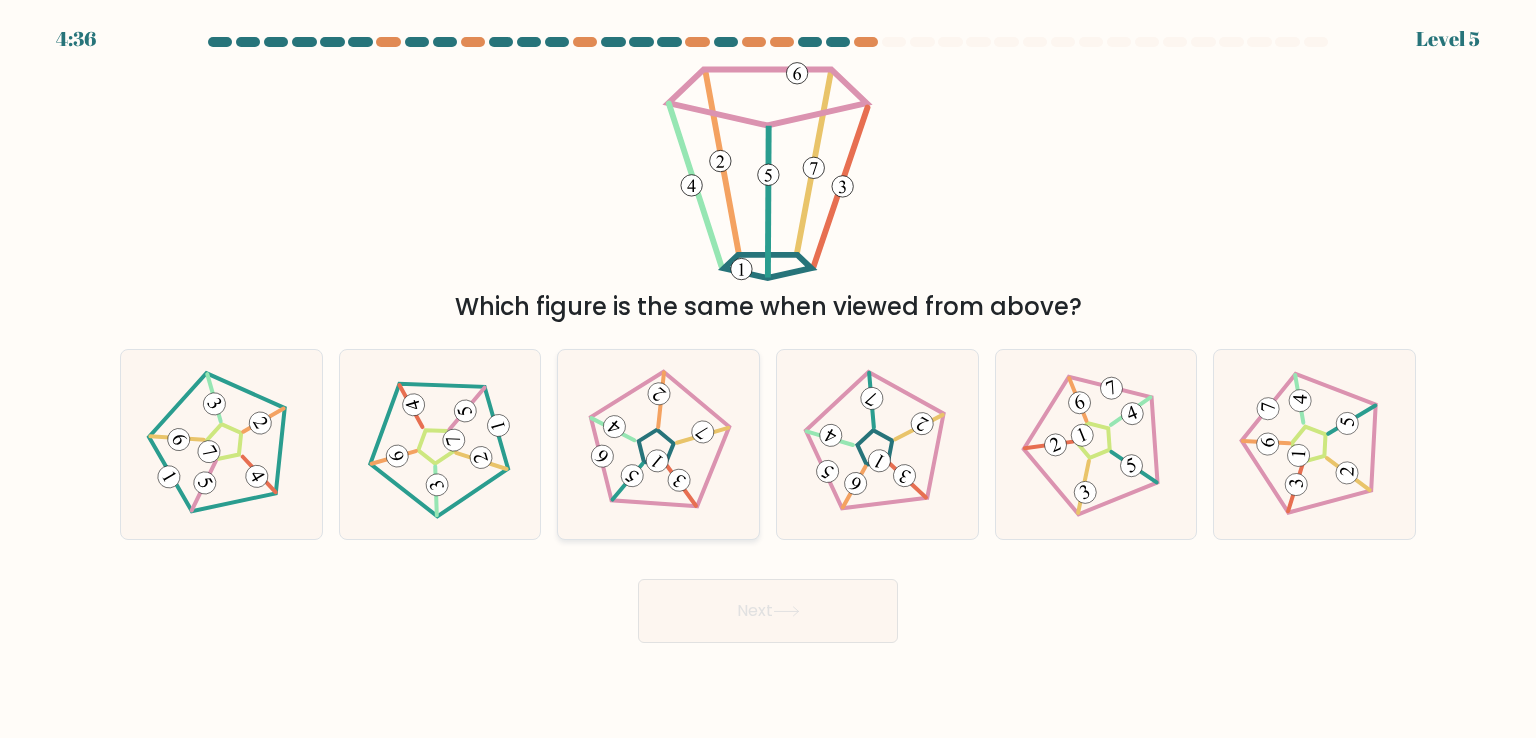 click at bounding box center [657, 460] 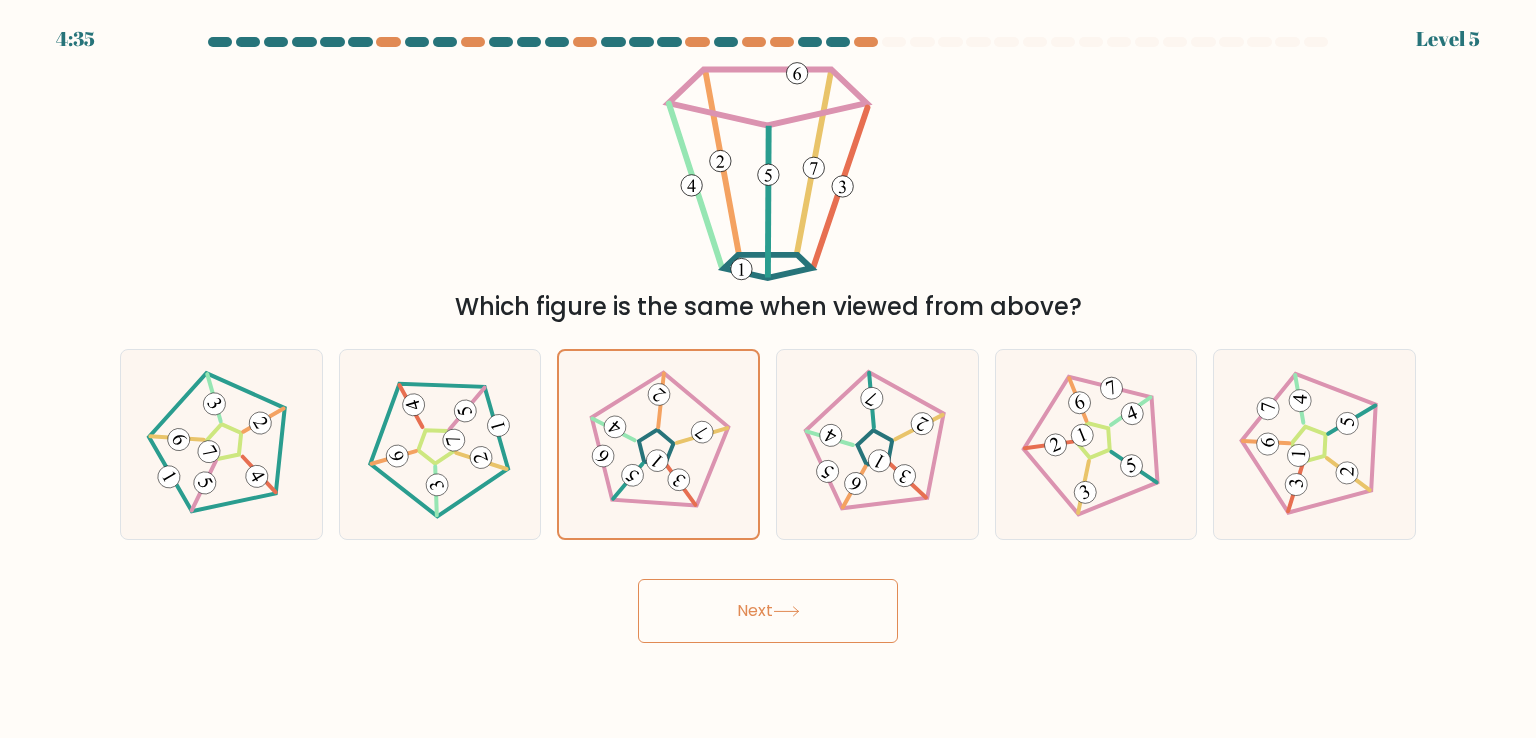 click on "Next" at bounding box center (768, 611) 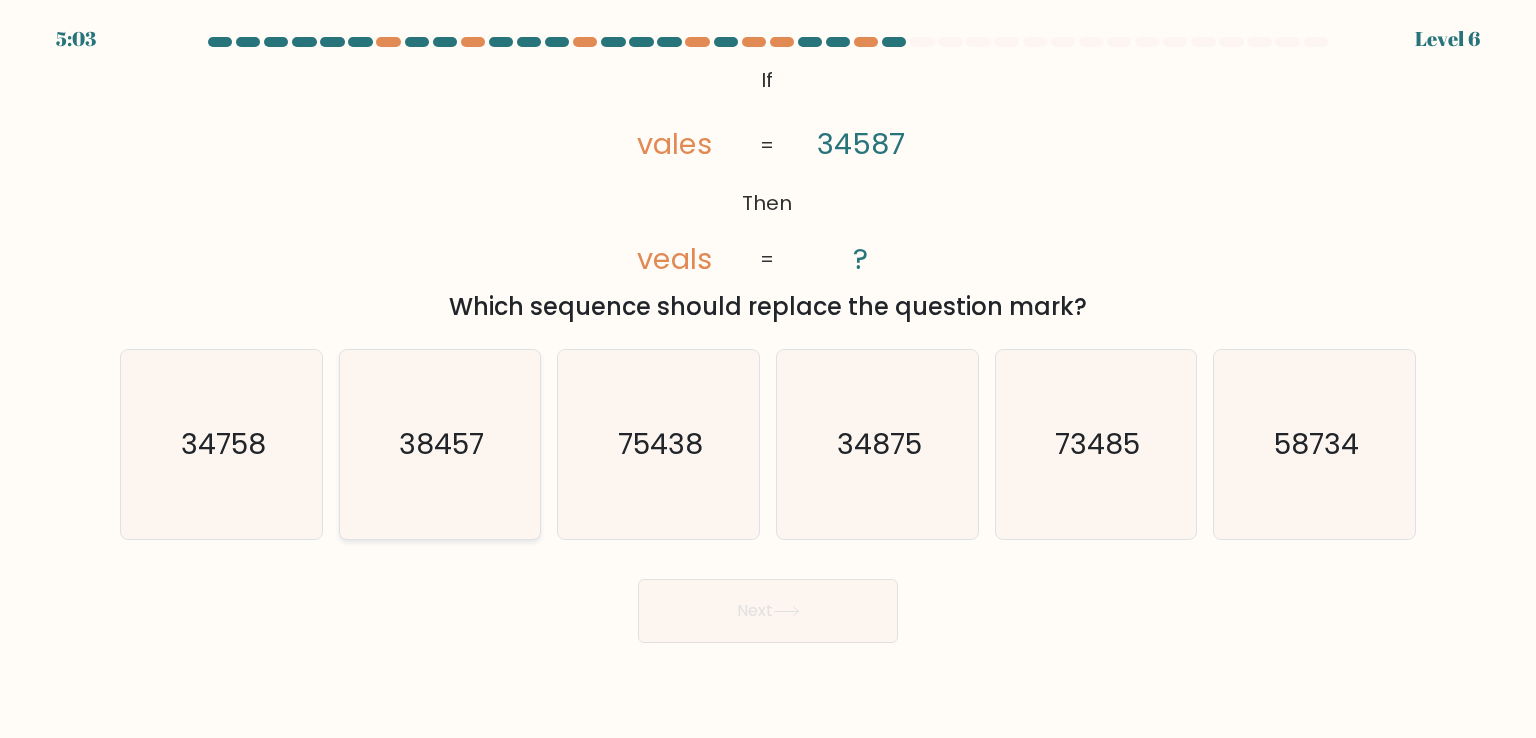 click on "38457" at bounding box center [440, 444] 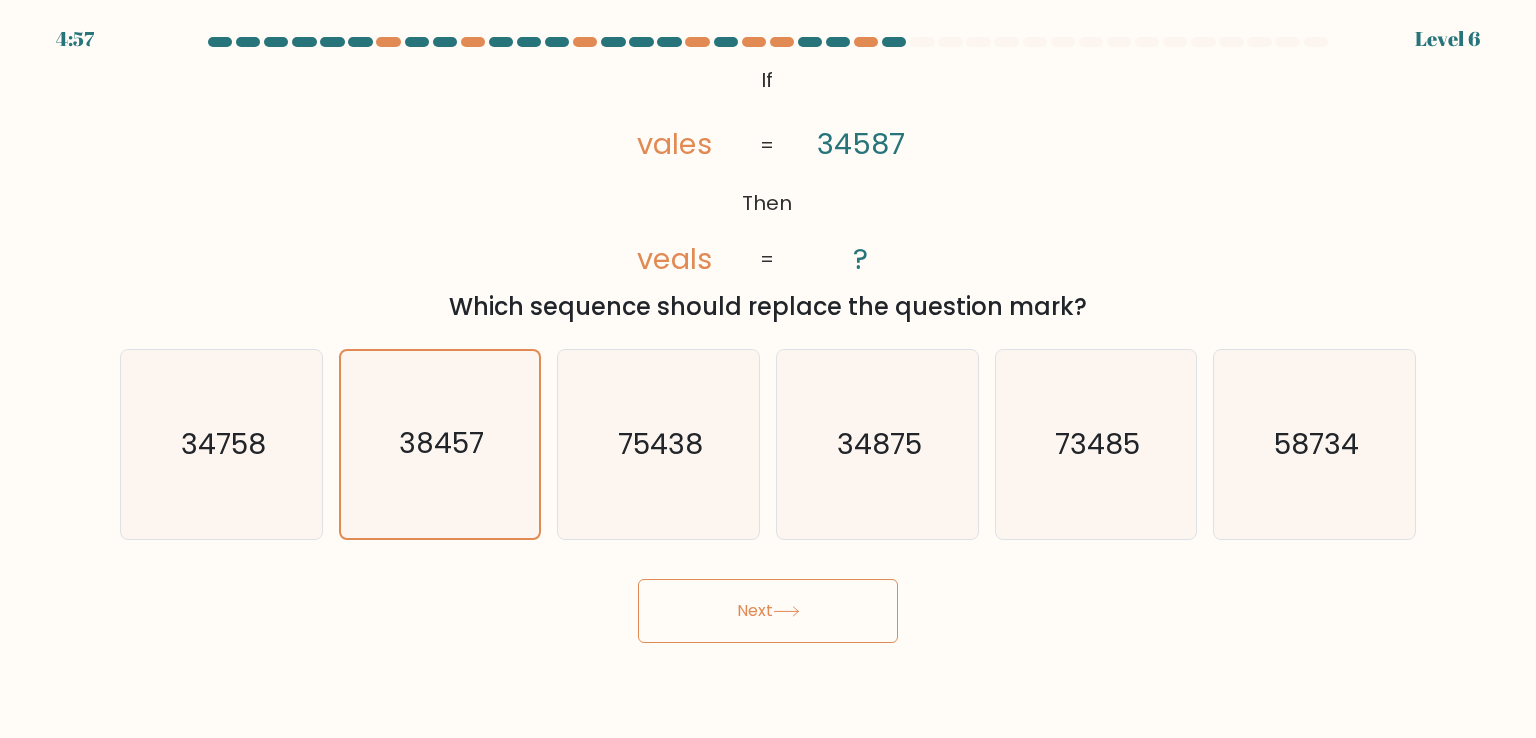 click on "Next" at bounding box center [768, 611] 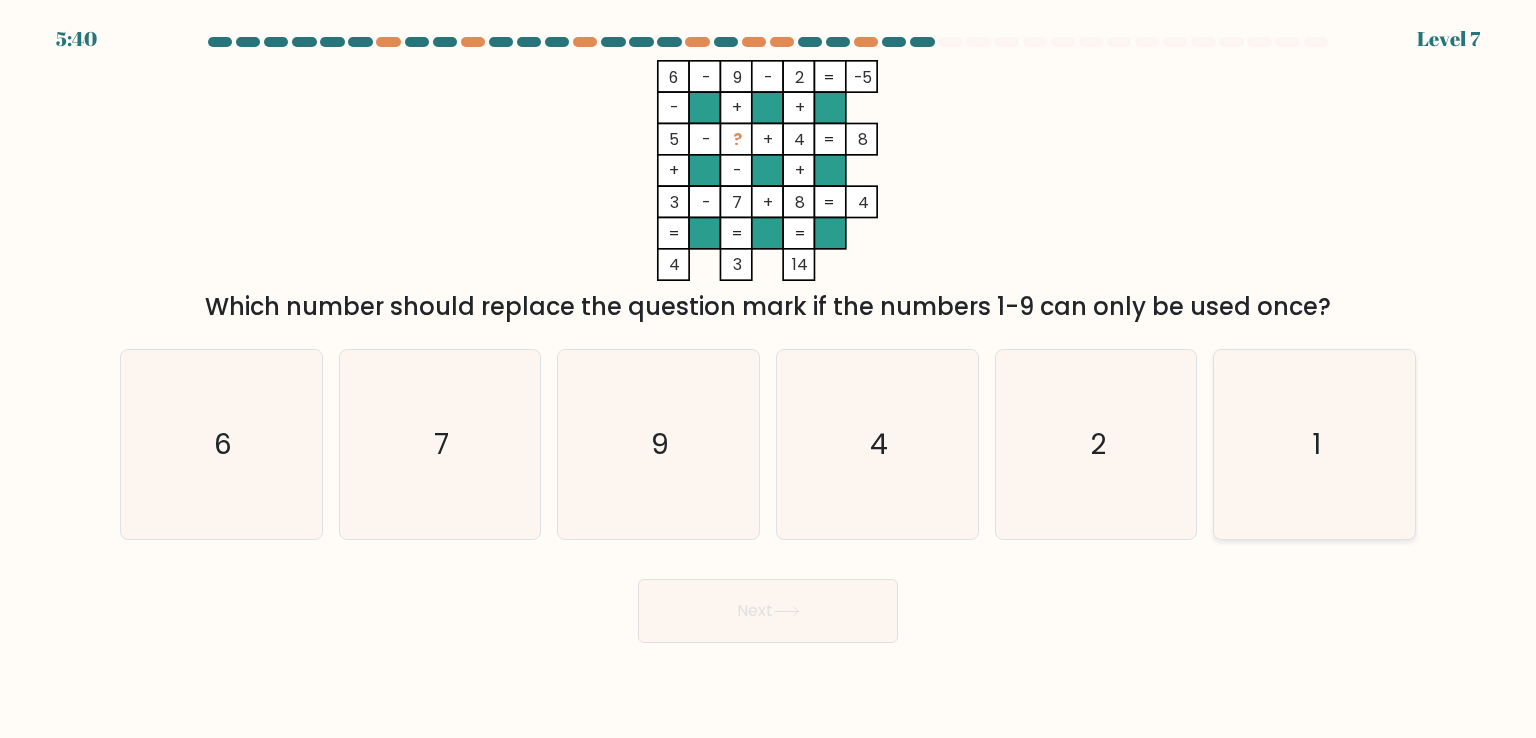 click on "1" at bounding box center [1316, 444] 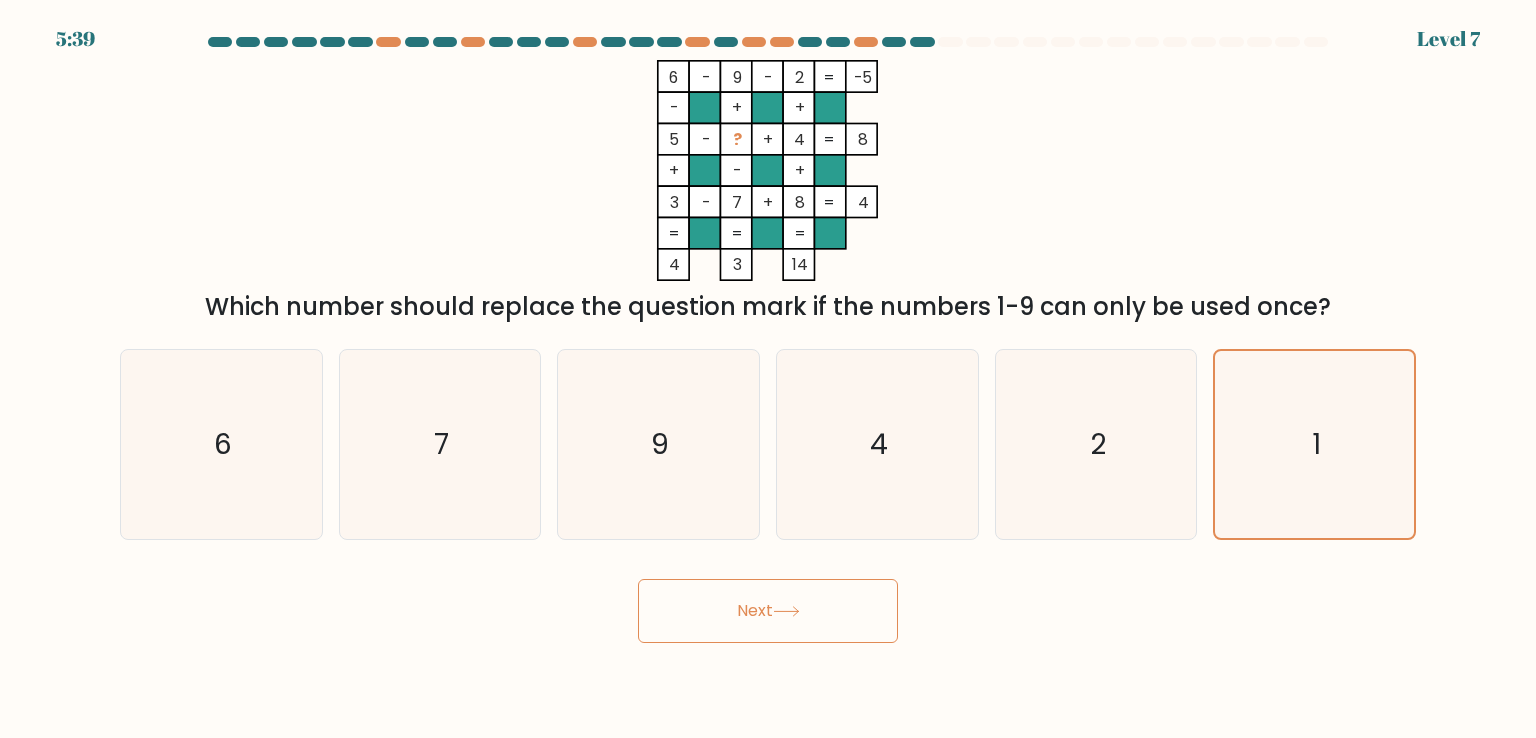 click on "Next" at bounding box center (768, 611) 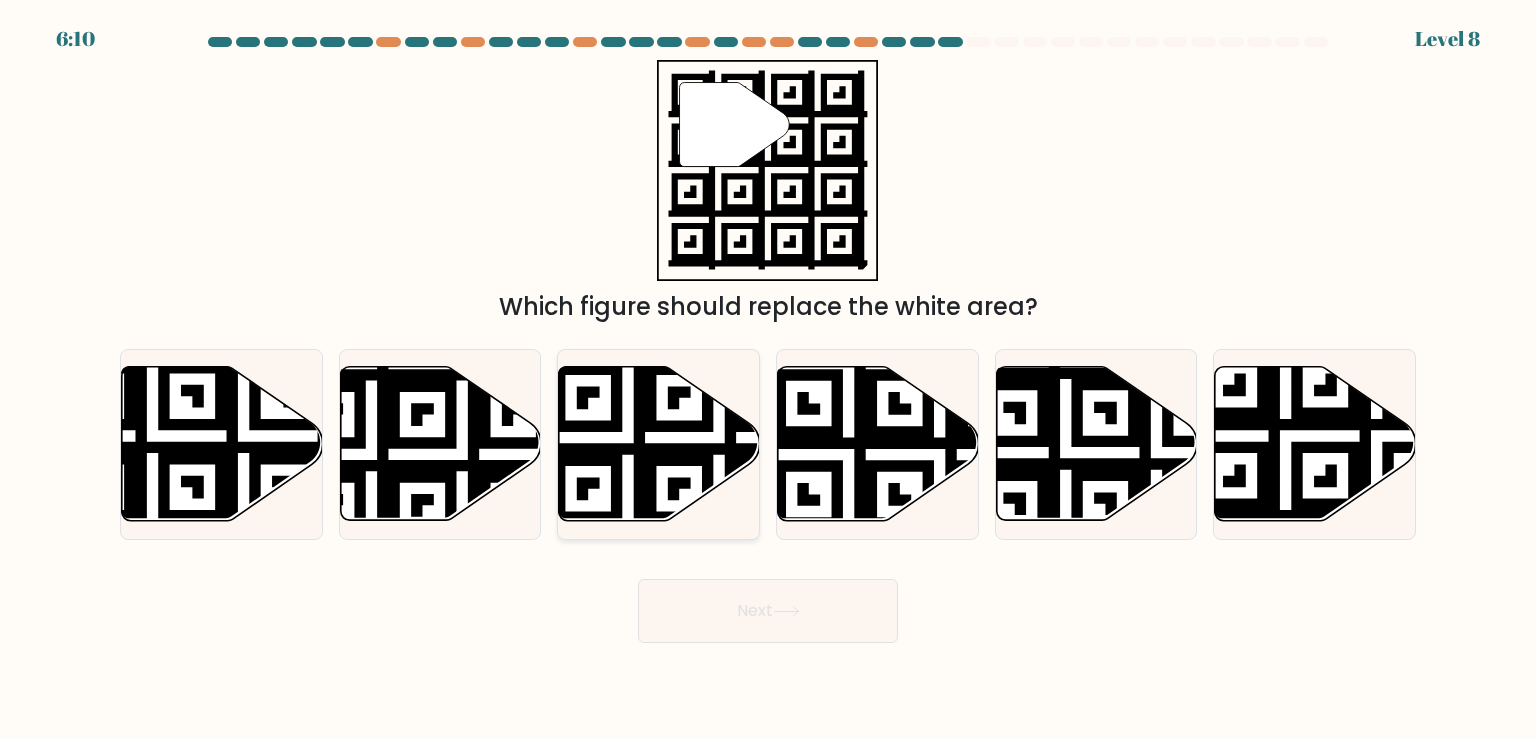 click at bounding box center (719, 529) 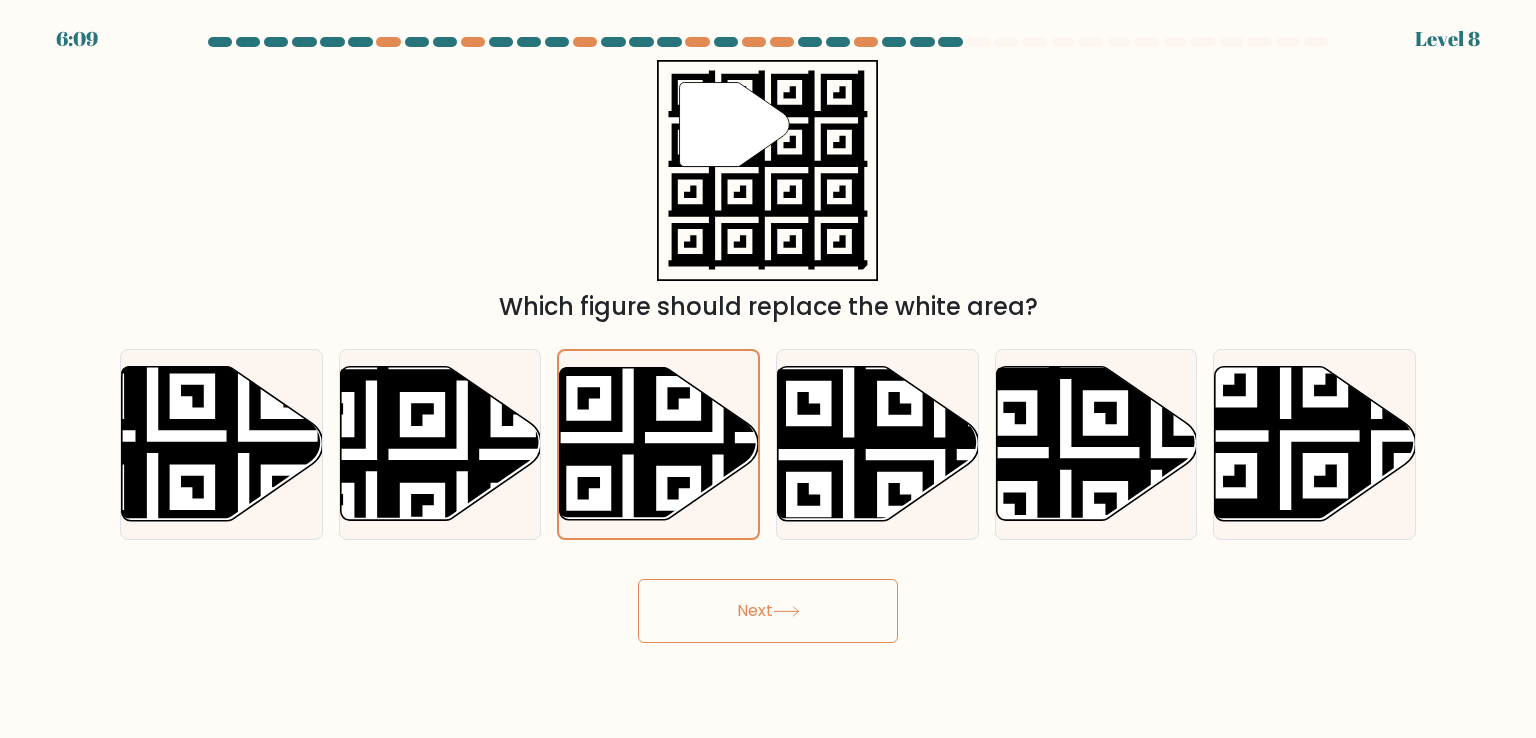 click on "Next" at bounding box center [768, 611] 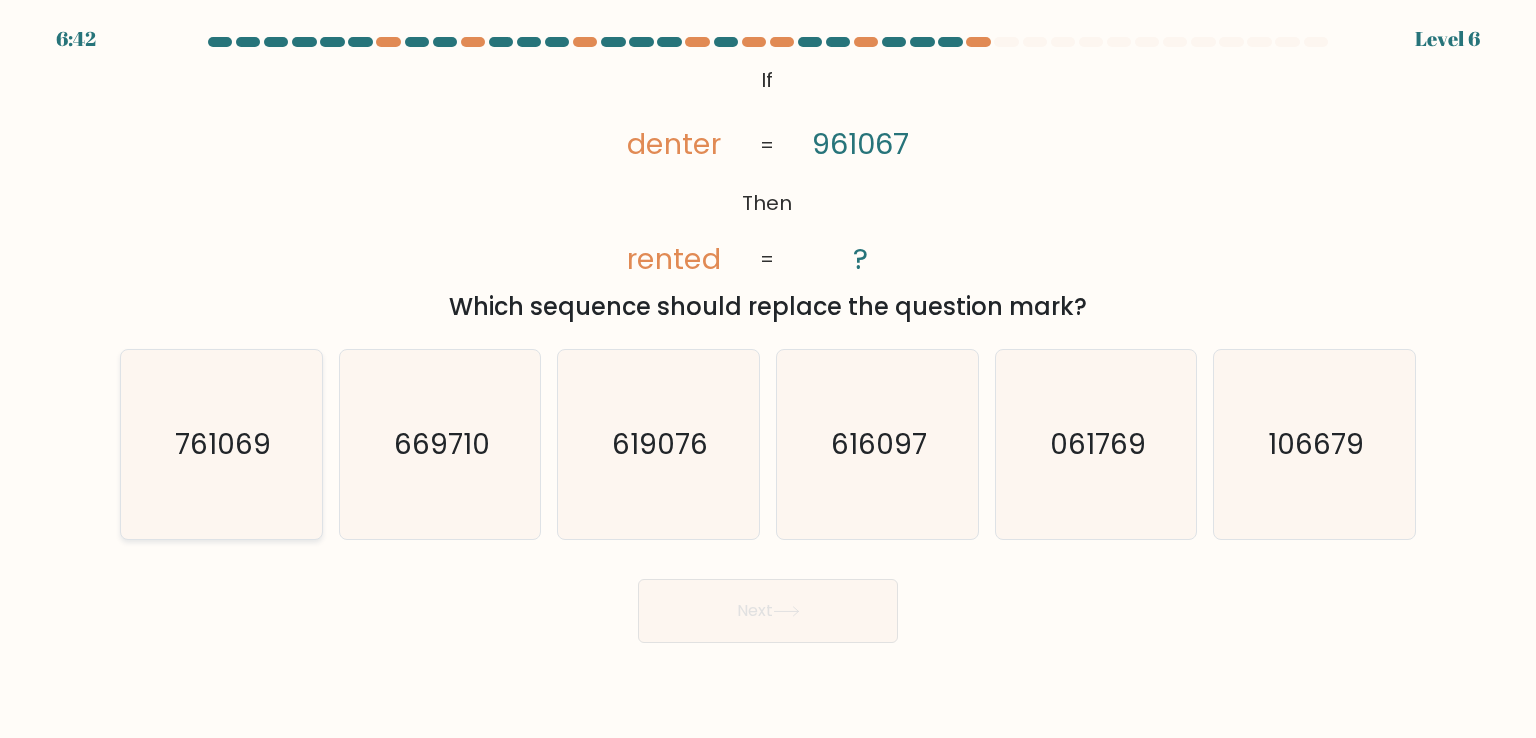 click on "761069" at bounding box center [221, 444] 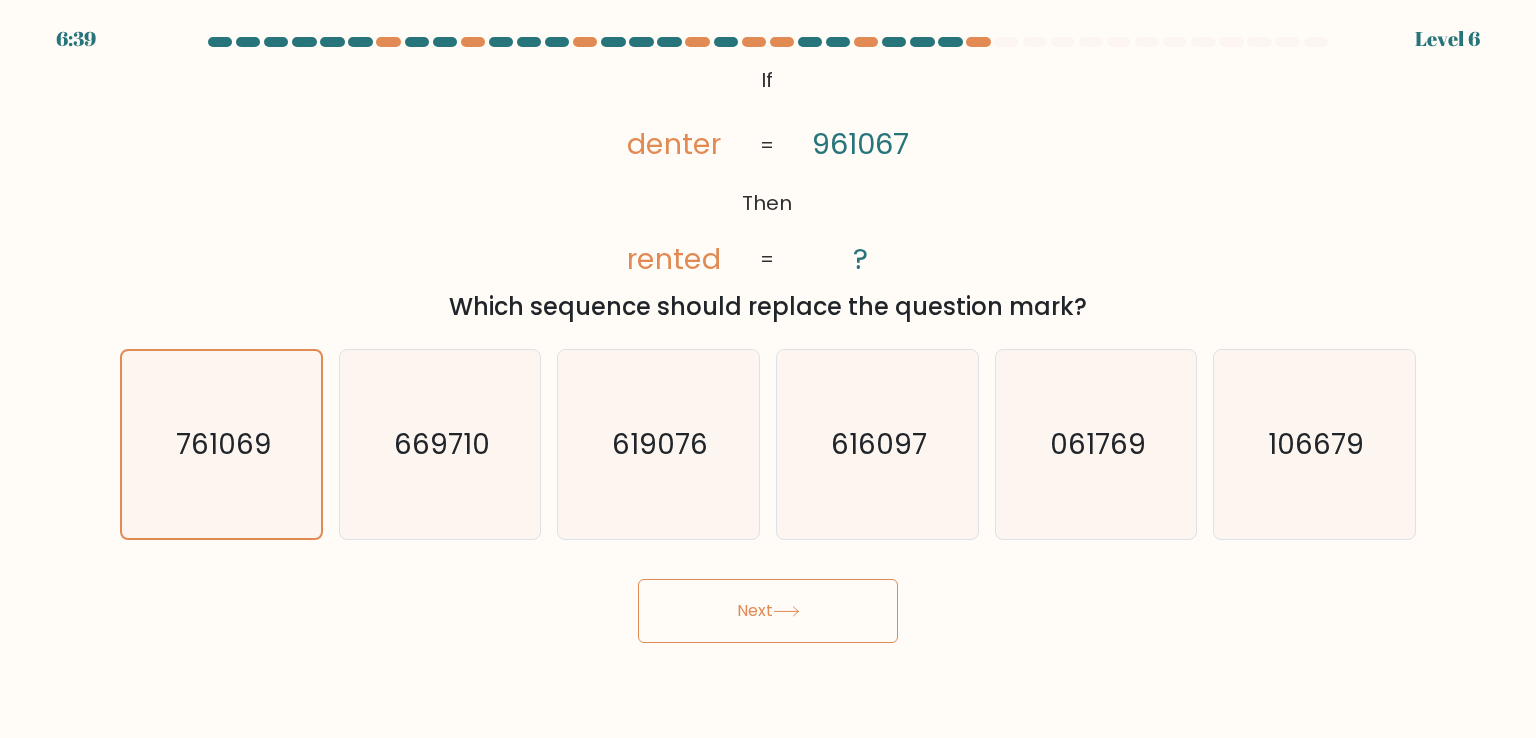 click on "Next" at bounding box center (768, 611) 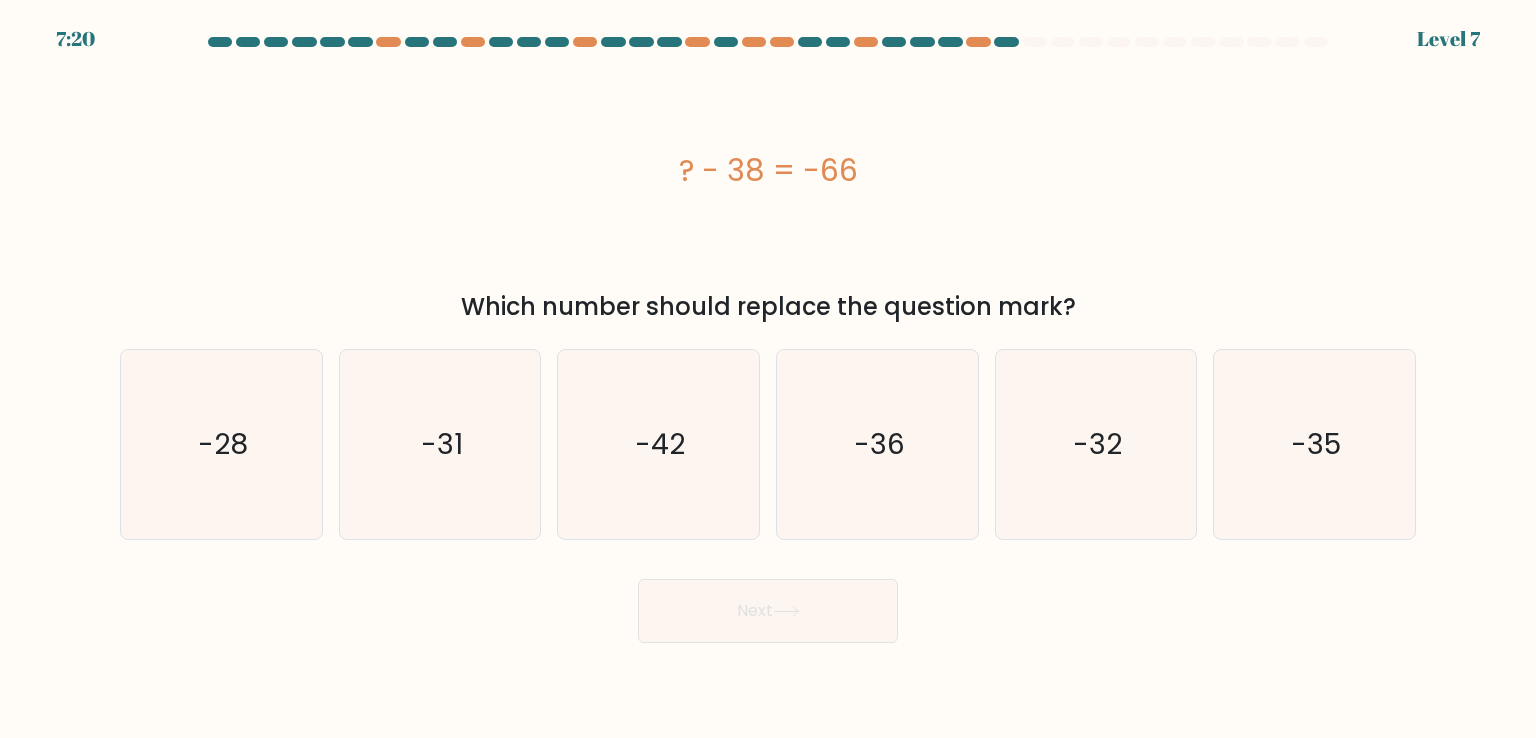 drag, startPoint x: 1086, startPoint y: 306, endPoint x: 682, endPoint y: 161, distance: 429.23303 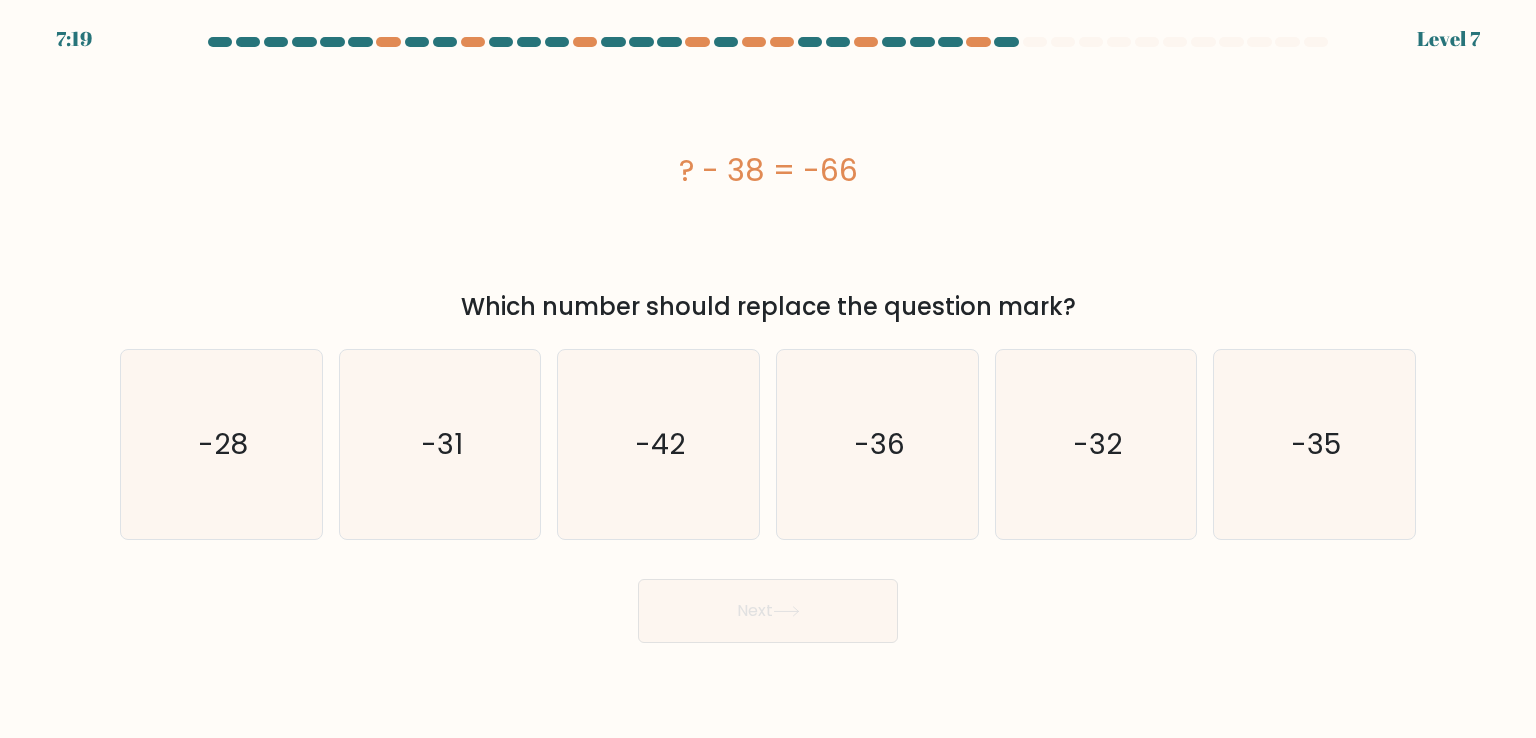copy on "? - 38 = -66
Which number should replace the question mark?" 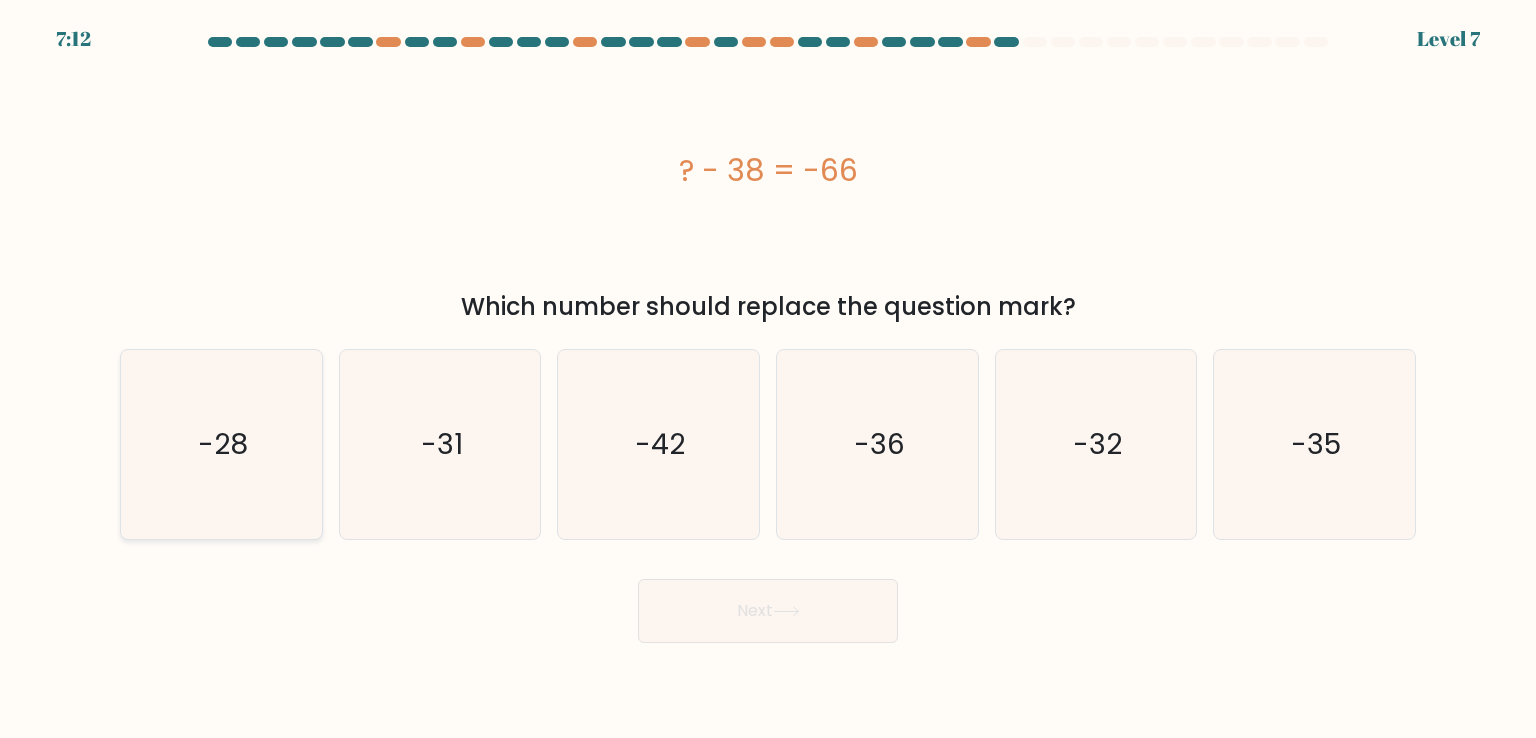 click on "-28" at bounding box center (221, 444) 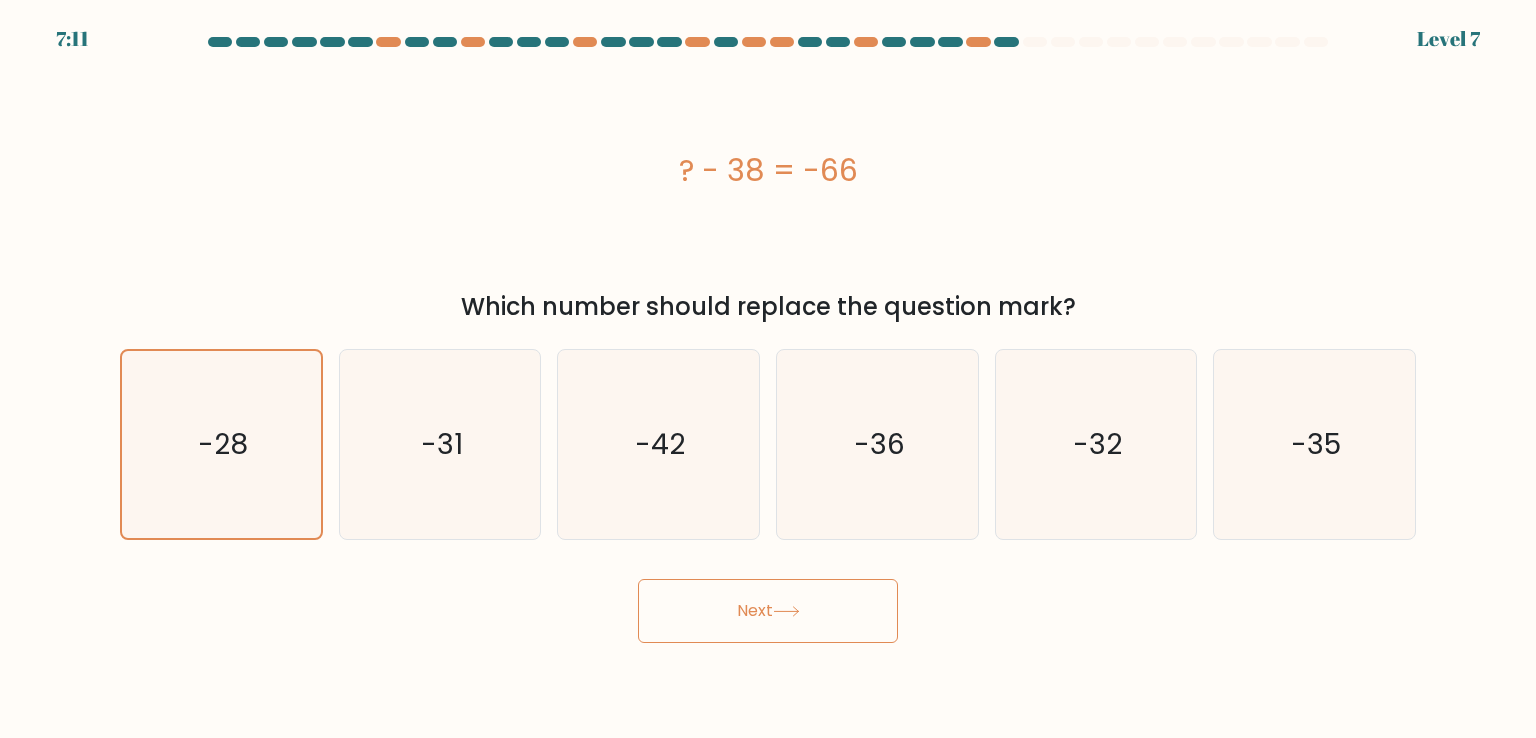 click on "Next" at bounding box center [768, 611] 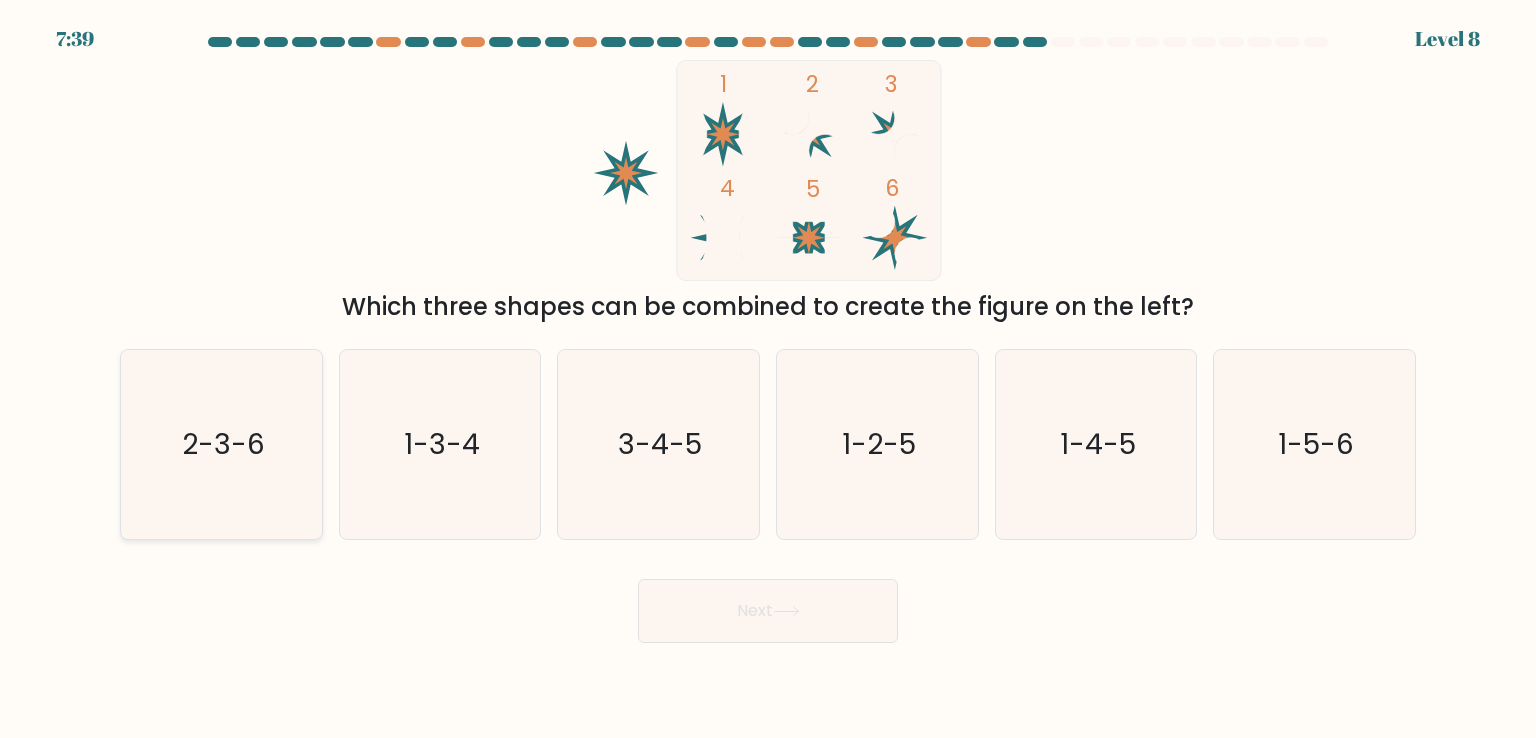 click on "2-3-6" at bounding box center (221, 444) 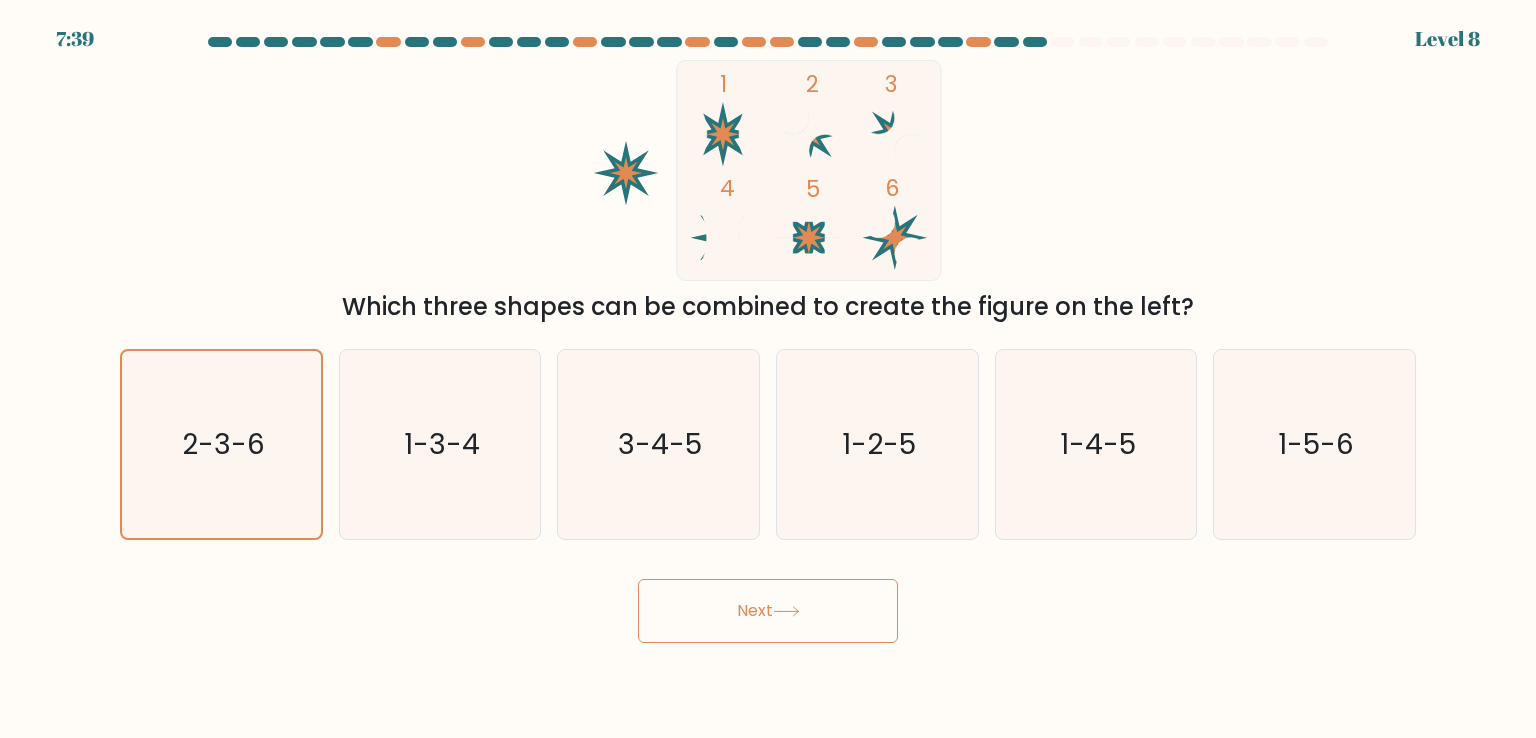 click at bounding box center (786, 611) 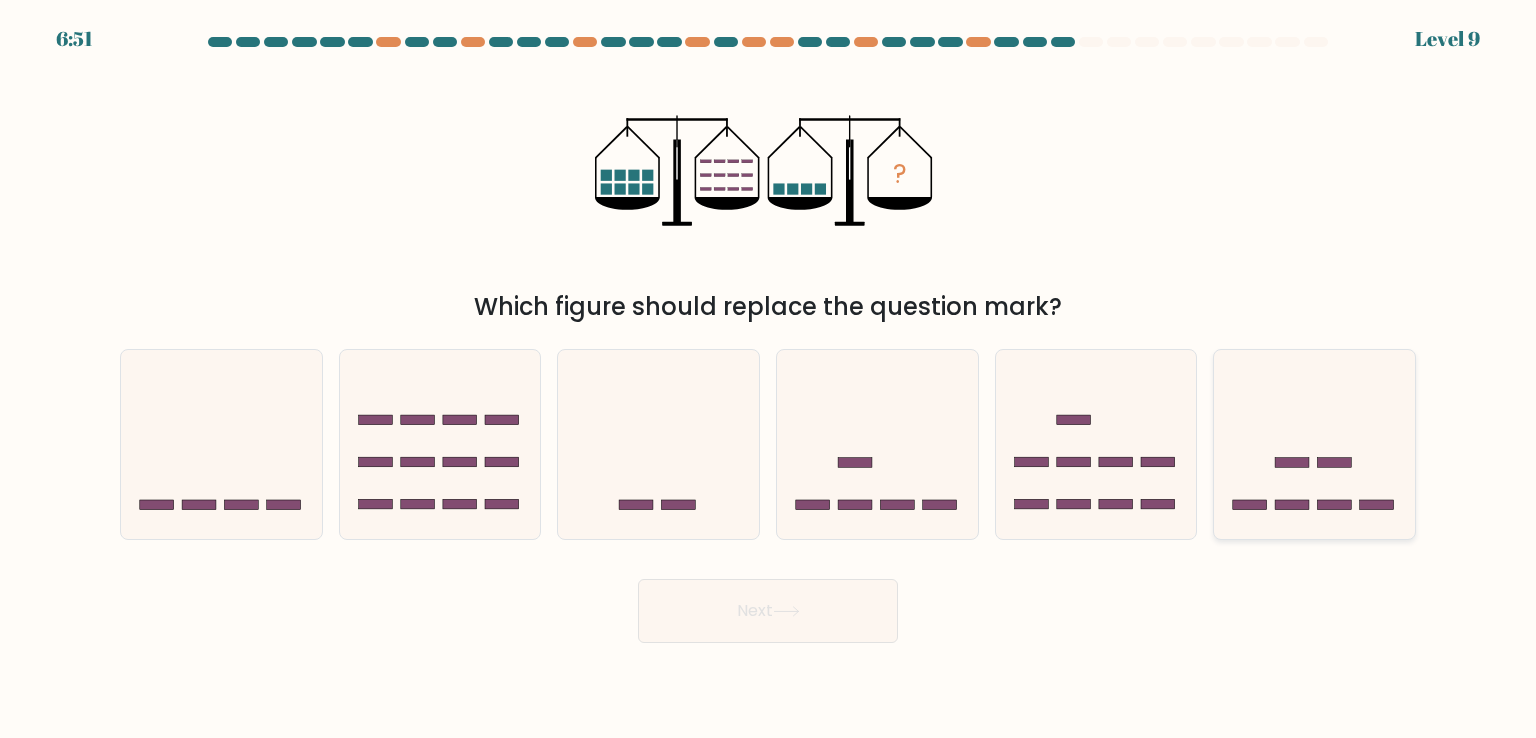 click at bounding box center [1314, 444] 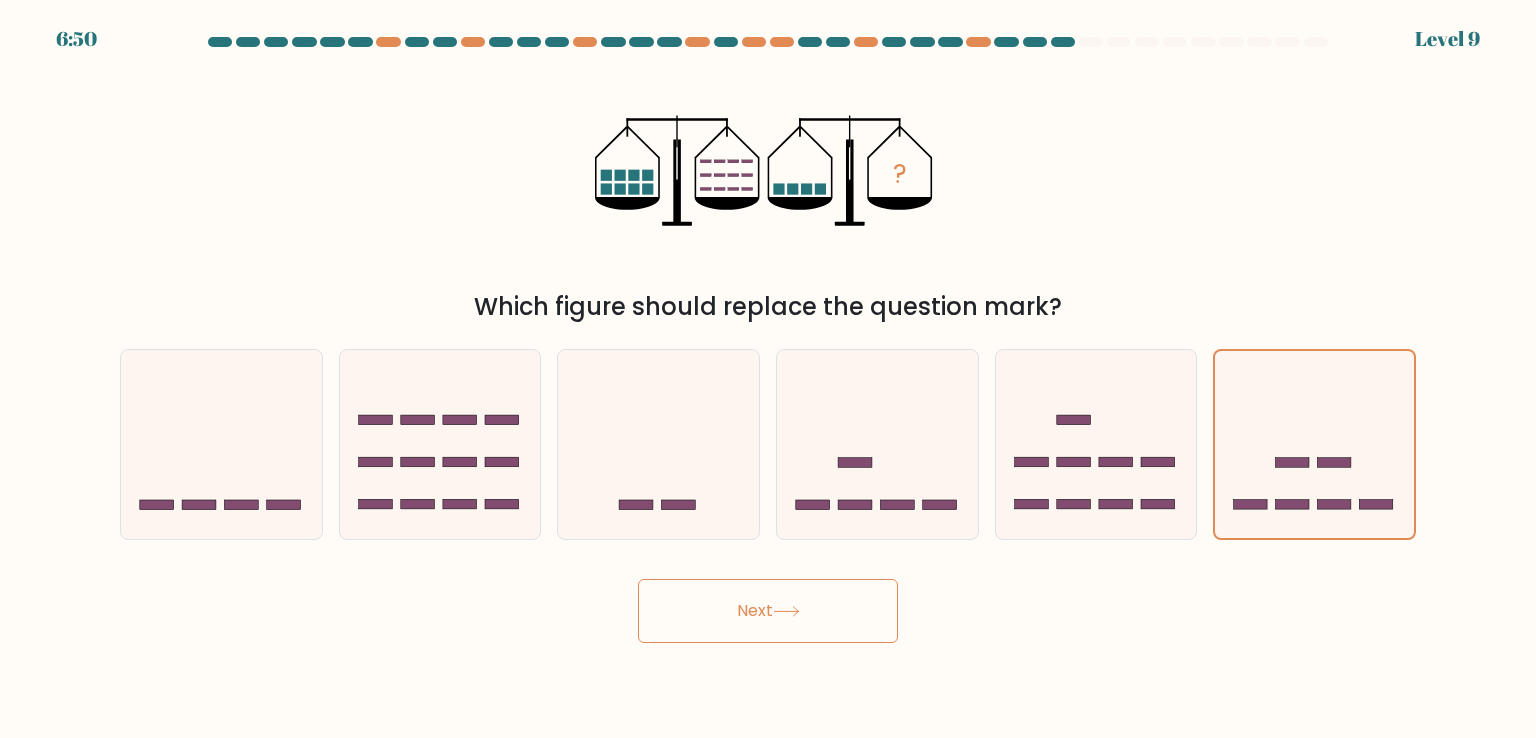 click on "Next" at bounding box center [768, 611] 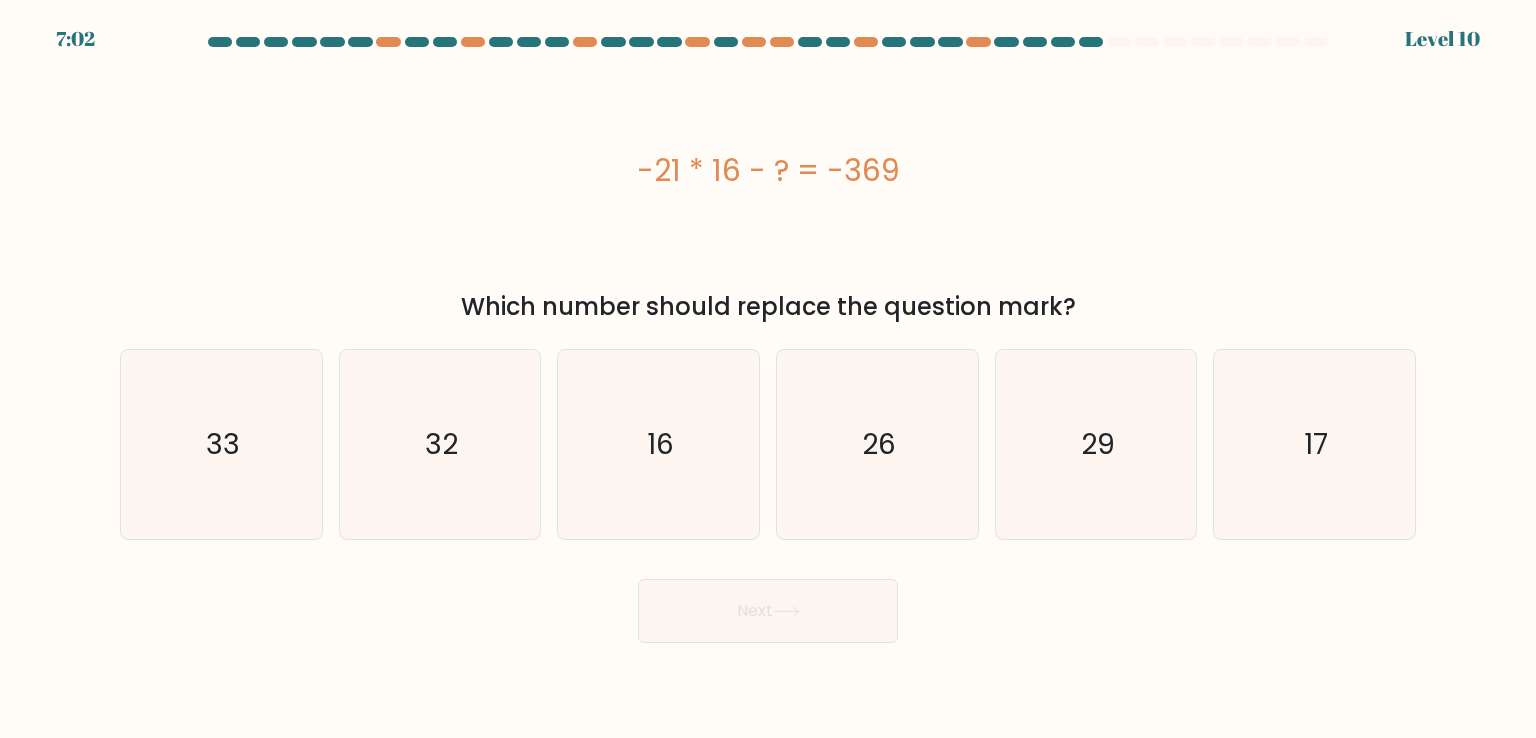 drag, startPoint x: 1090, startPoint y: 313, endPoint x: 669, endPoint y: 162, distance: 447.26056 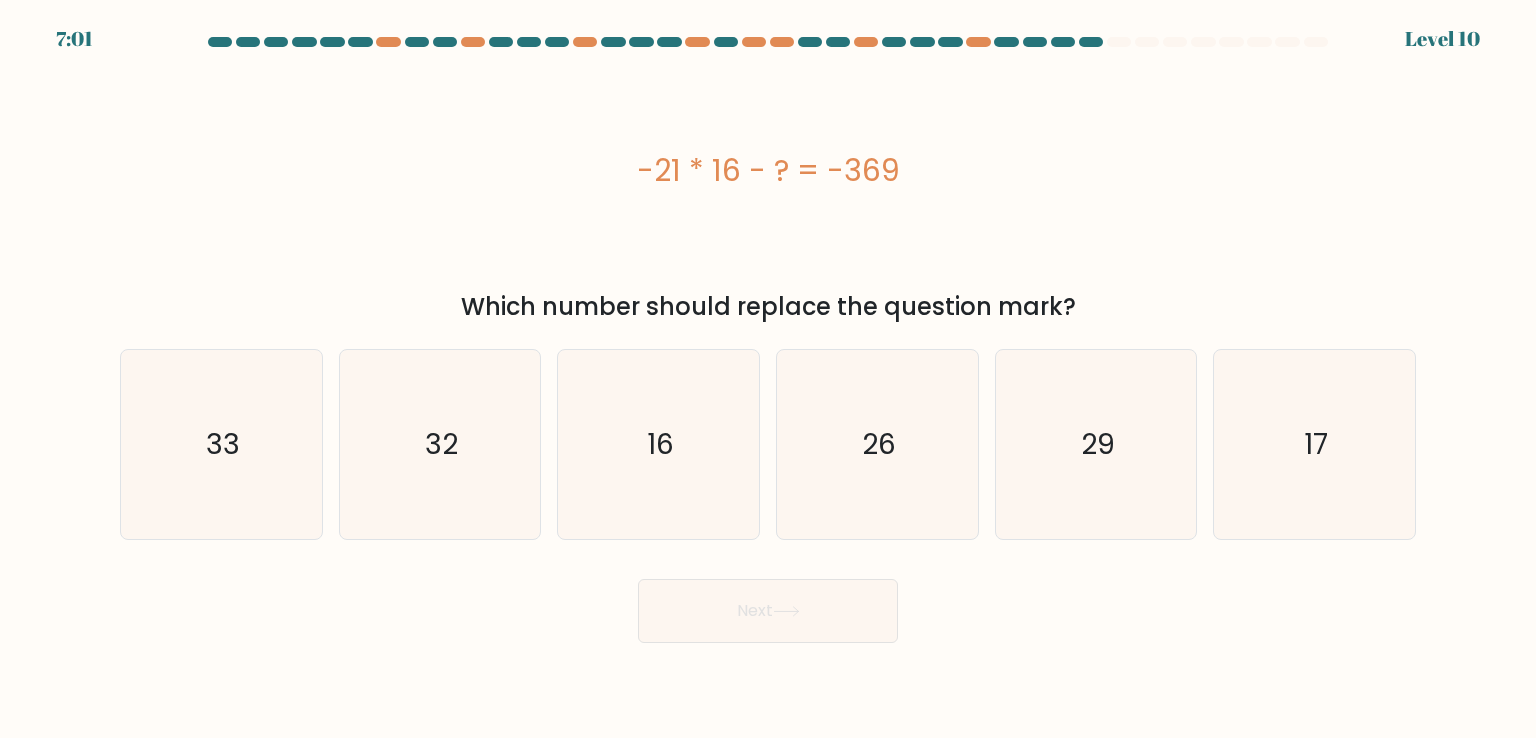 drag, startPoint x: 894, startPoint y: 170, endPoint x: 641, endPoint y: 175, distance: 253.04941 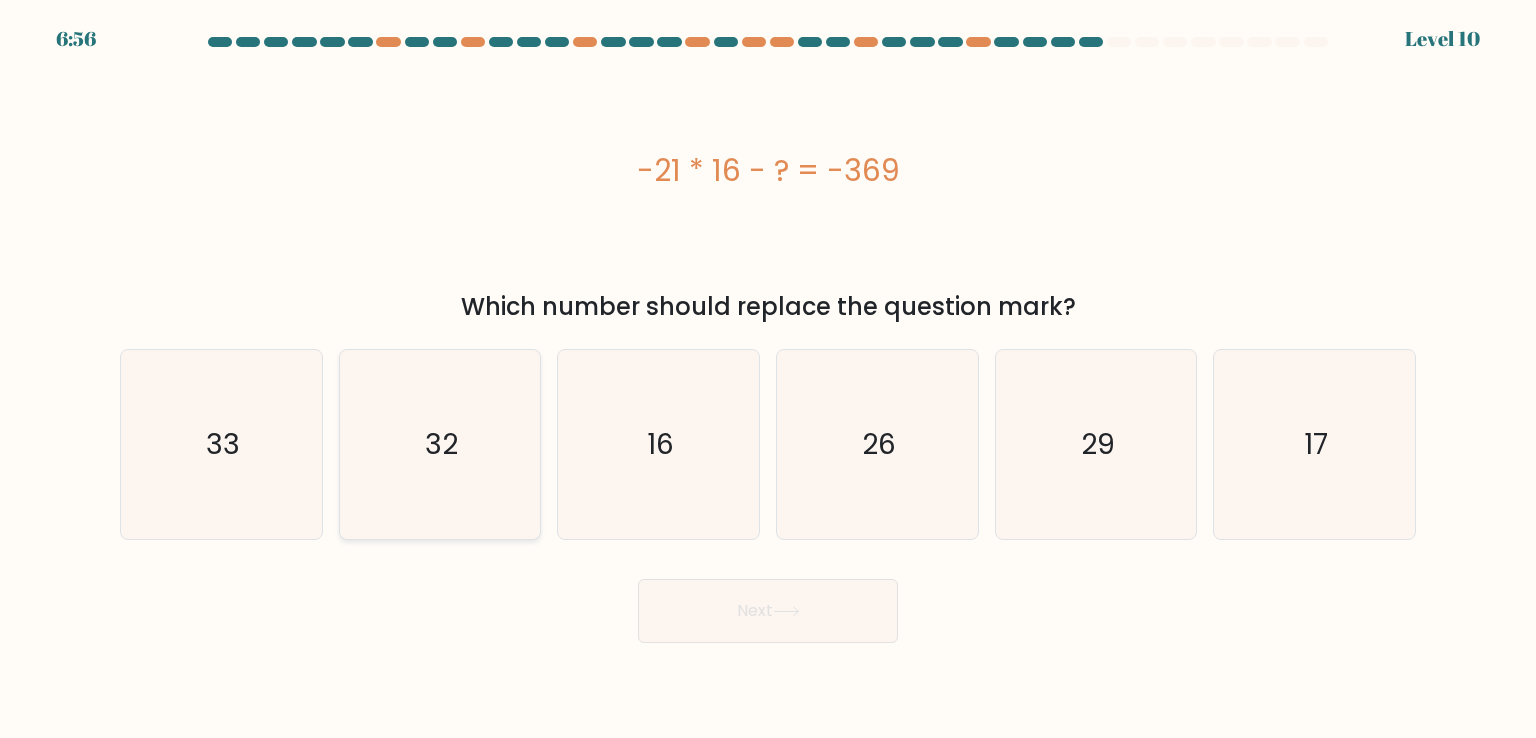 click on "32" at bounding box center [440, 444] 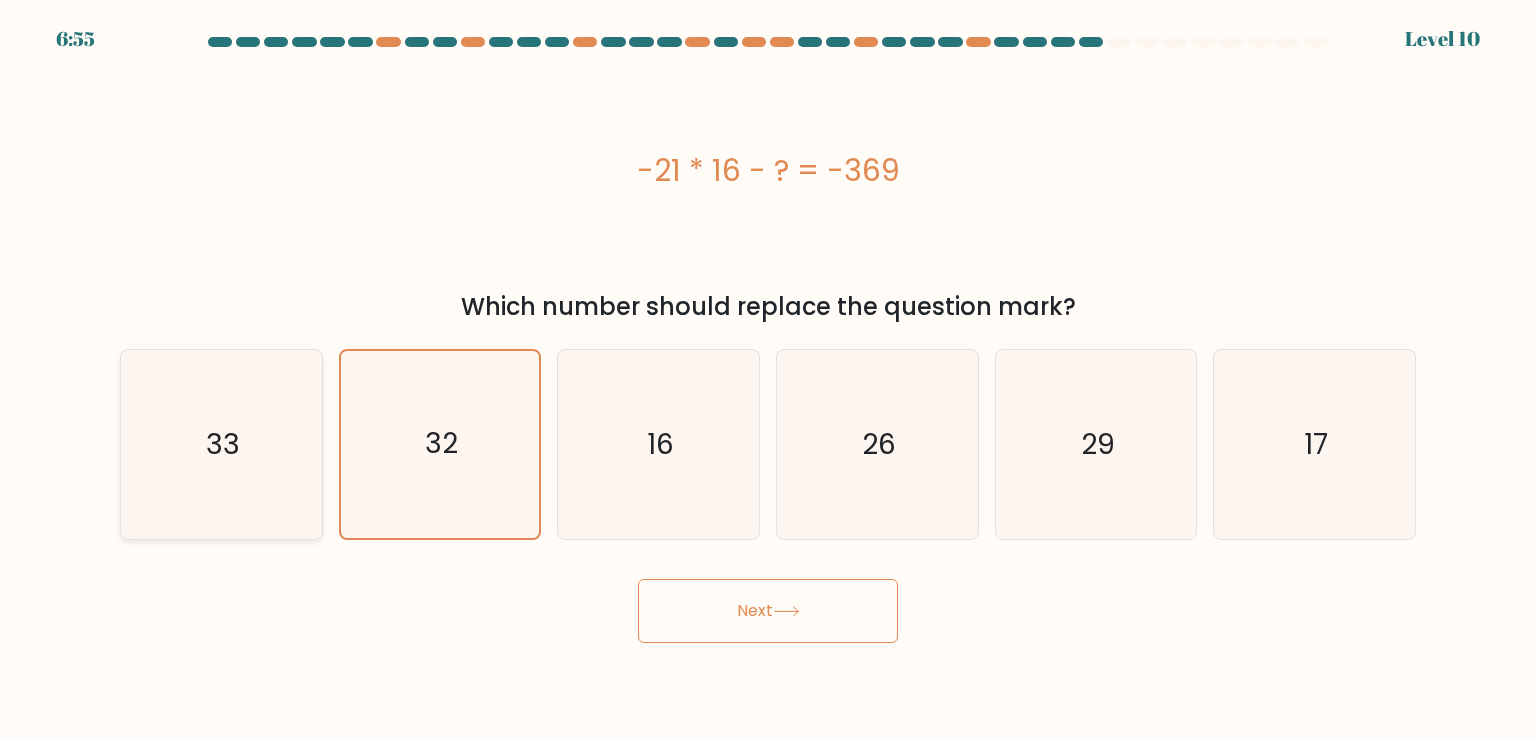 click on "33" at bounding box center [221, 444] 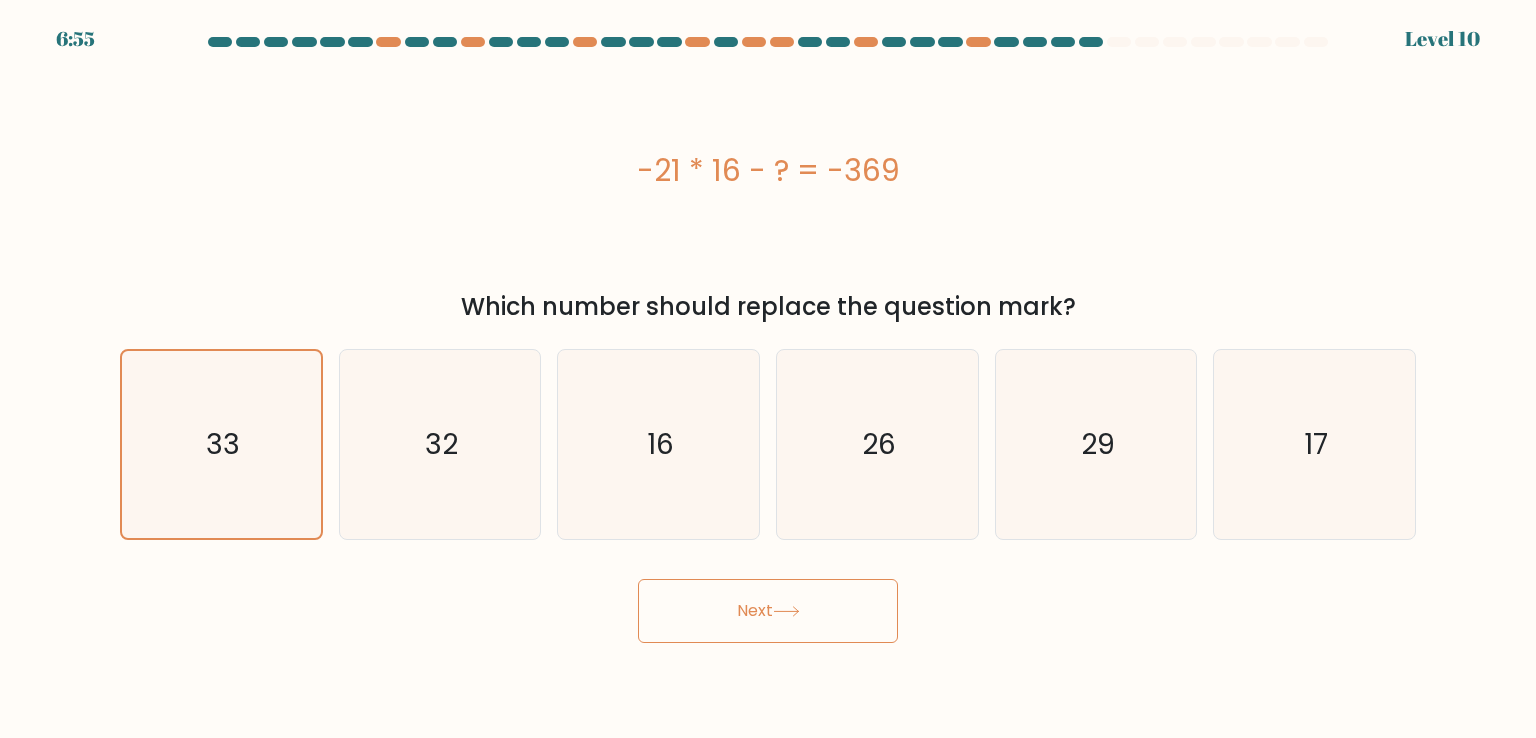 click on "Next" at bounding box center [768, 611] 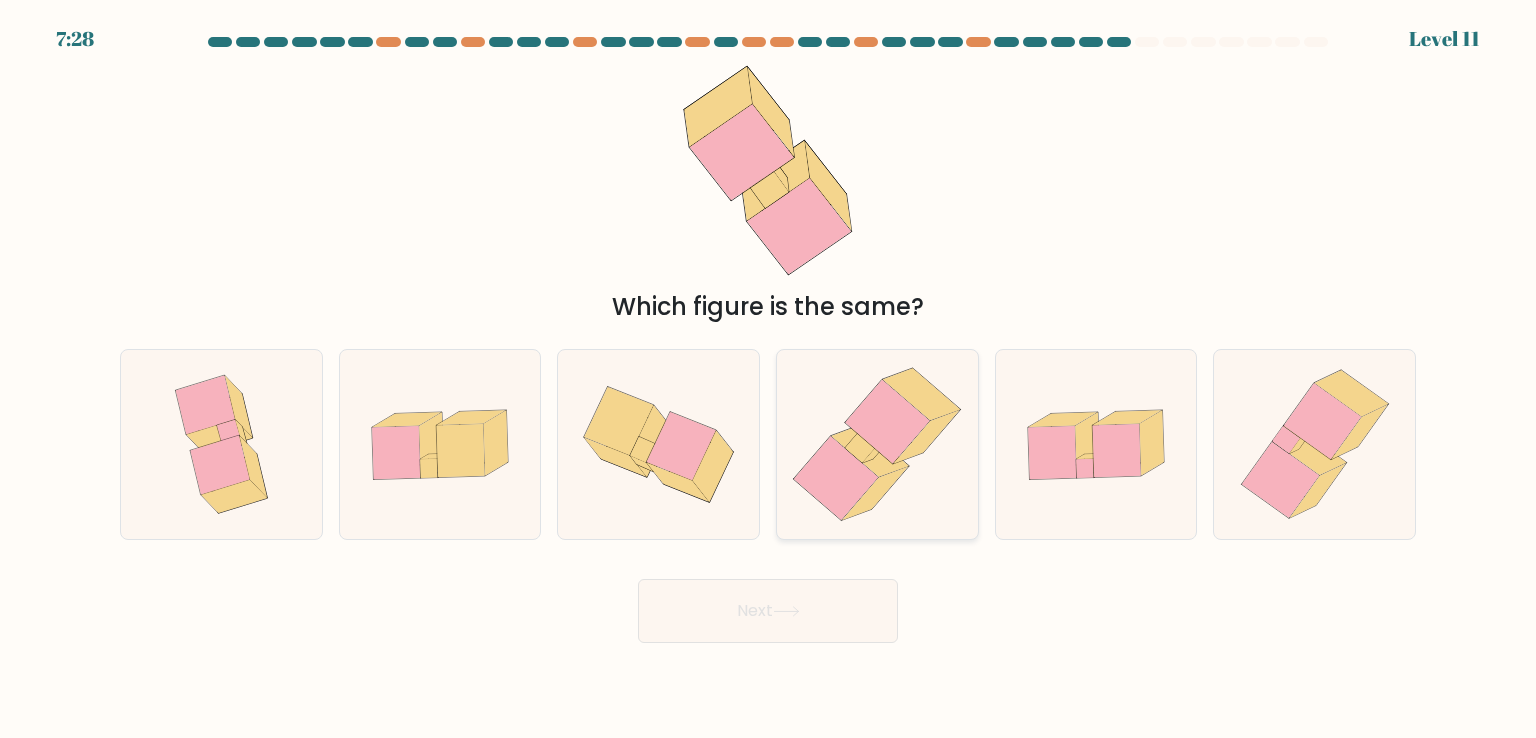 click at bounding box center [888, 422] 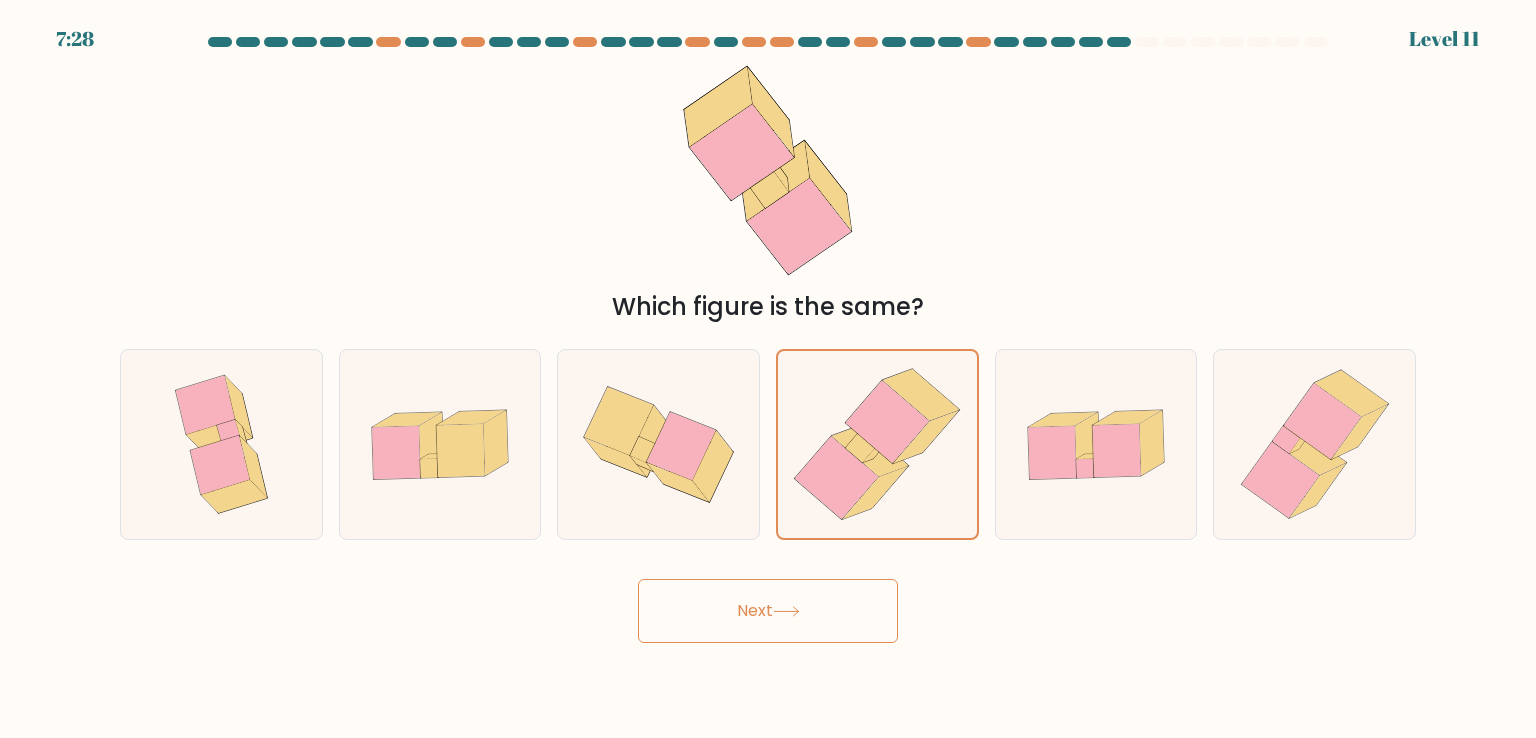 click at bounding box center [786, 611] 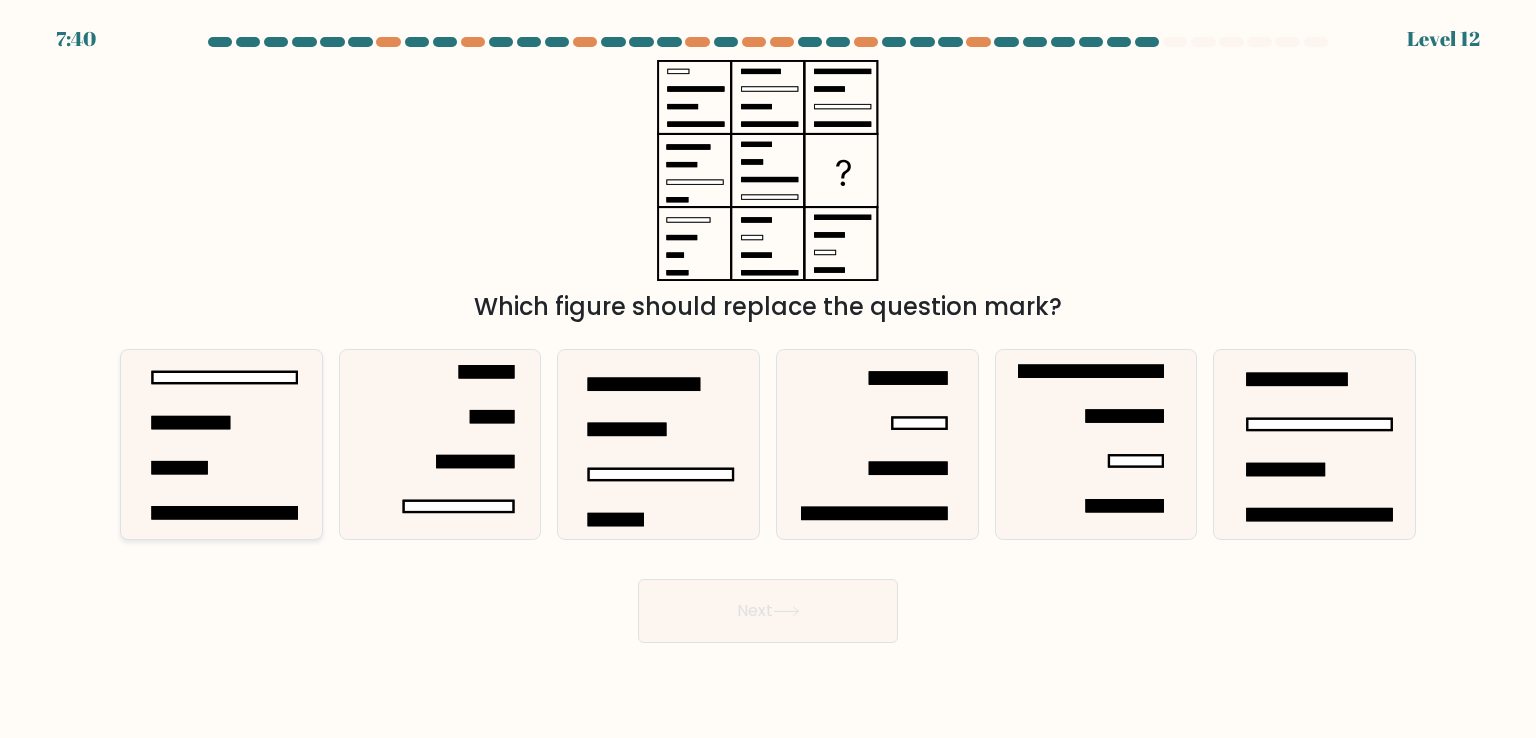 click at bounding box center [221, 444] 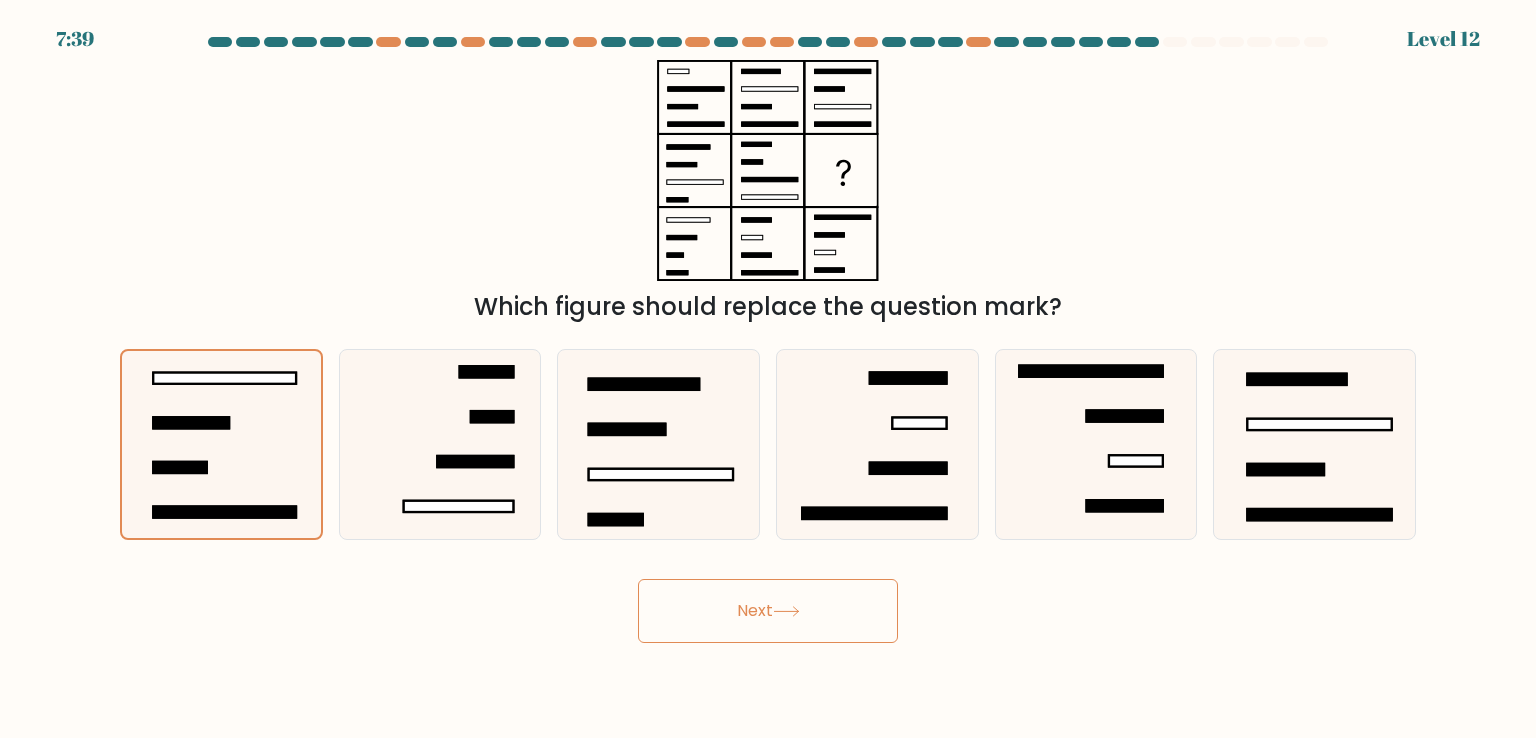 click on "Next" at bounding box center [768, 611] 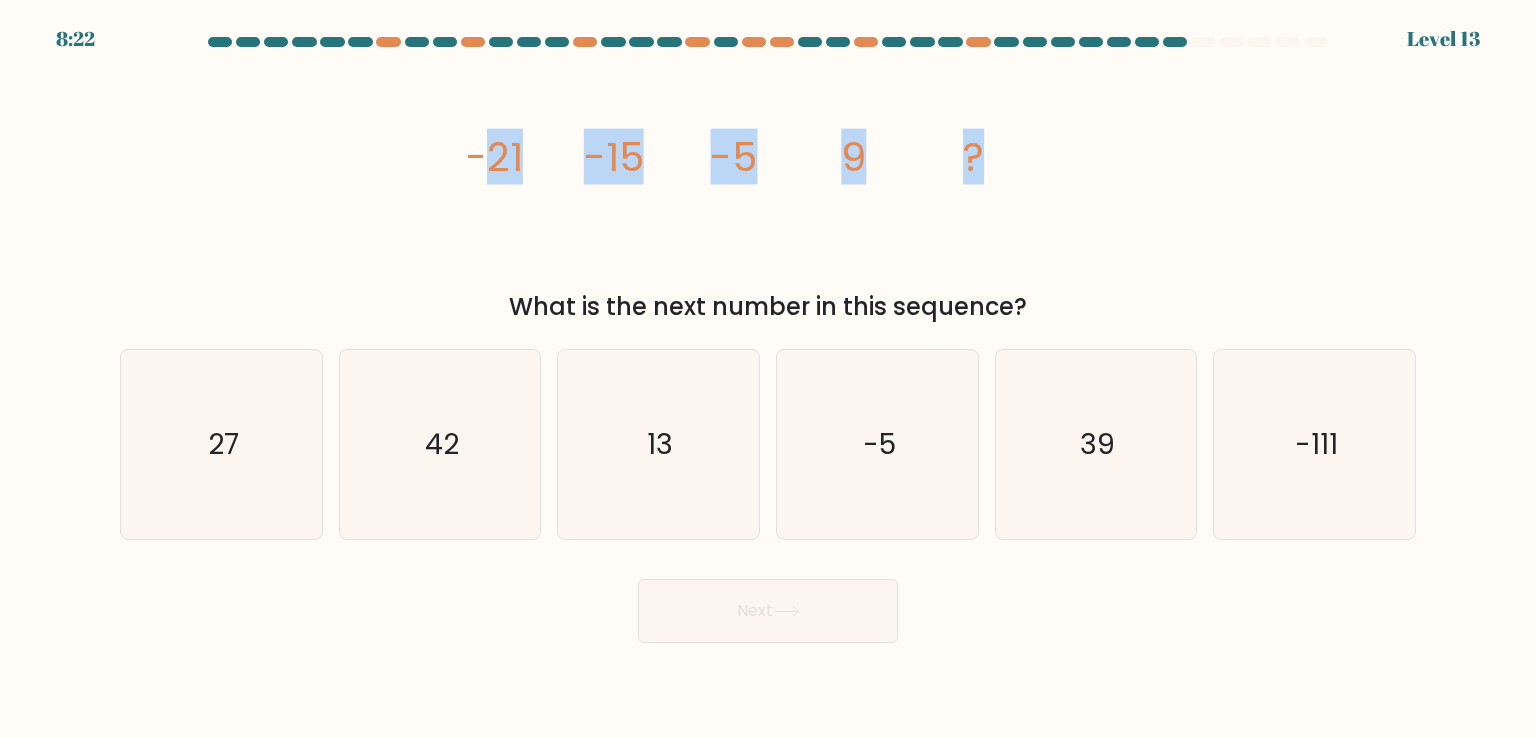 drag, startPoint x: 956, startPoint y: 173, endPoint x: 495, endPoint y: 178, distance: 461.0271 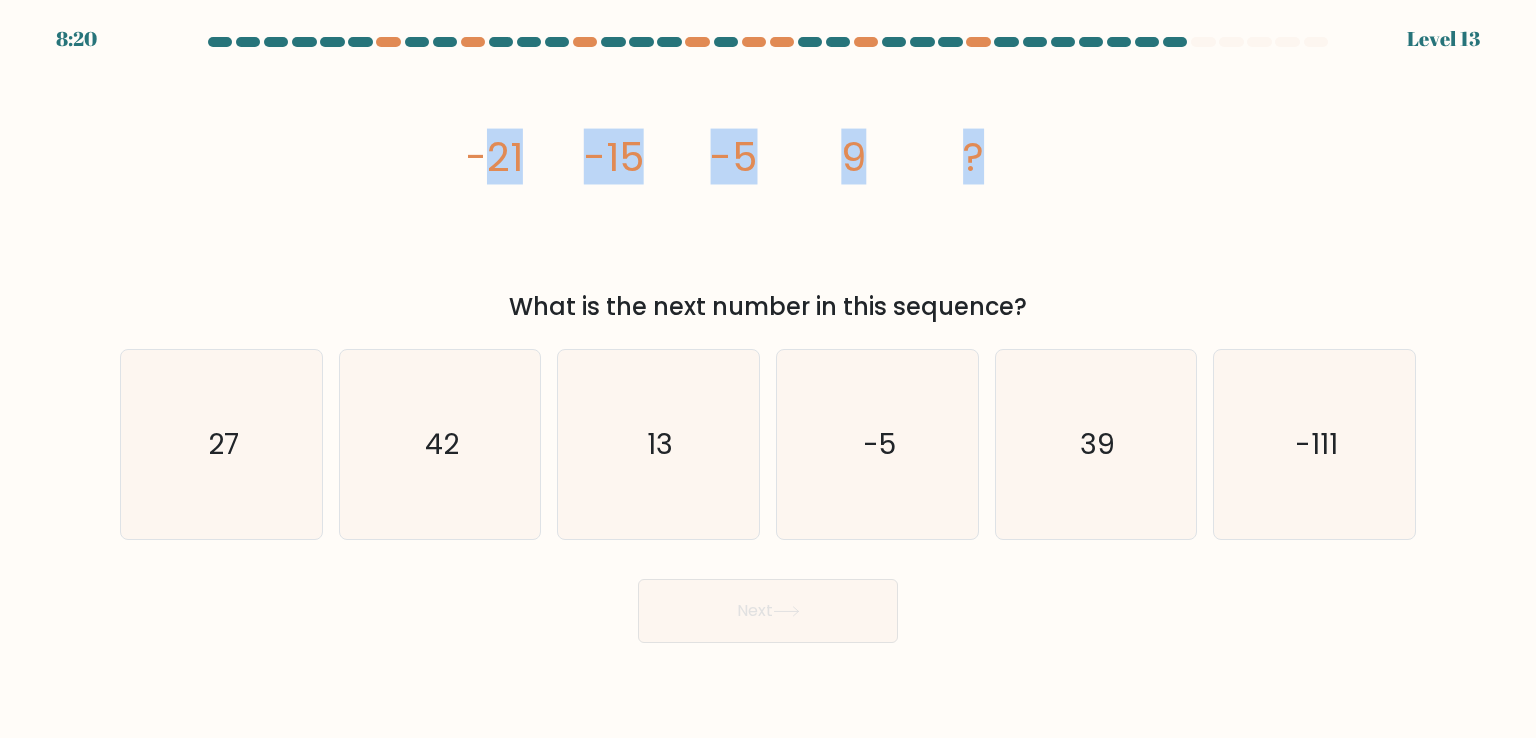 copy on "21
-15
-5
9
?" 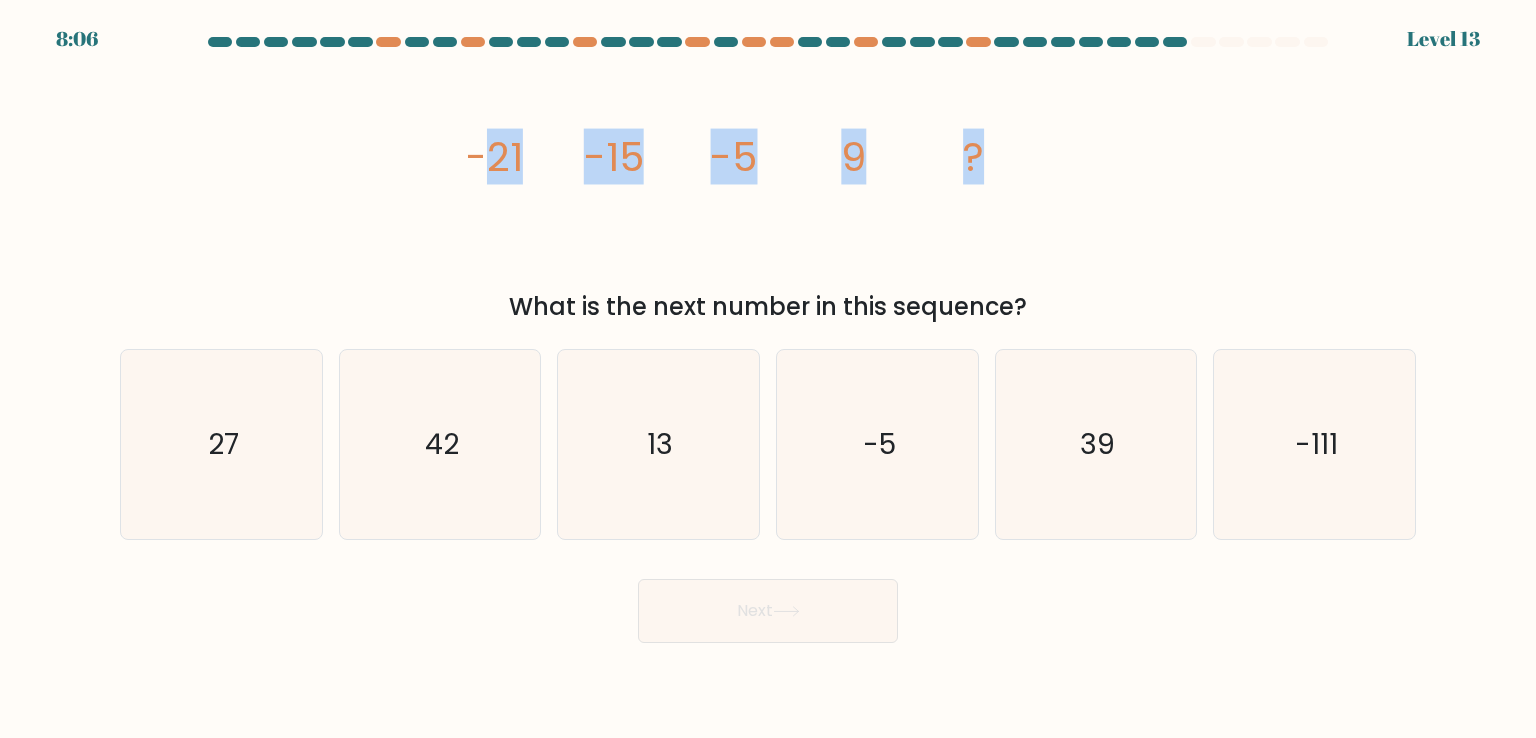 click on "image/svg+xml
-21
-15
-5
9
?
What is the next number in this sequence?" at bounding box center (768, 192) 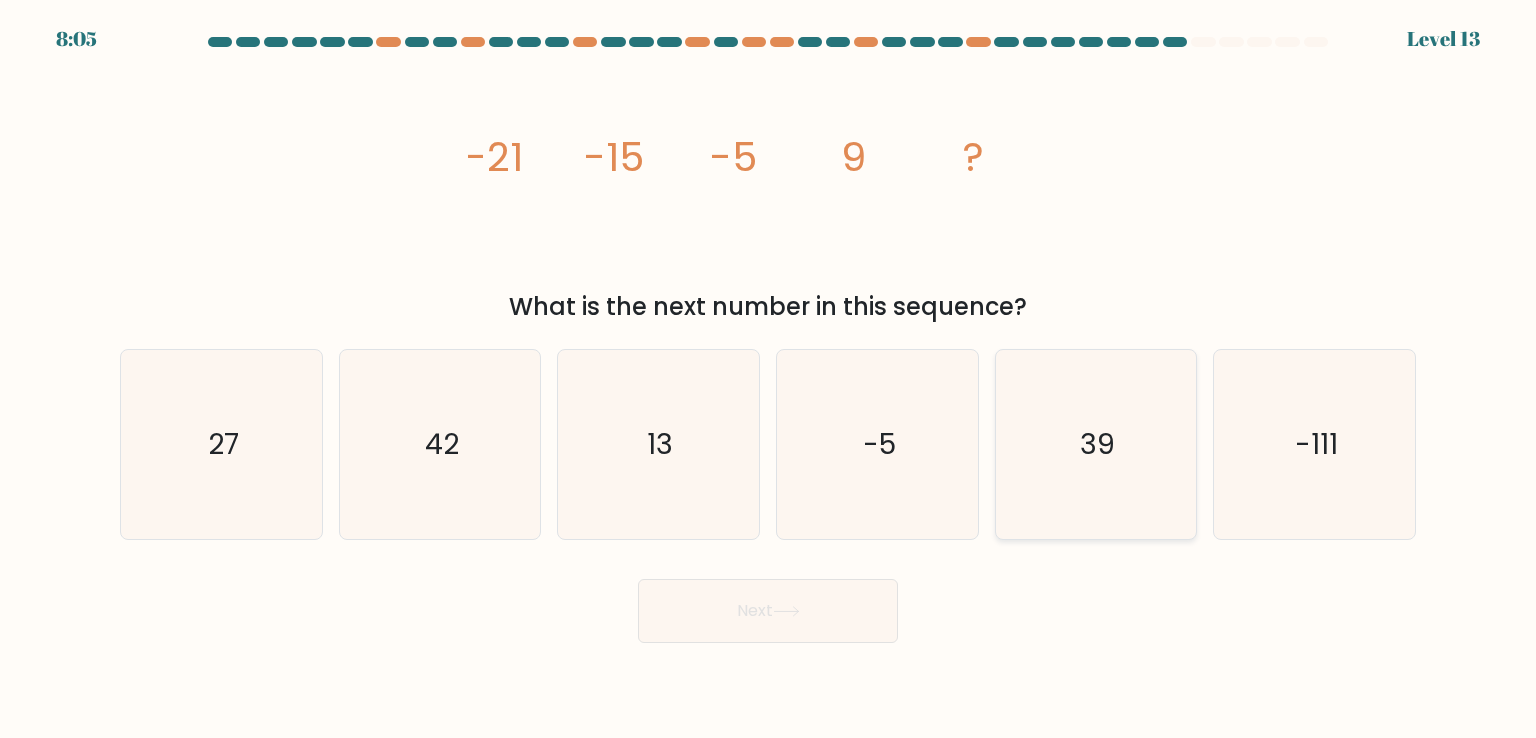 click on "39" at bounding box center [1096, 444] 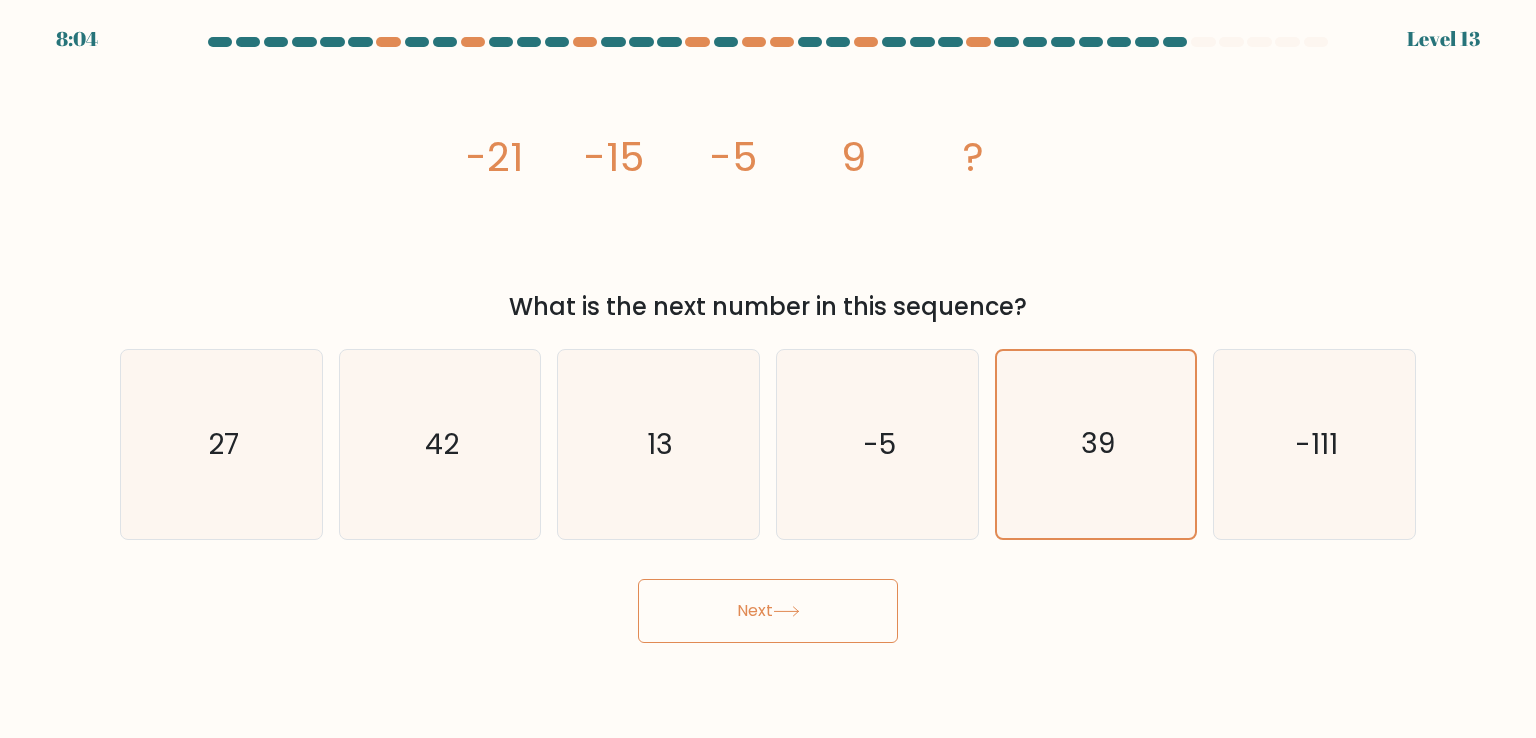 click on "Next" at bounding box center (768, 611) 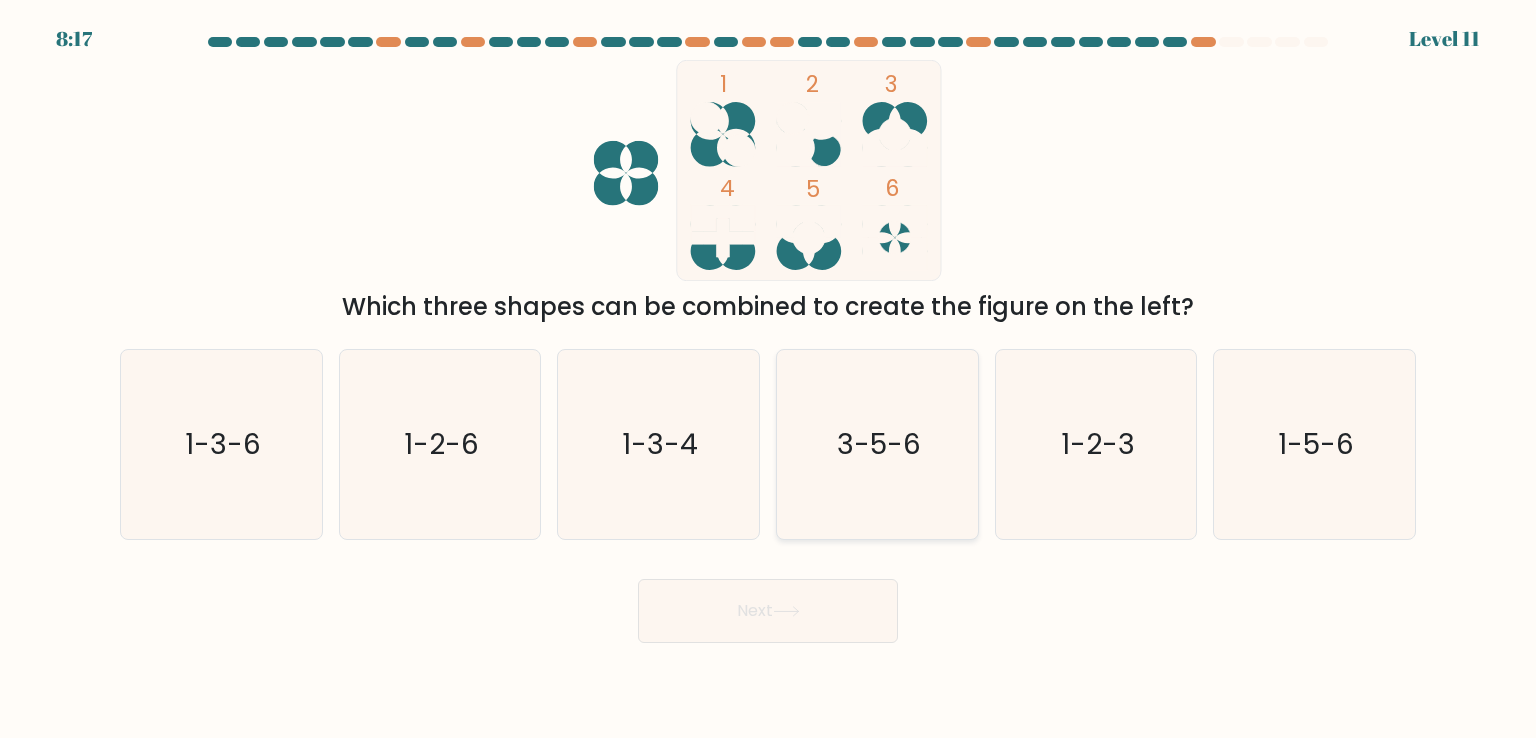 click on "3-5-6" at bounding box center (879, 444) 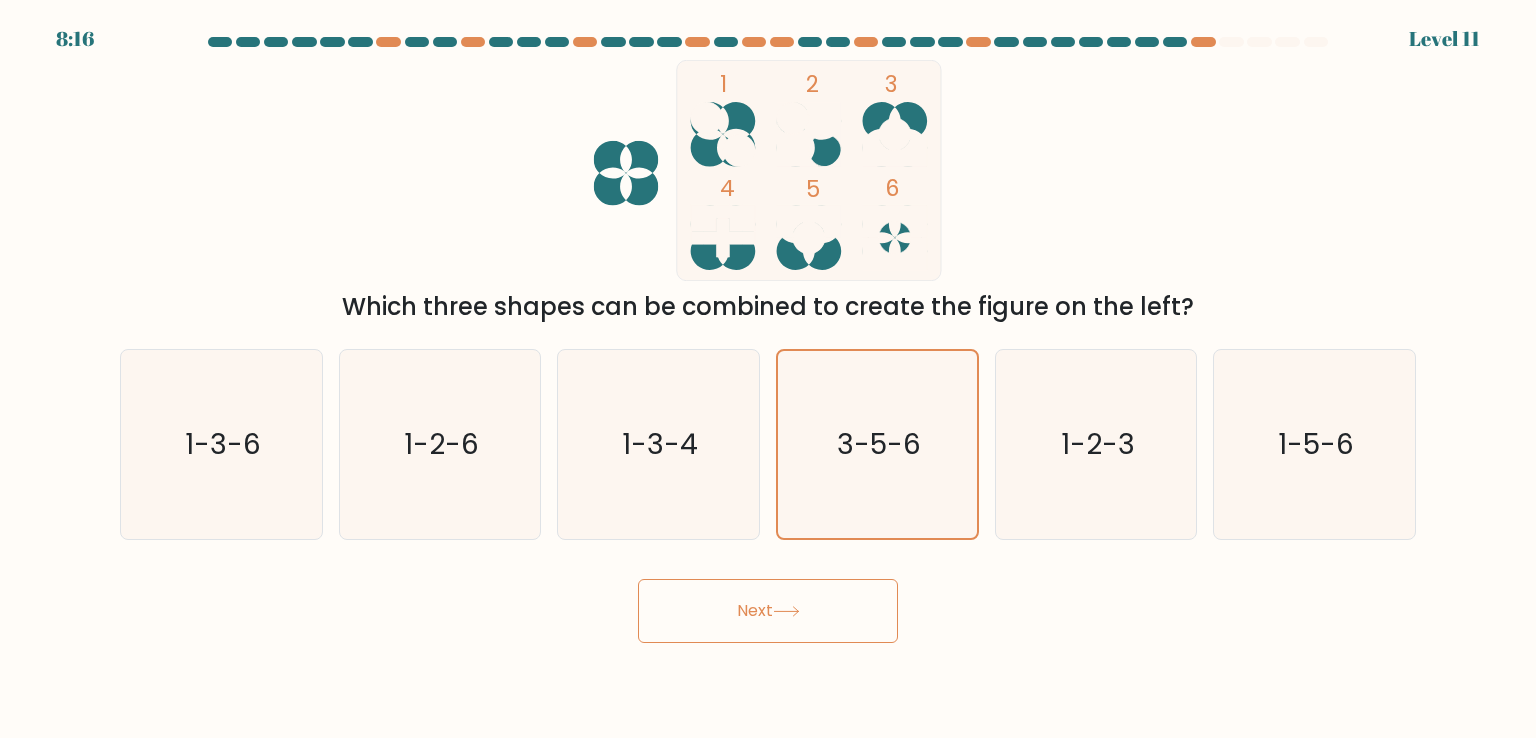 click at bounding box center (786, 611) 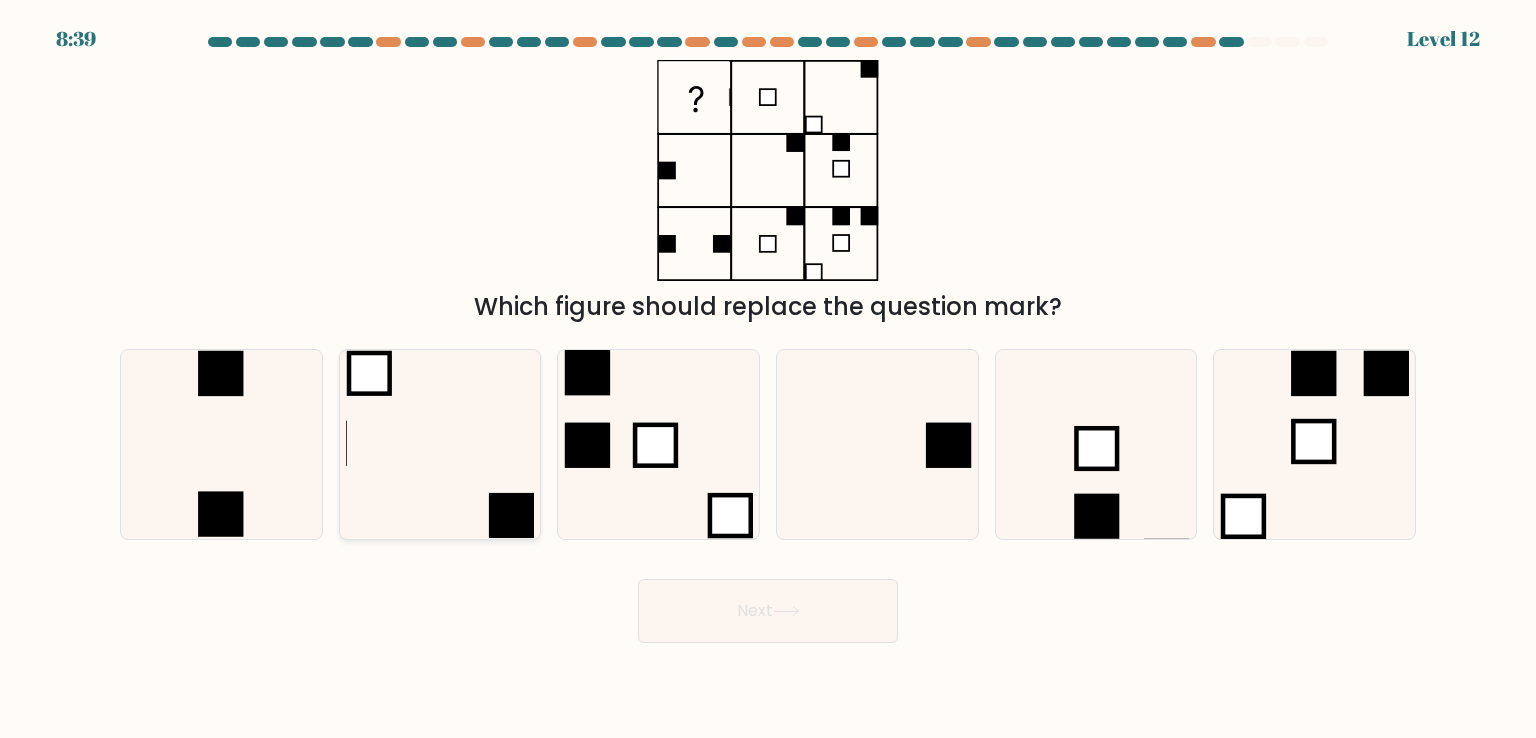 click at bounding box center (440, 444) 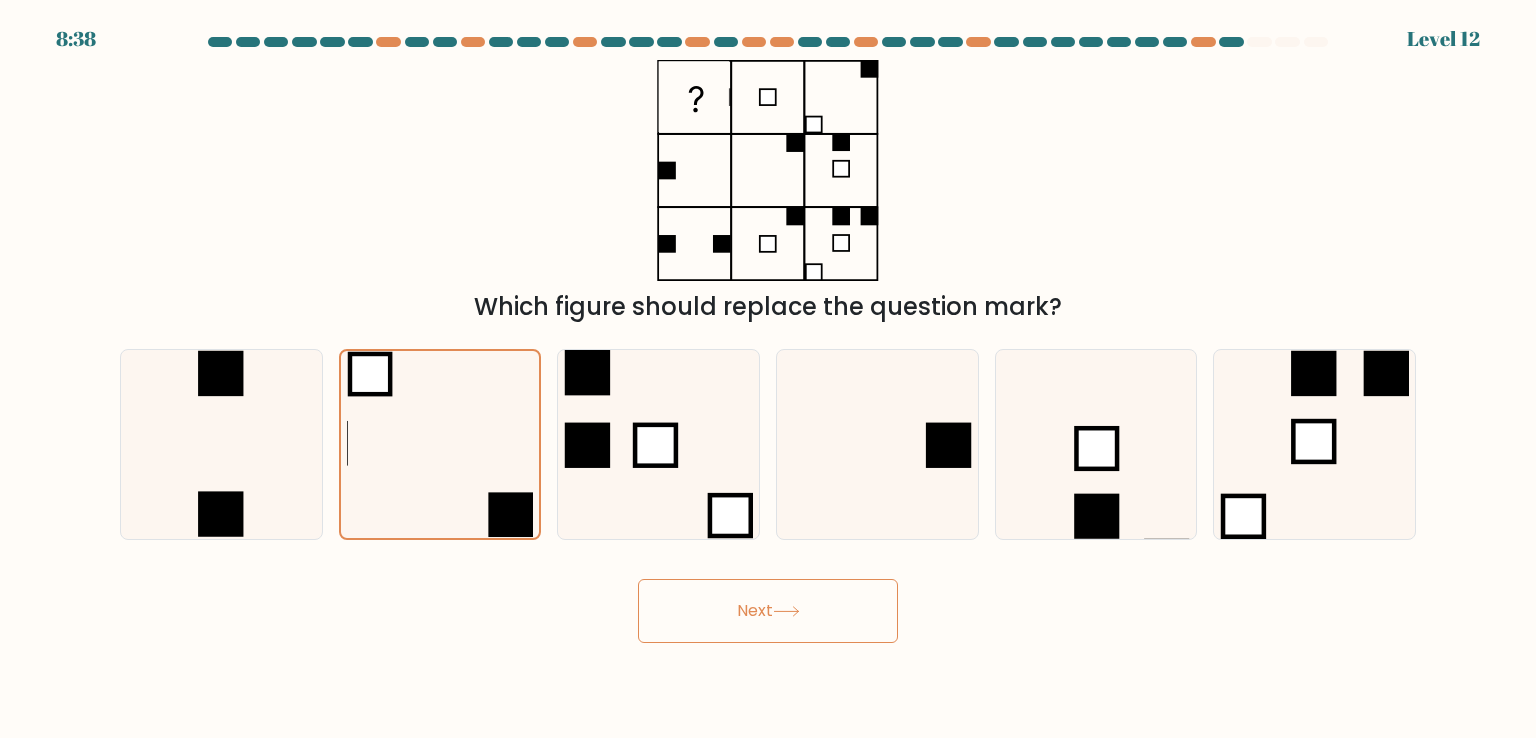 click on "Next" at bounding box center (768, 611) 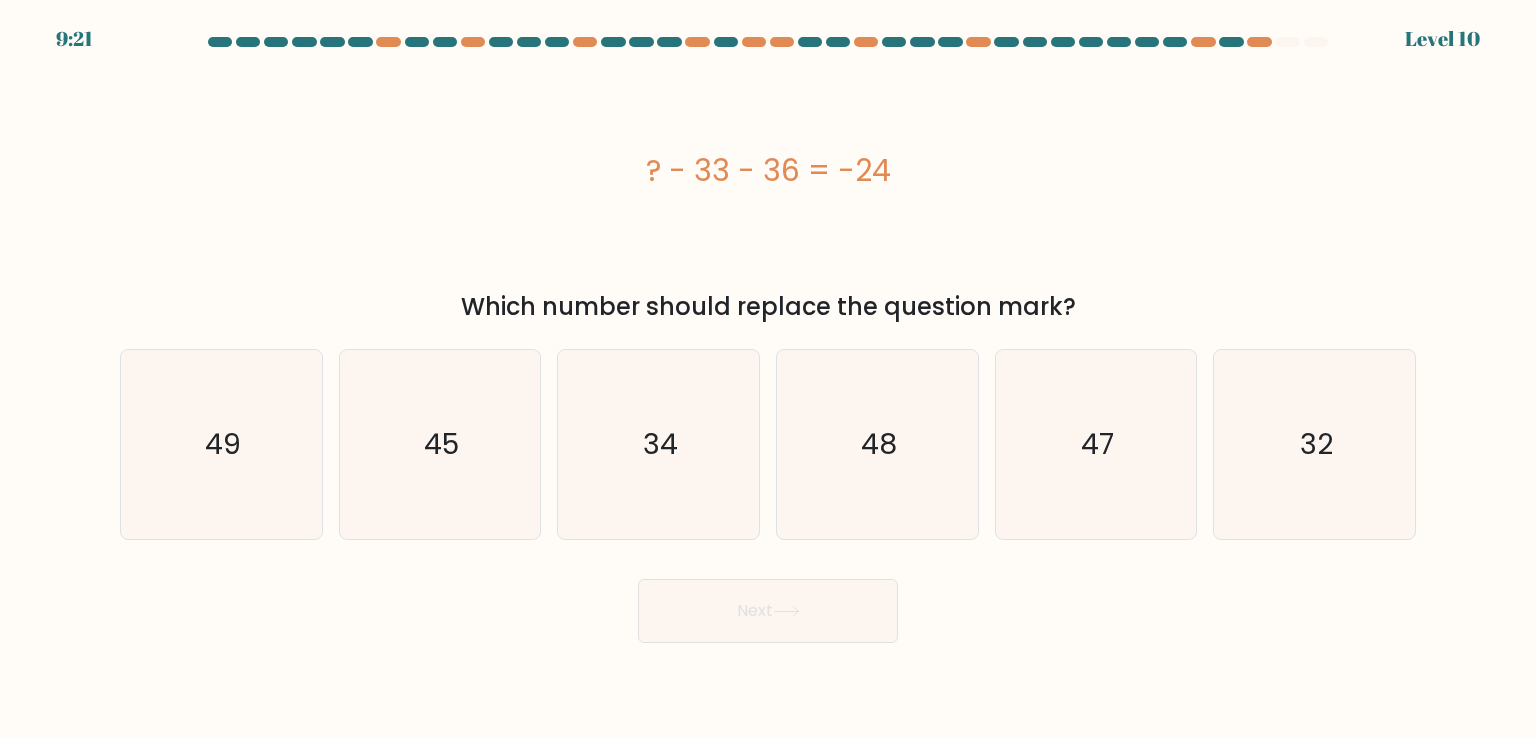 drag, startPoint x: 882, startPoint y: 155, endPoint x: 649, endPoint y: 177, distance: 234.03632 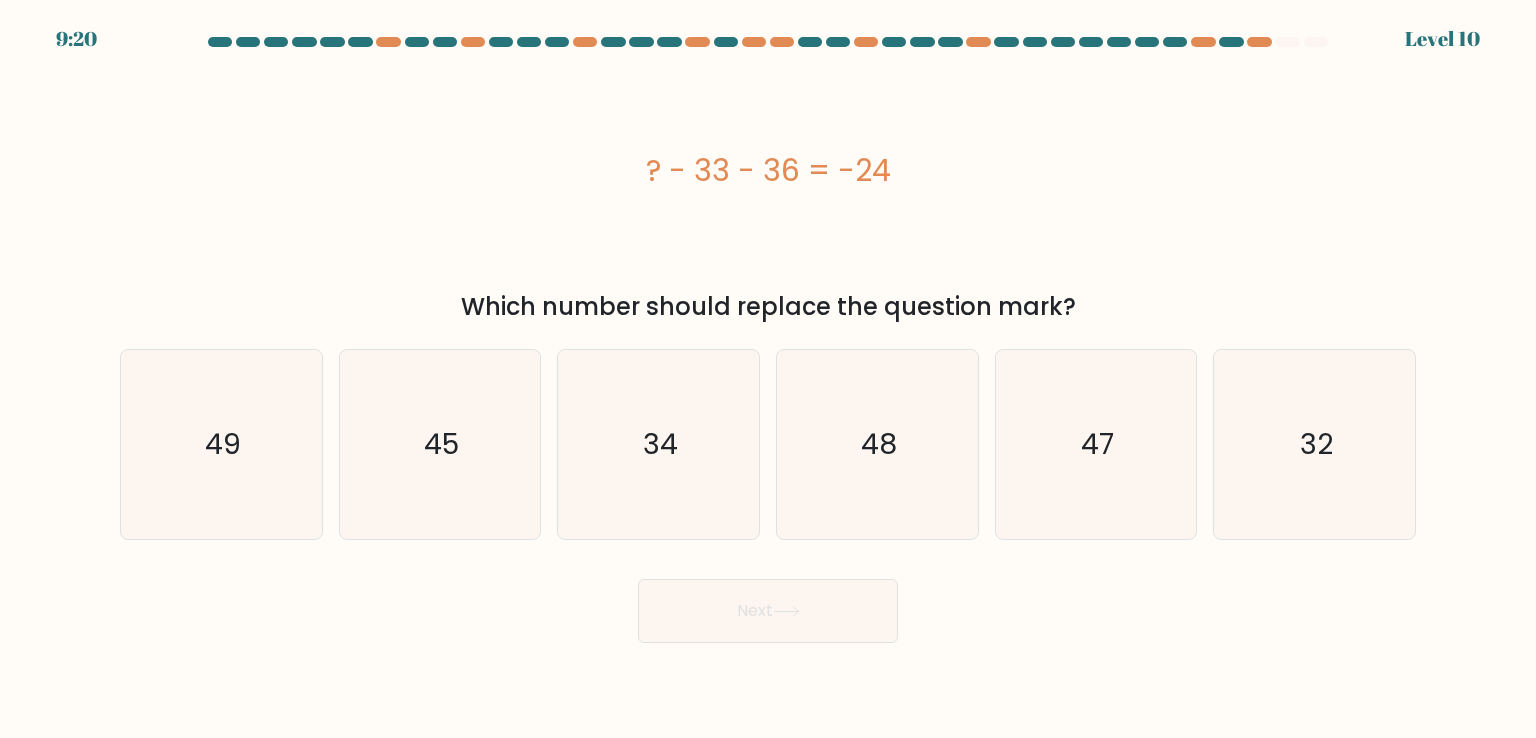 copy on "? - 33 - 36 = -24" 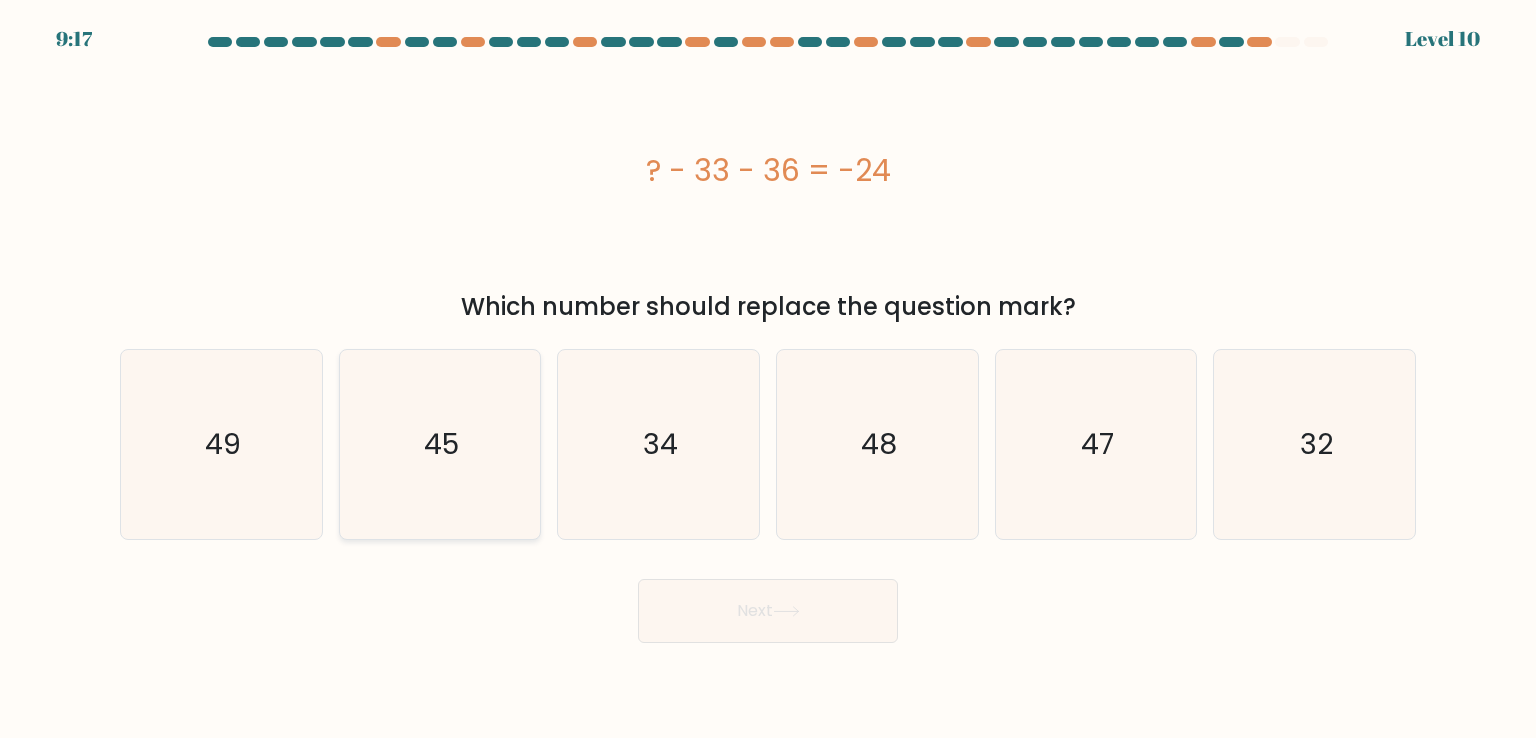click on "45" at bounding box center (441, 444) 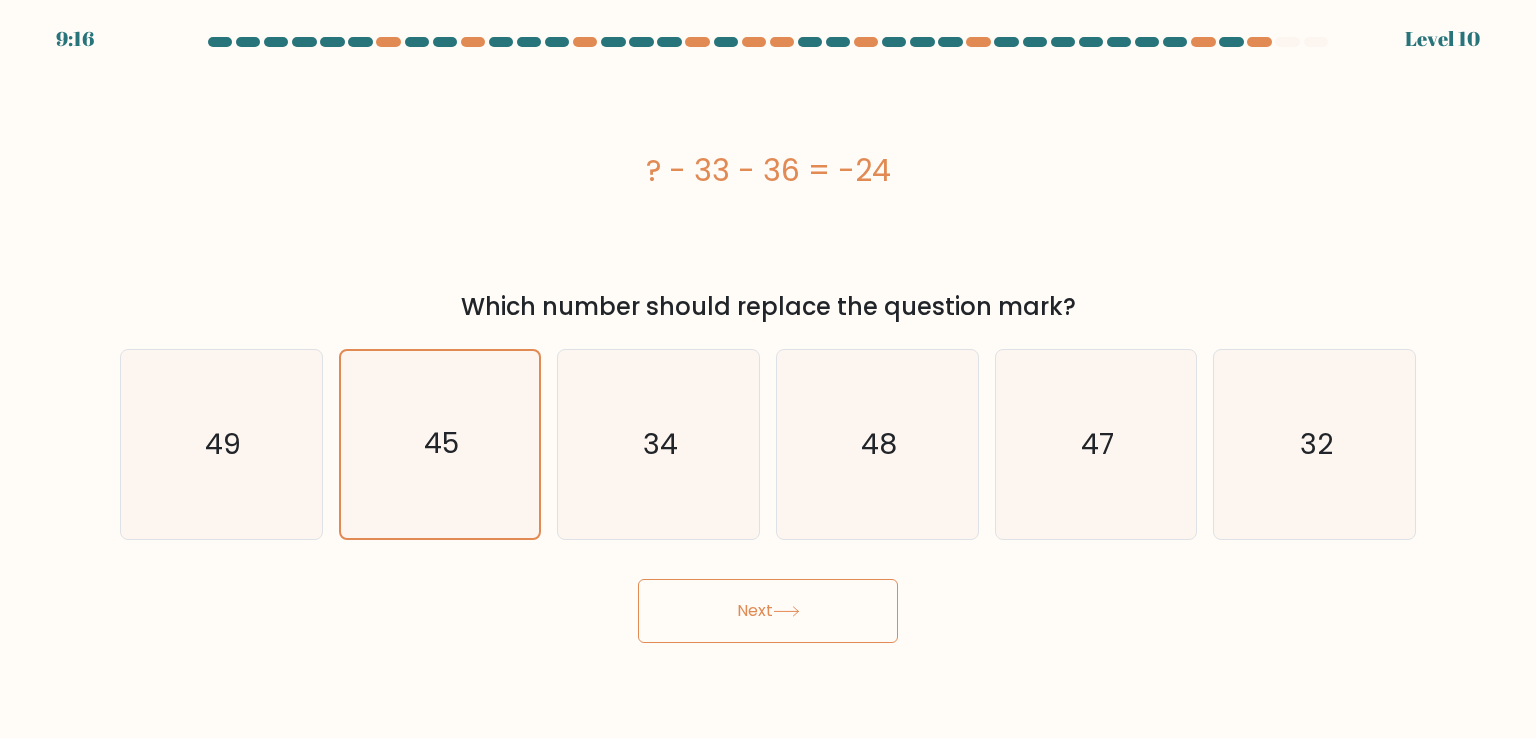 click on "Next" at bounding box center (768, 611) 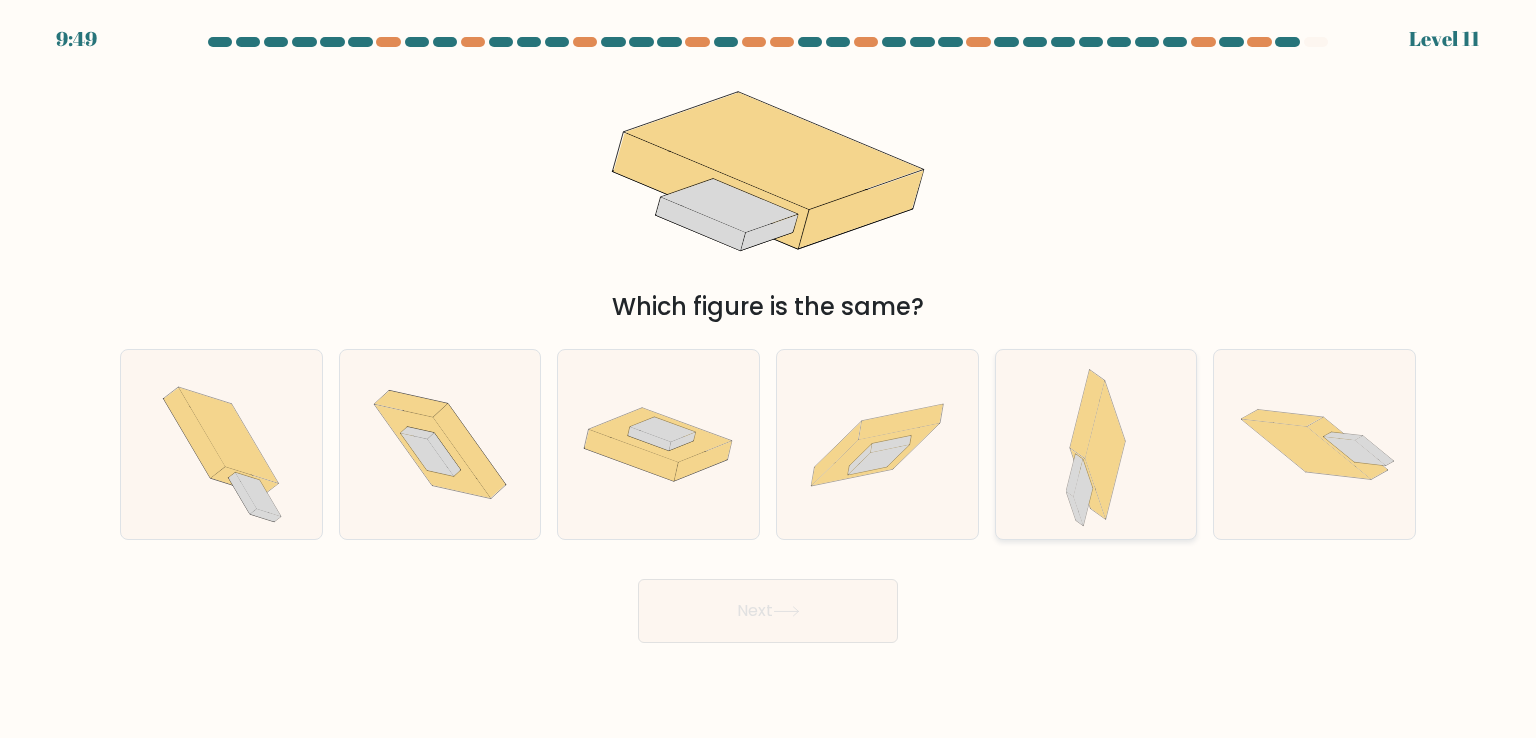 click at bounding box center (1096, 444) 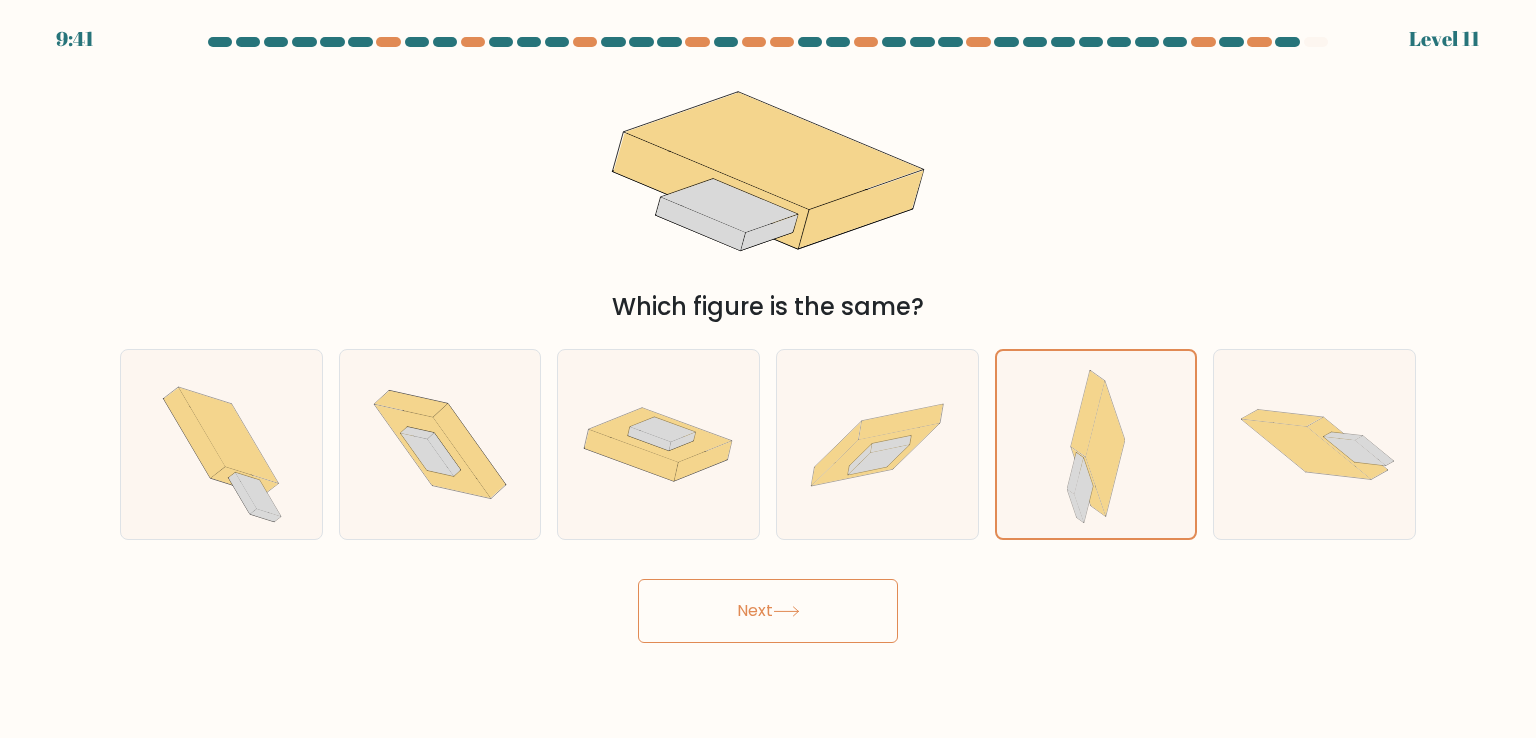 click on "Next" at bounding box center (768, 611) 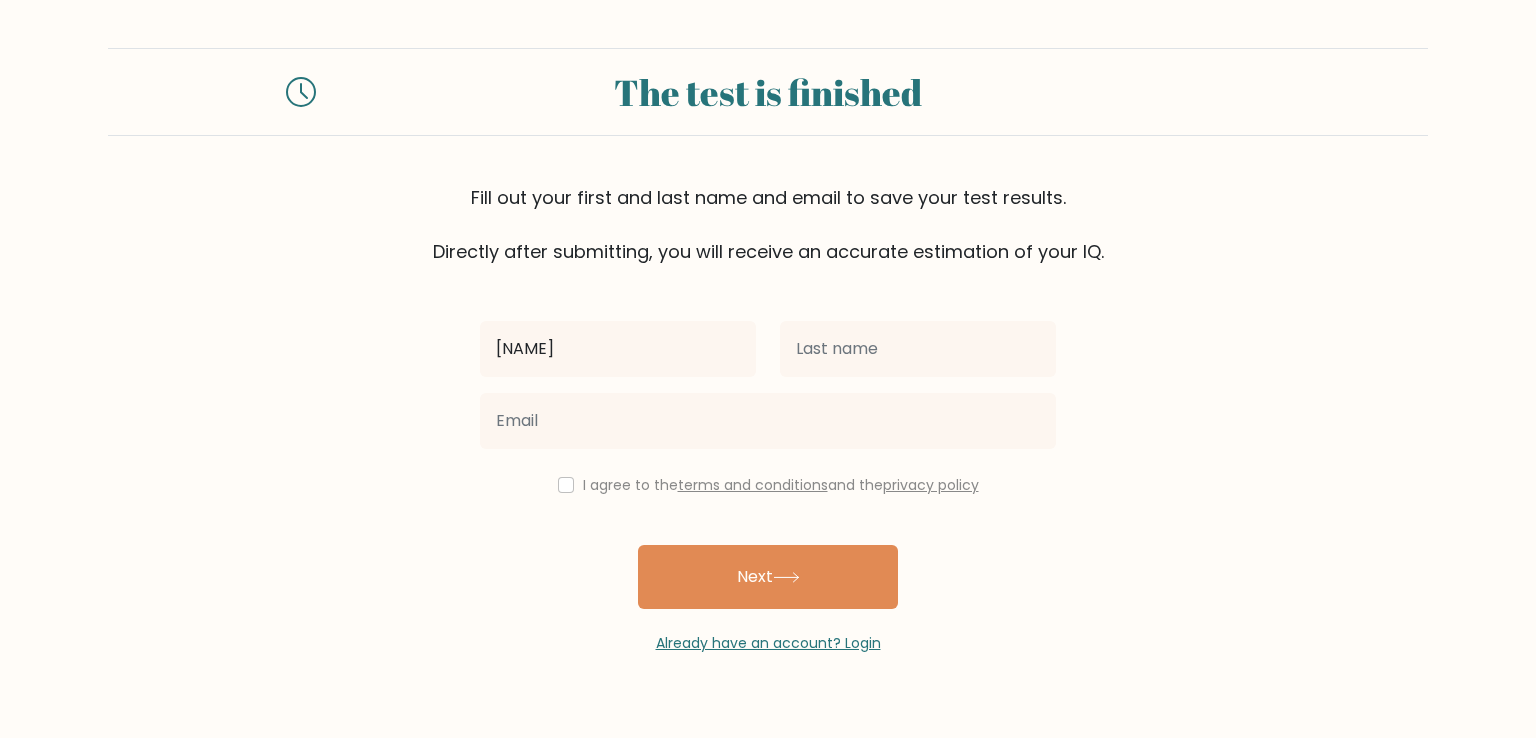 type on "[NAME]" 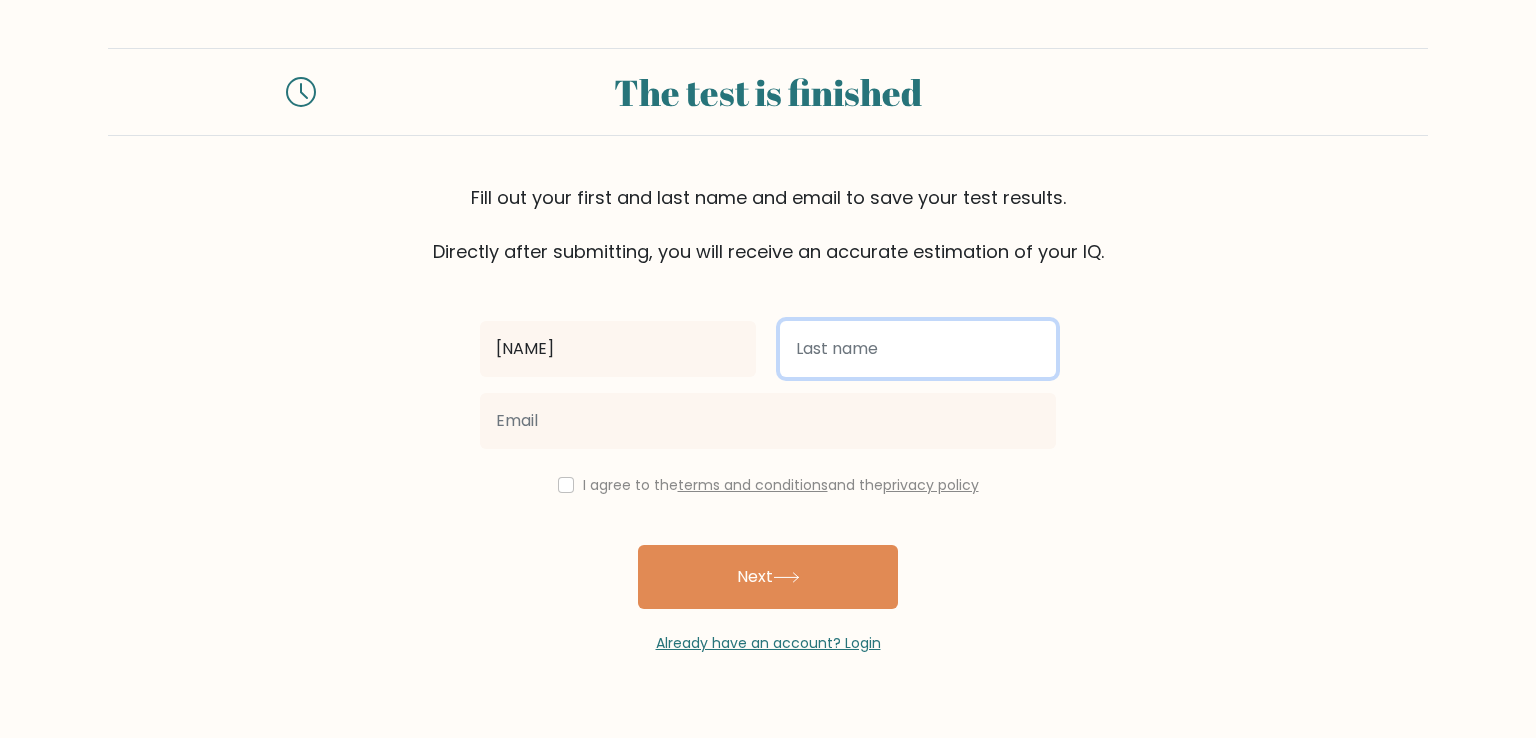 click at bounding box center [918, 349] 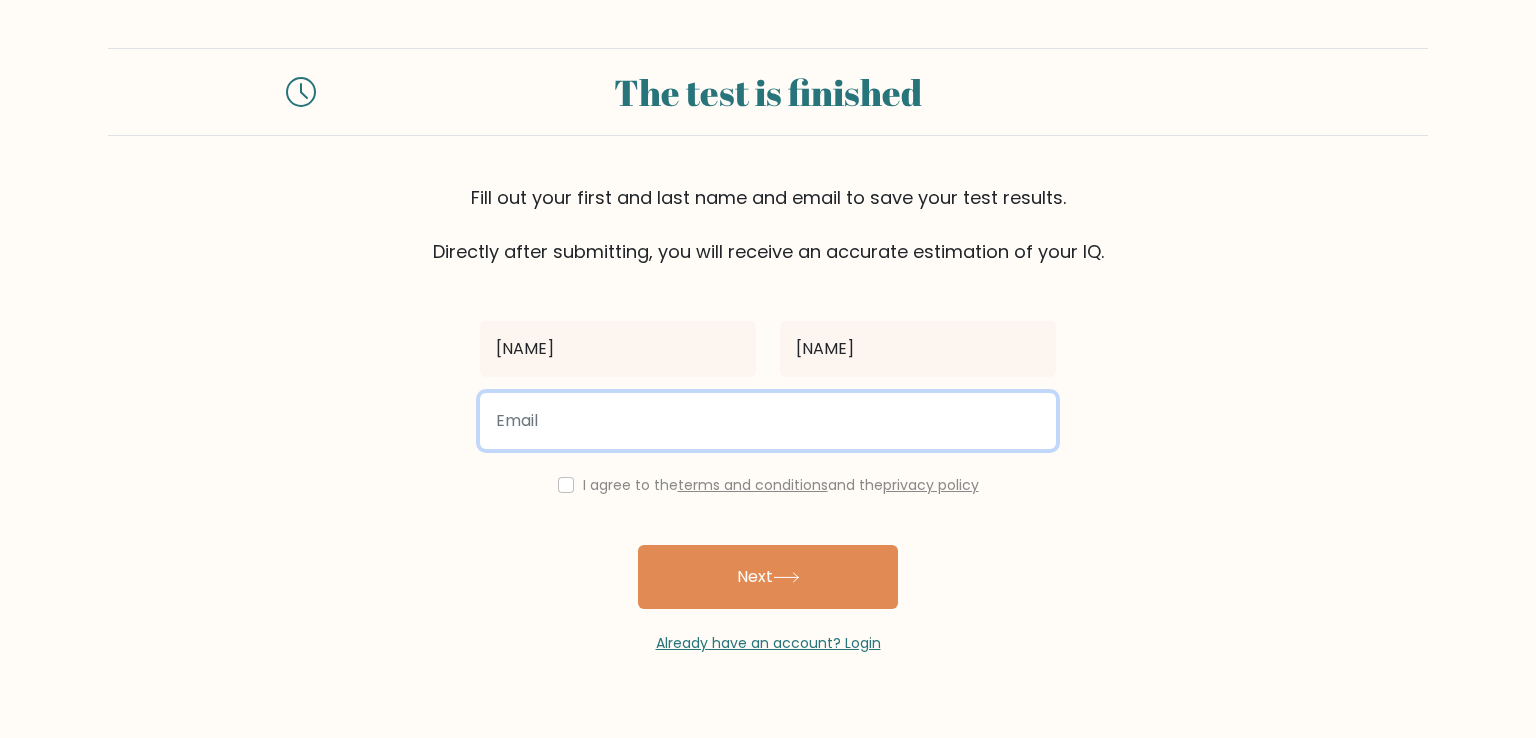 type on "contact.apexforge@gmail.com" 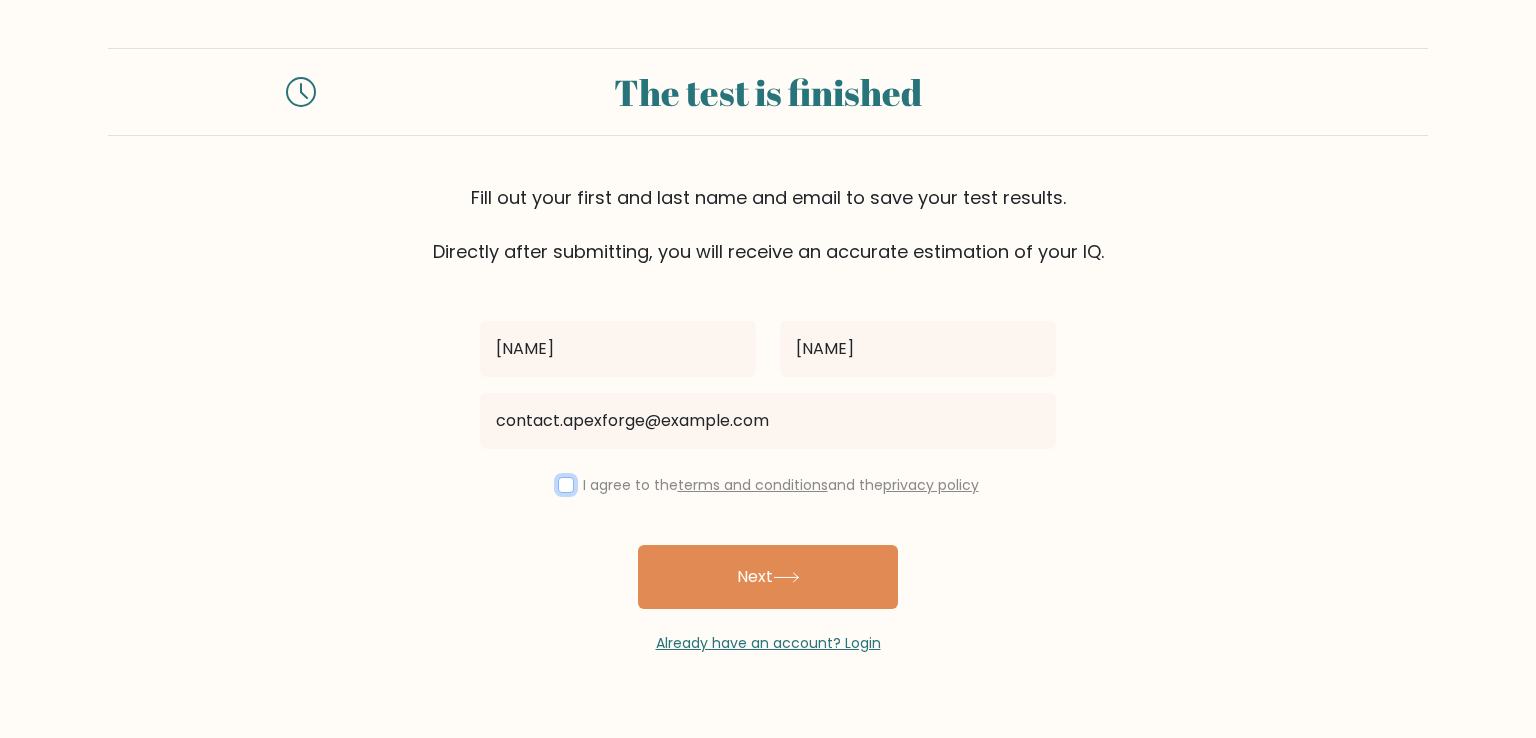 click at bounding box center (566, 485) 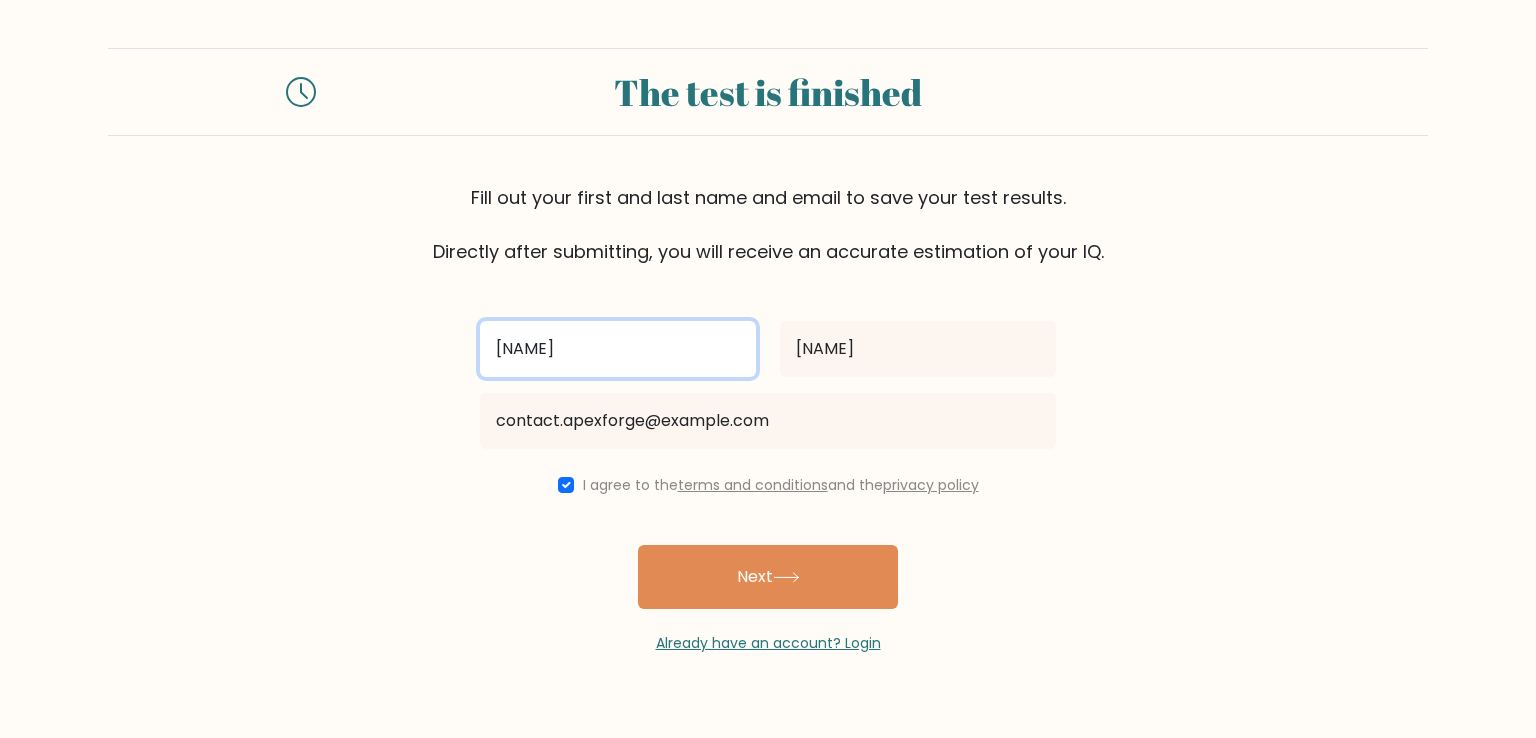 drag, startPoint x: 588, startPoint y: 371, endPoint x: 502, endPoint y: 383, distance: 86.833176 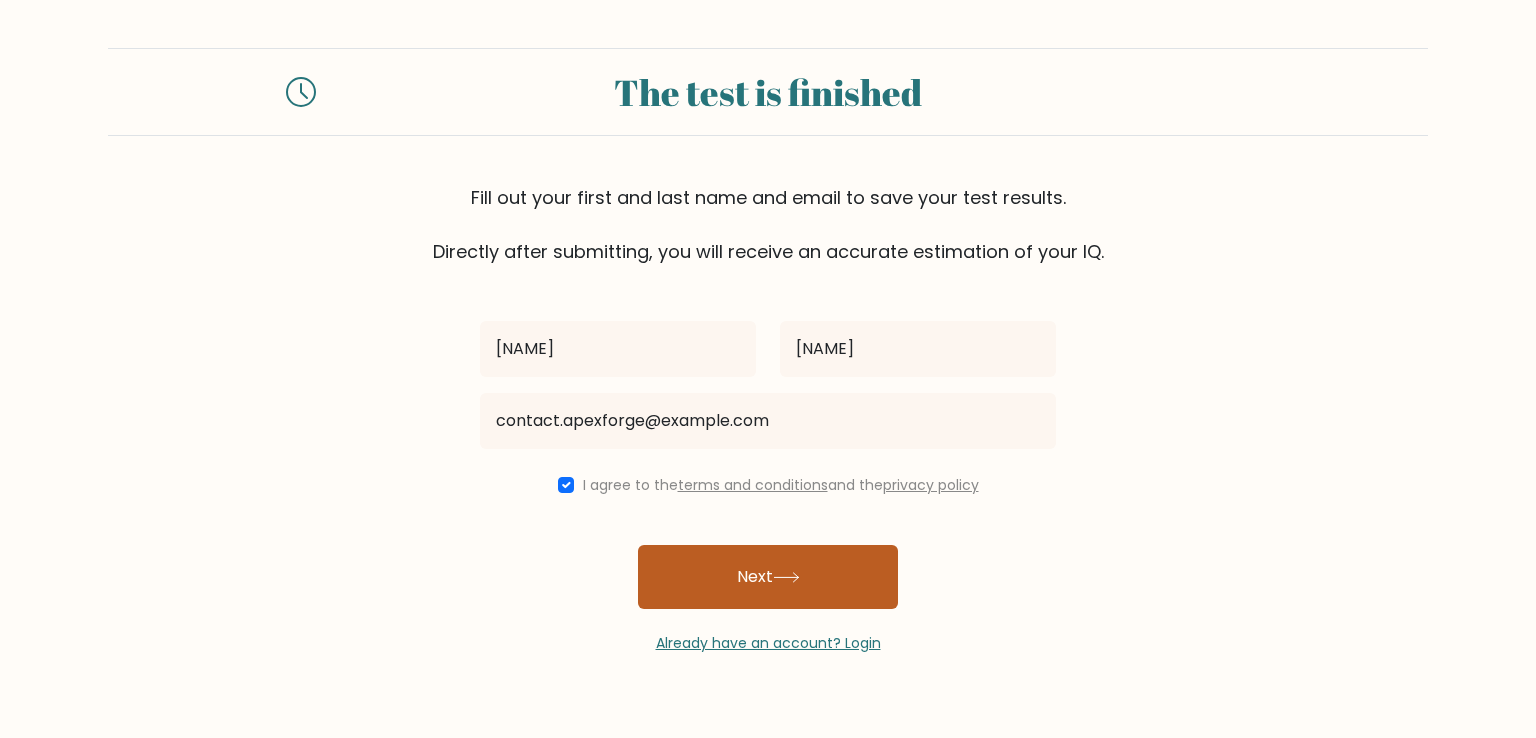 click on "Next" at bounding box center [768, 577] 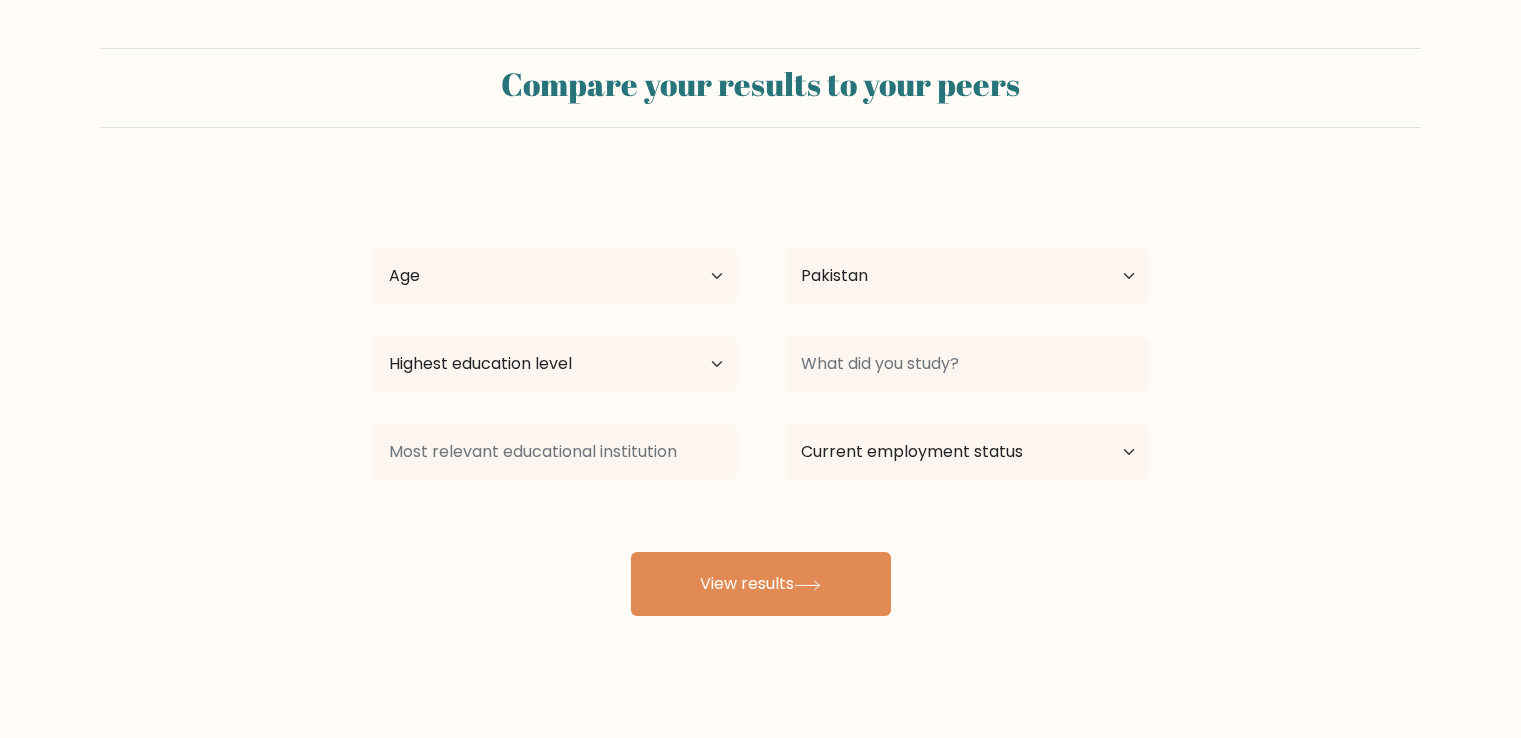 scroll, scrollTop: 0, scrollLeft: 0, axis: both 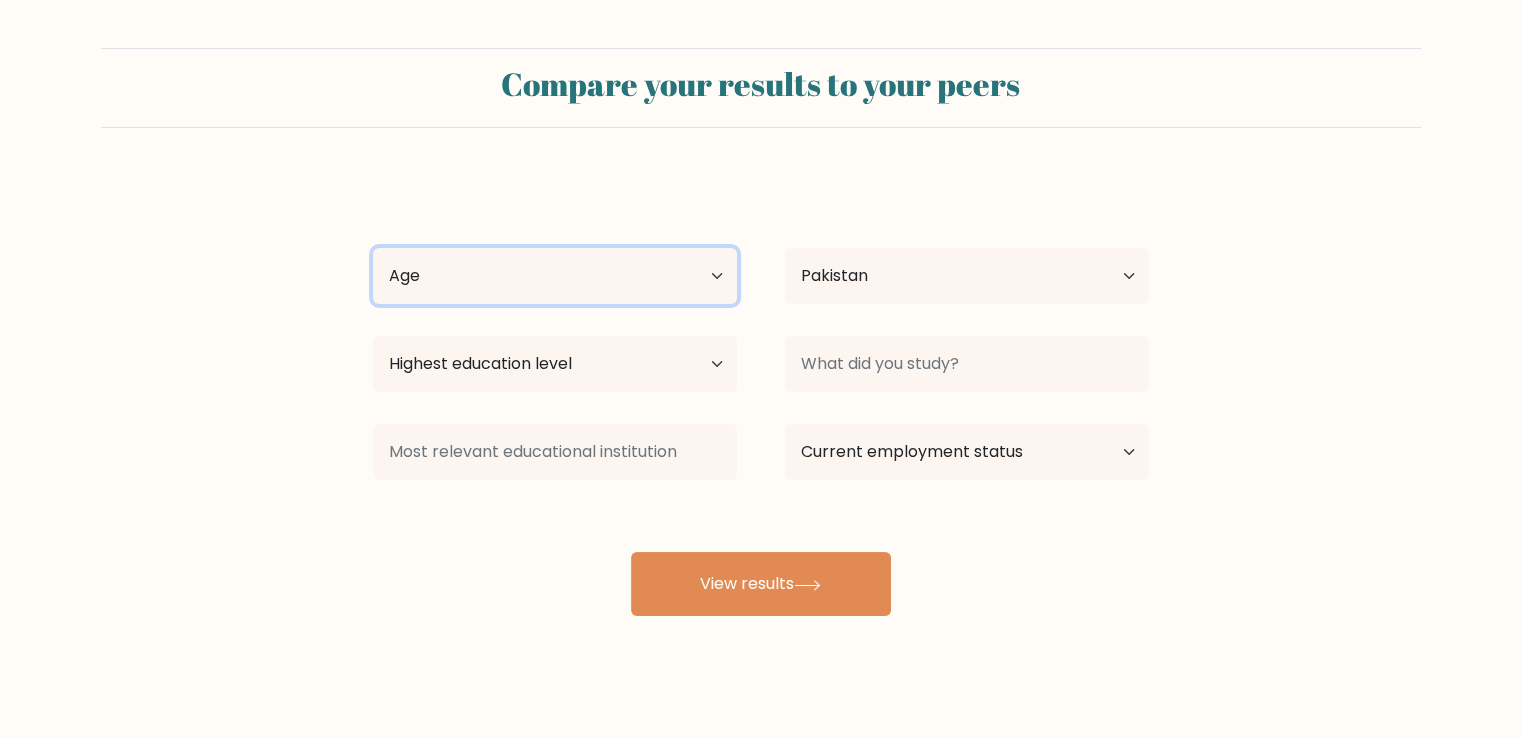 select on "min_18" 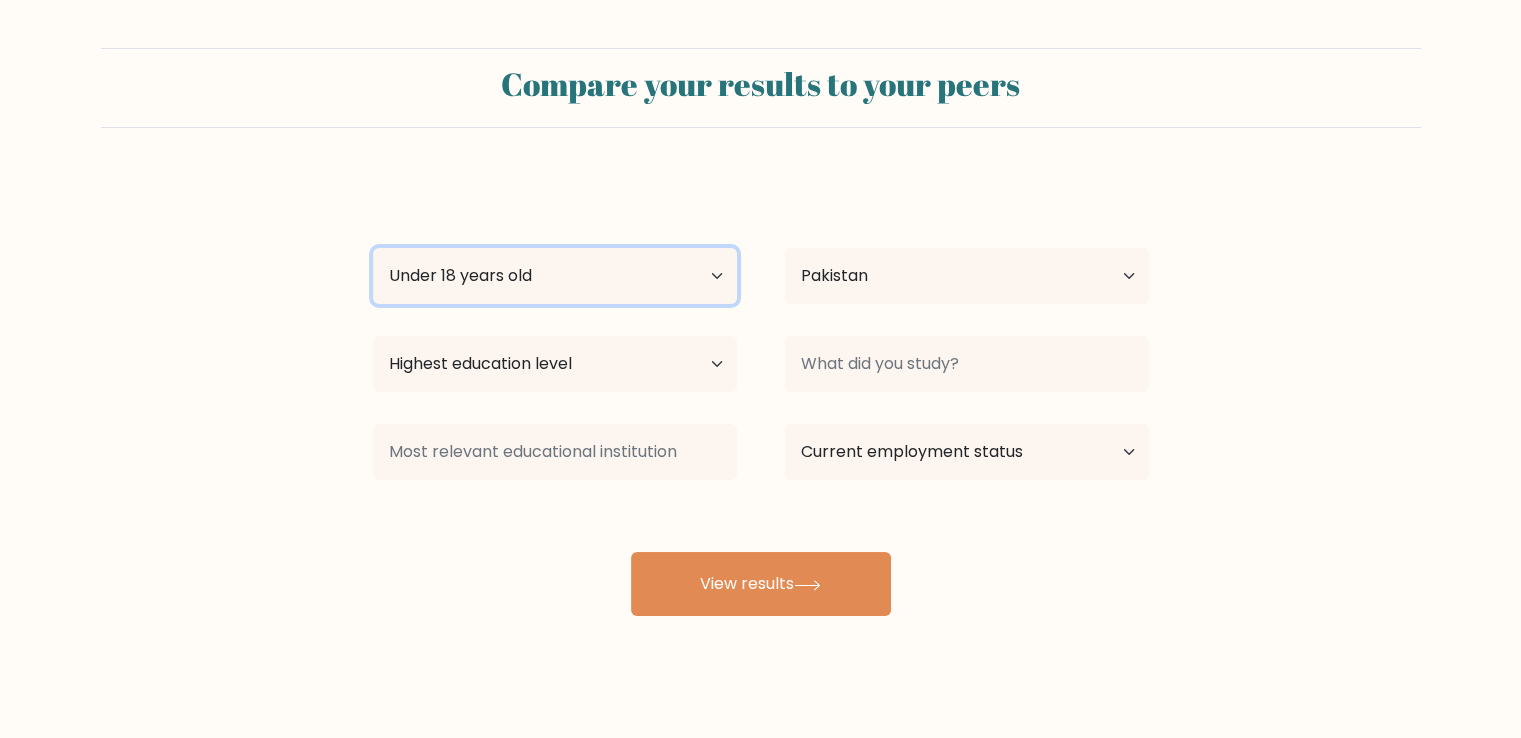 click on "Age
Under 18 years old
18-24 years old
25-34 years old
35-44 years old
45-54 years old
55-64 years old
65 years old and above" at bounding box center [555, 276] 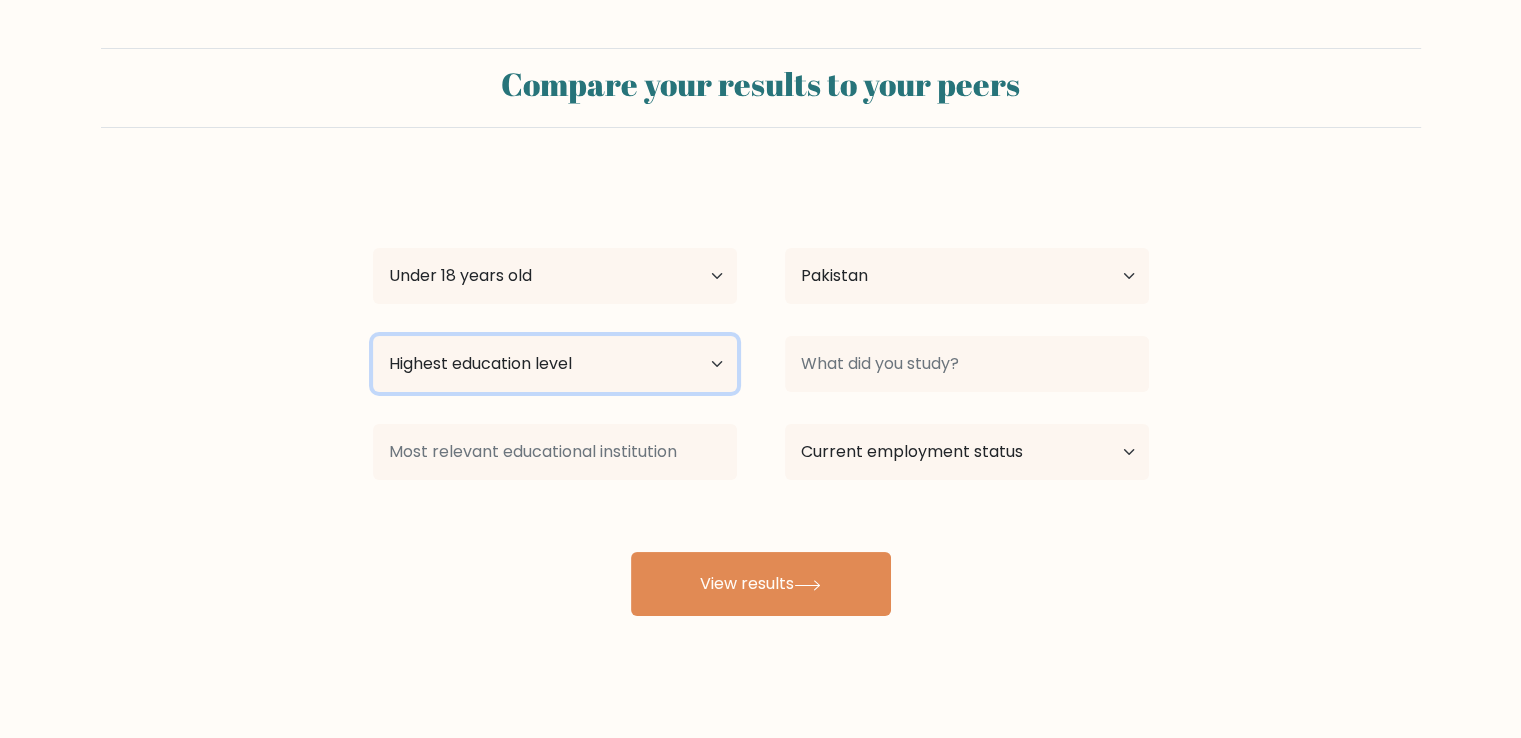 click on "Highest education level
No schooling
Primary
Lower Secondary
Upper Secondary
Occupation Specific
Bachelor's degree
Master's degree
Doctoral degree" at bounding box center (555, 364) 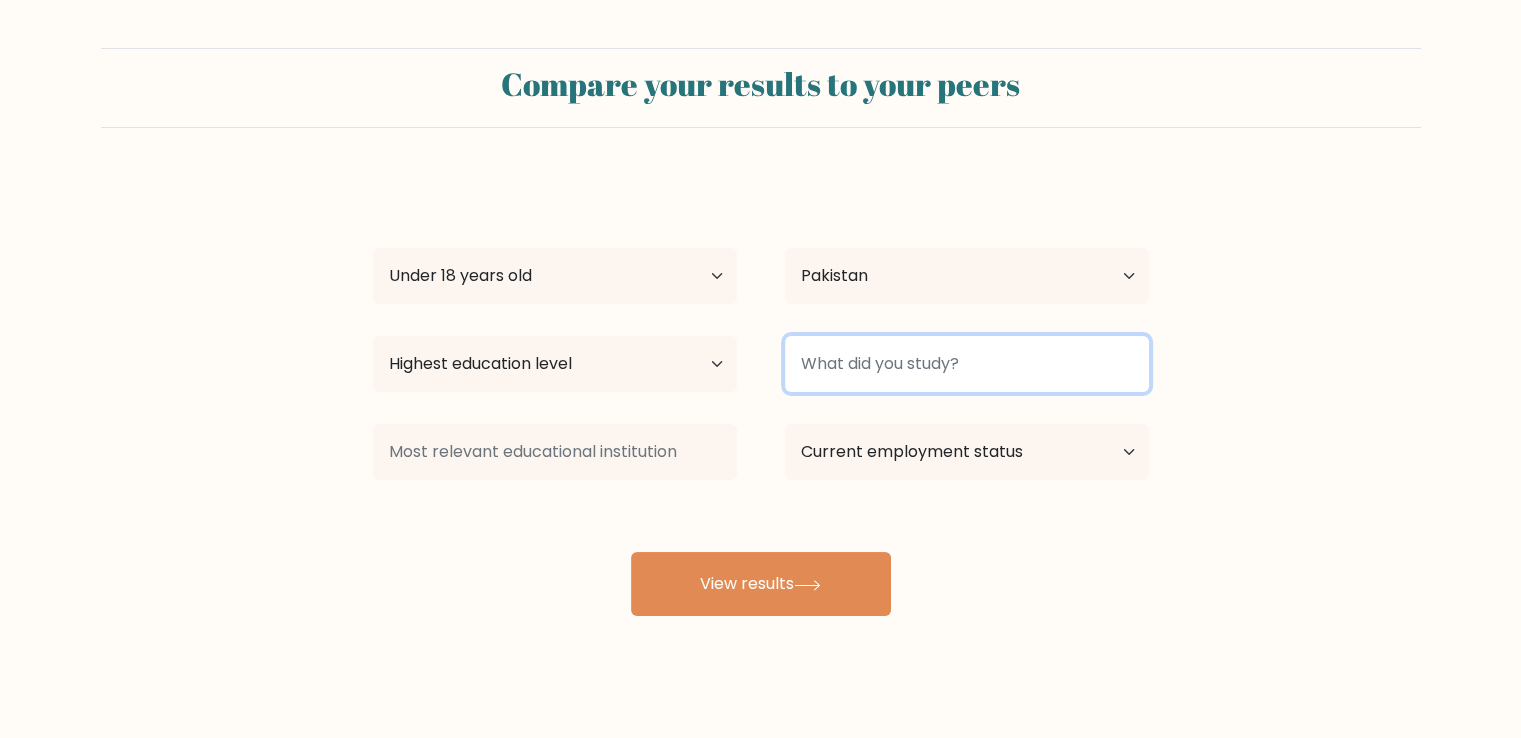click at bounding box center (967, 364) 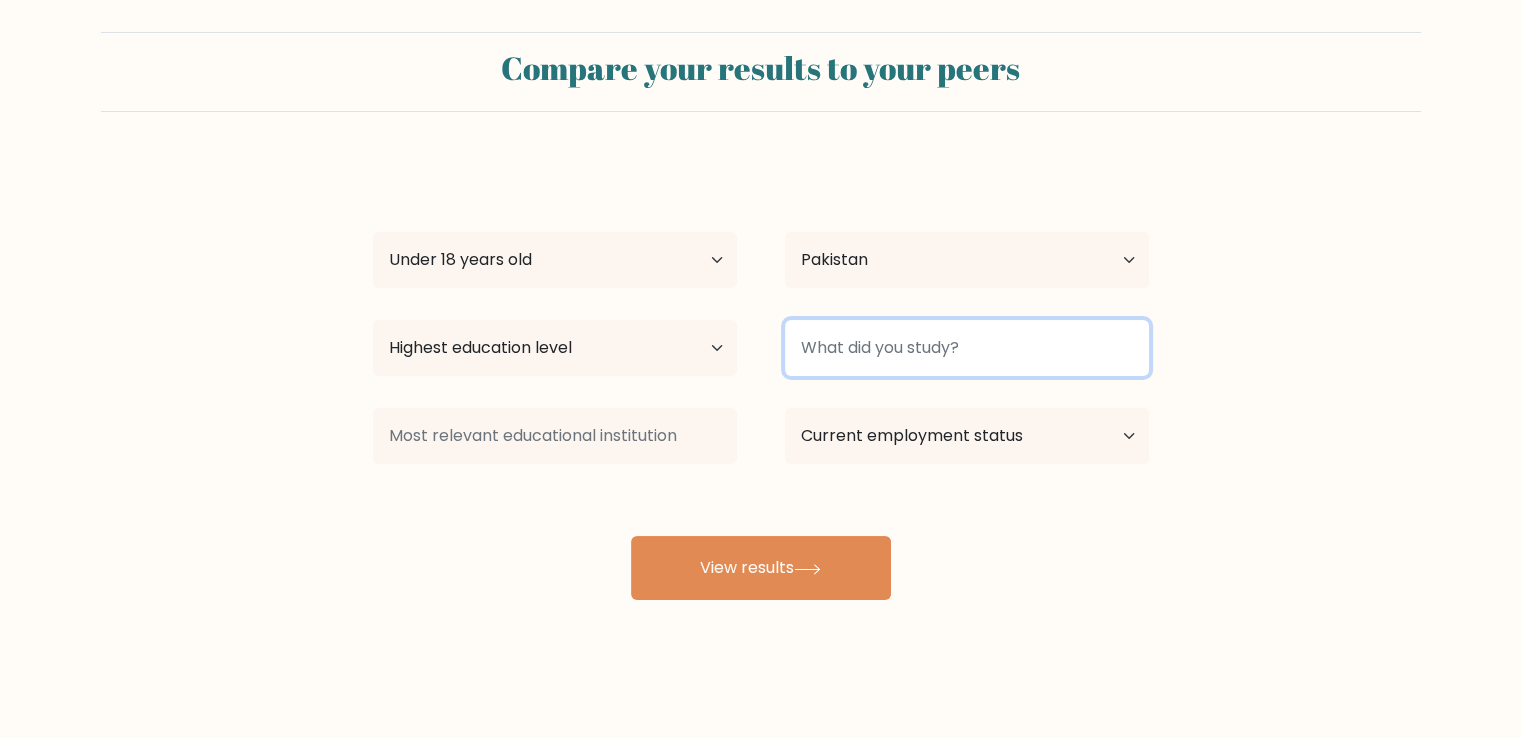 scroll, scrollTop: 20, scrollLeft: 0, axis: vertical 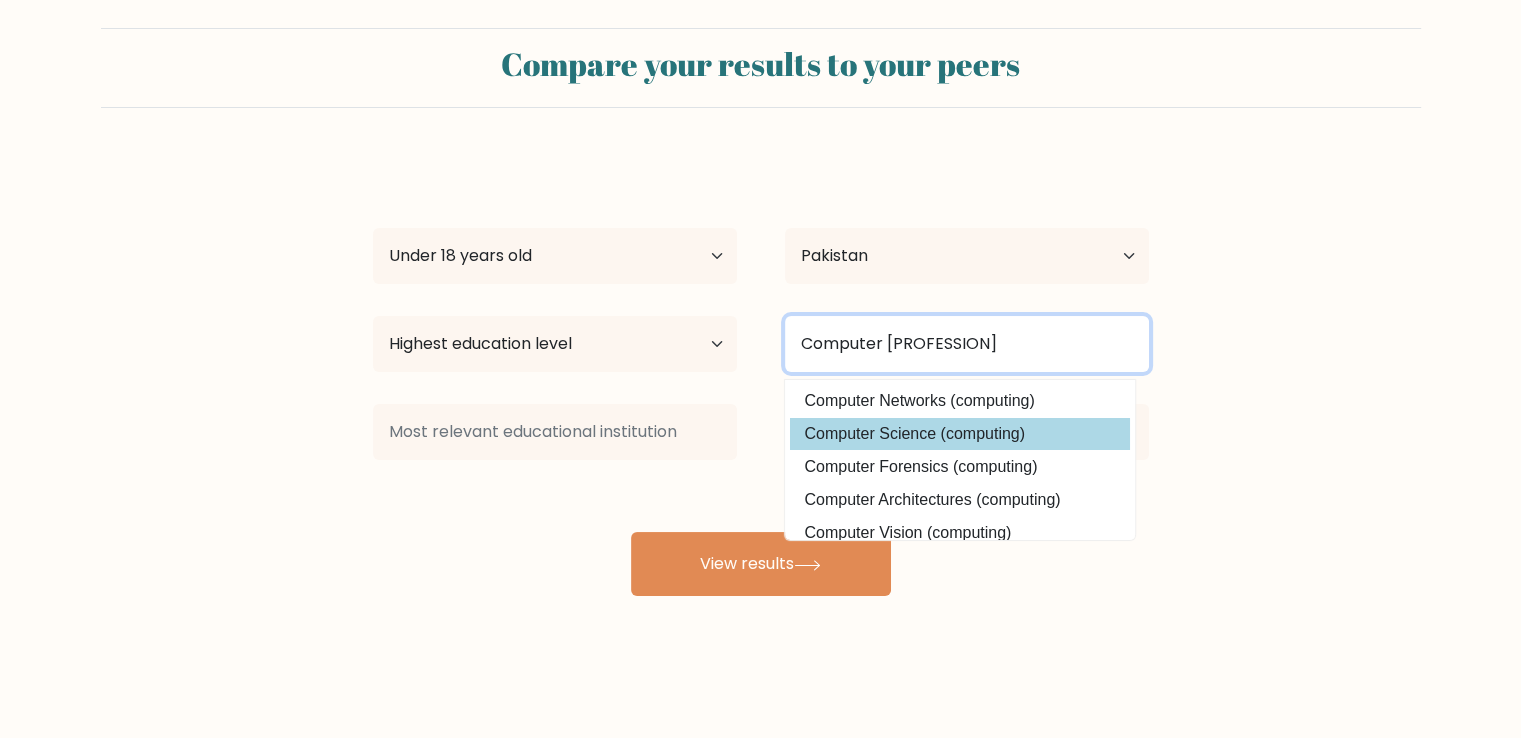 type on "Computer Sr" 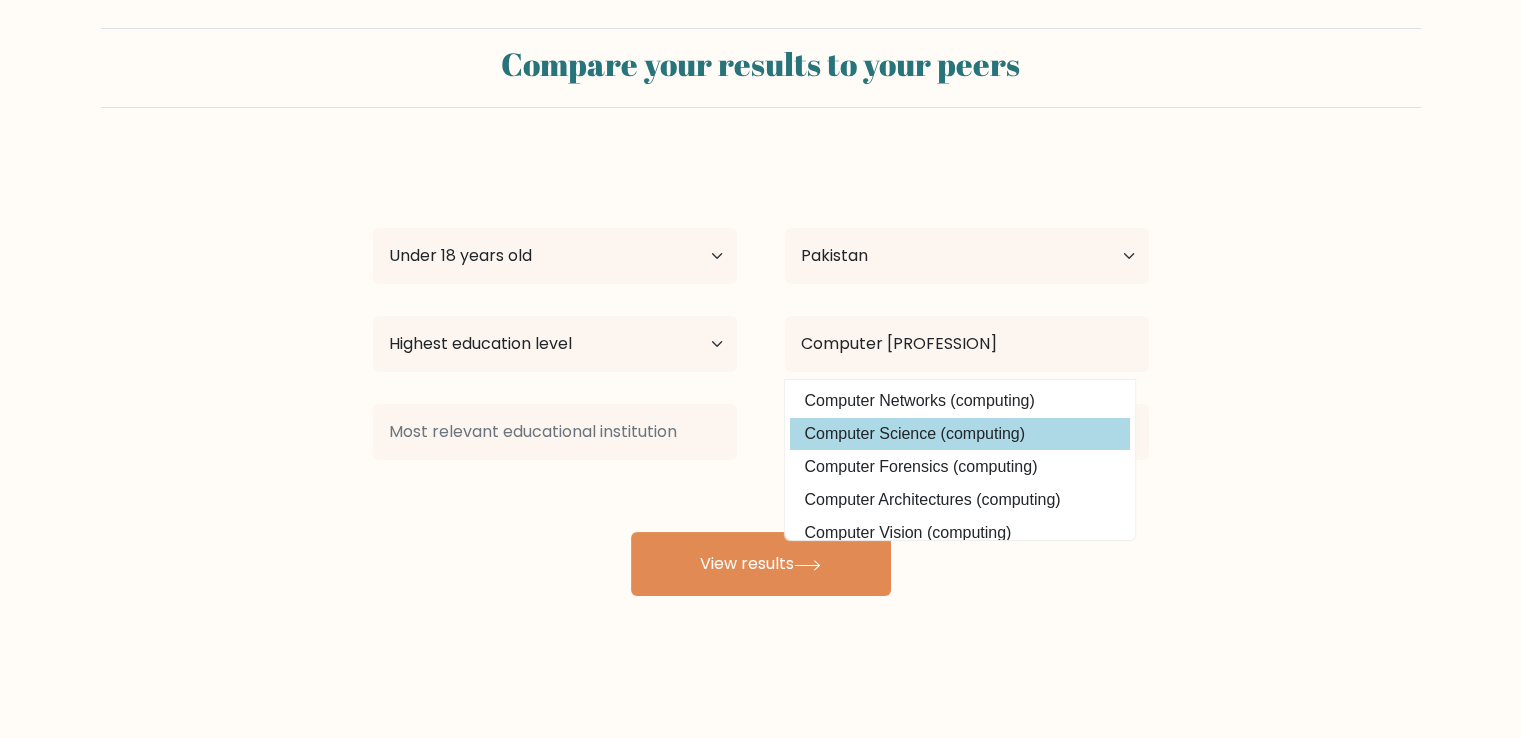 click on "Computer Science (computing)" at bounding box center [960, 434] 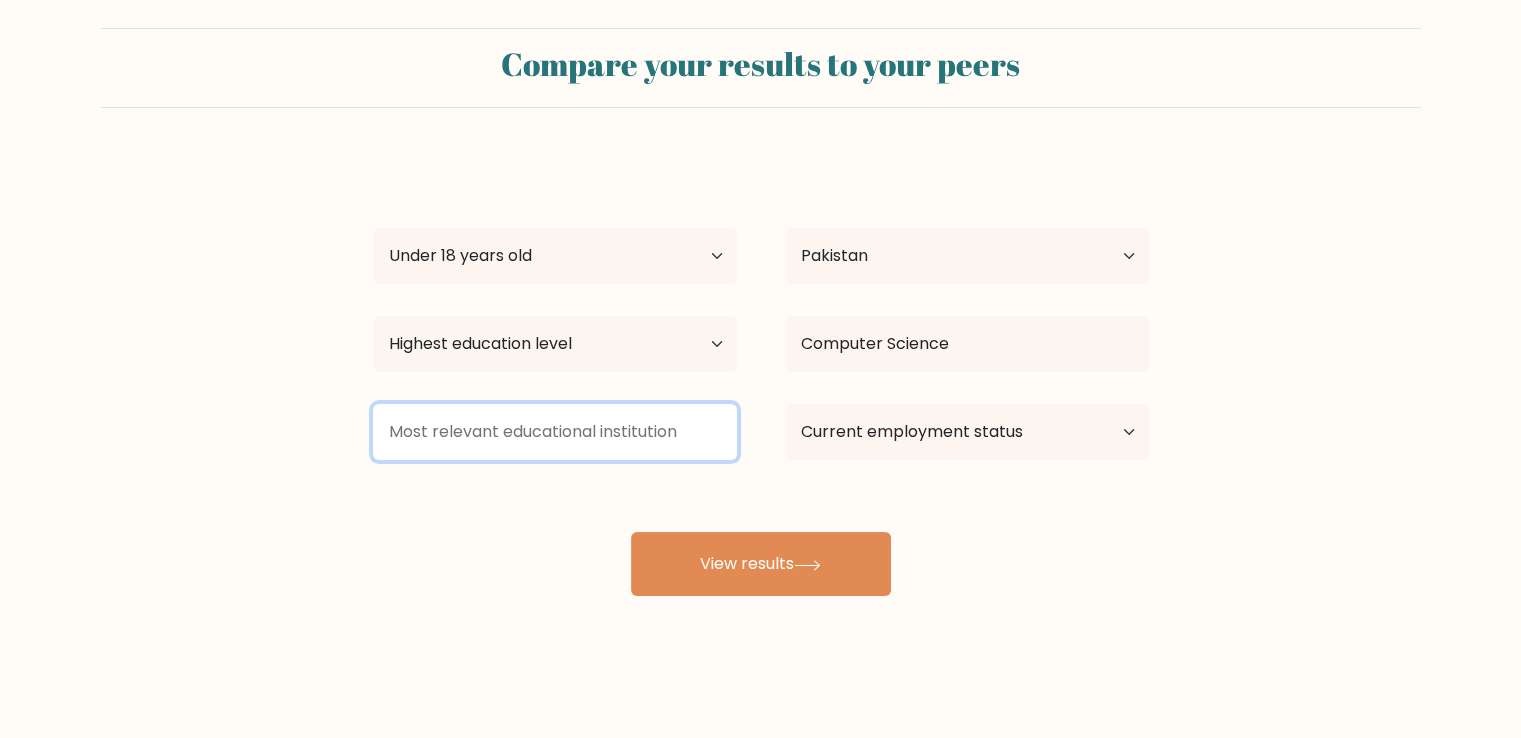 click at bounding box center (555, 432) 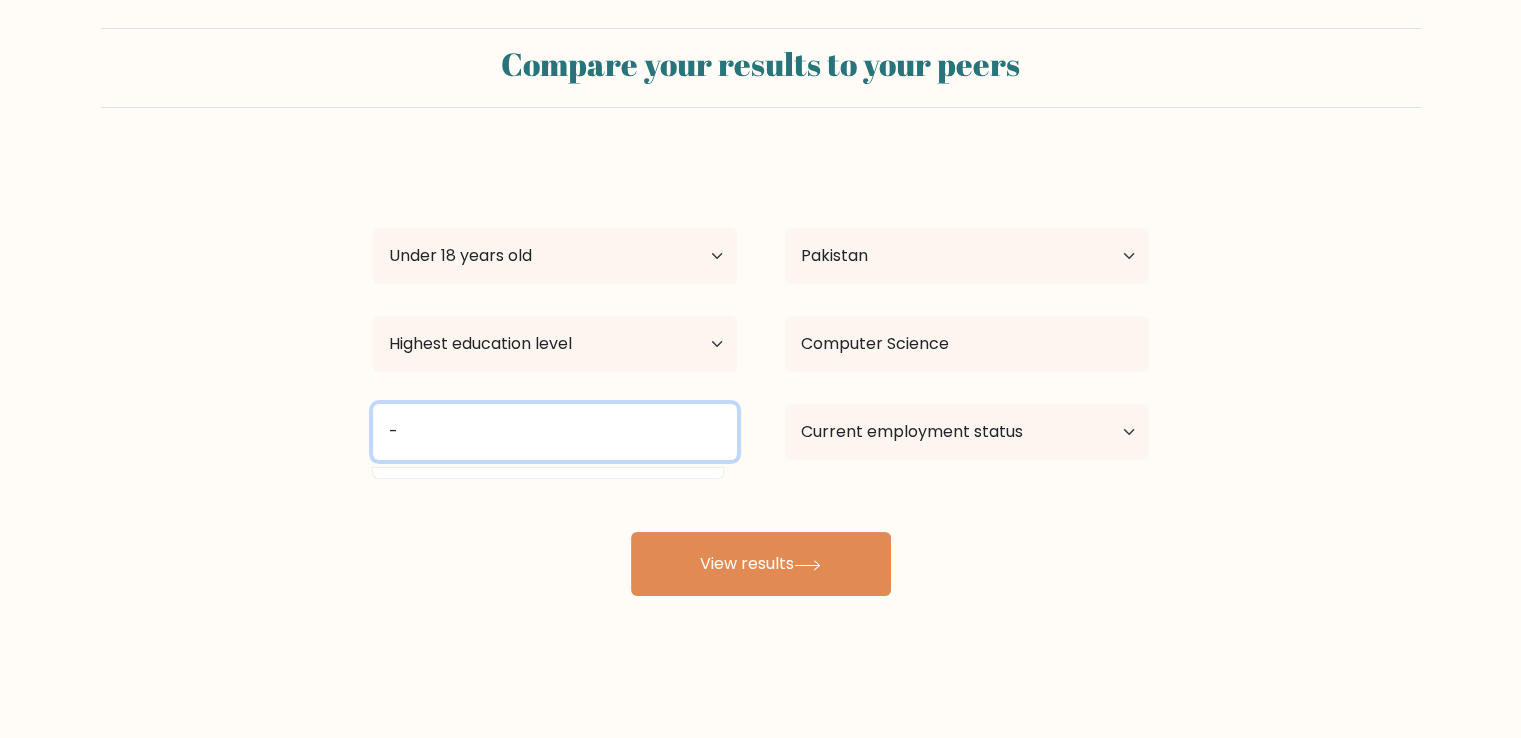type on "-" 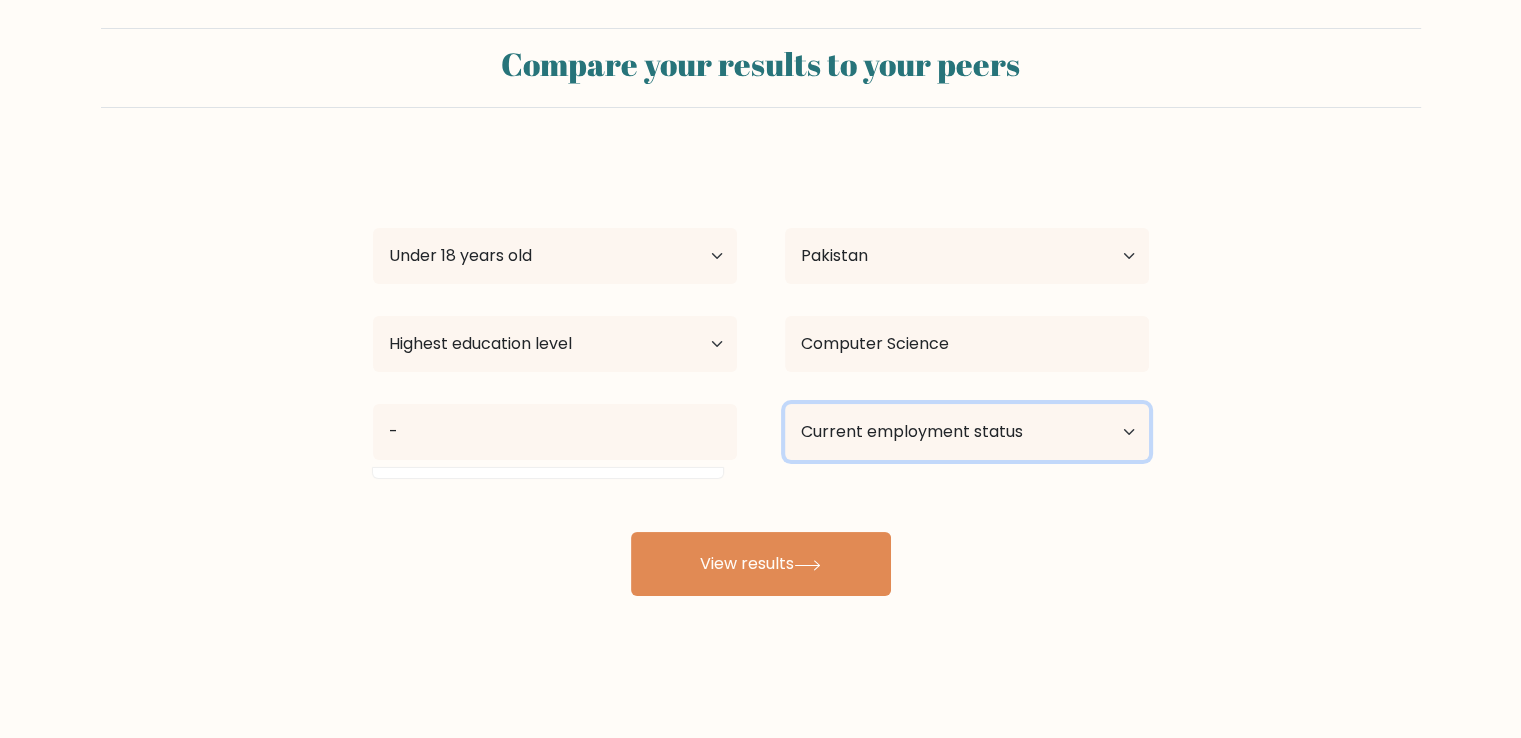click on "Current employment status
Employed
Student
Retired
Other / prefer not to answer" at bounding box center (967, 432) 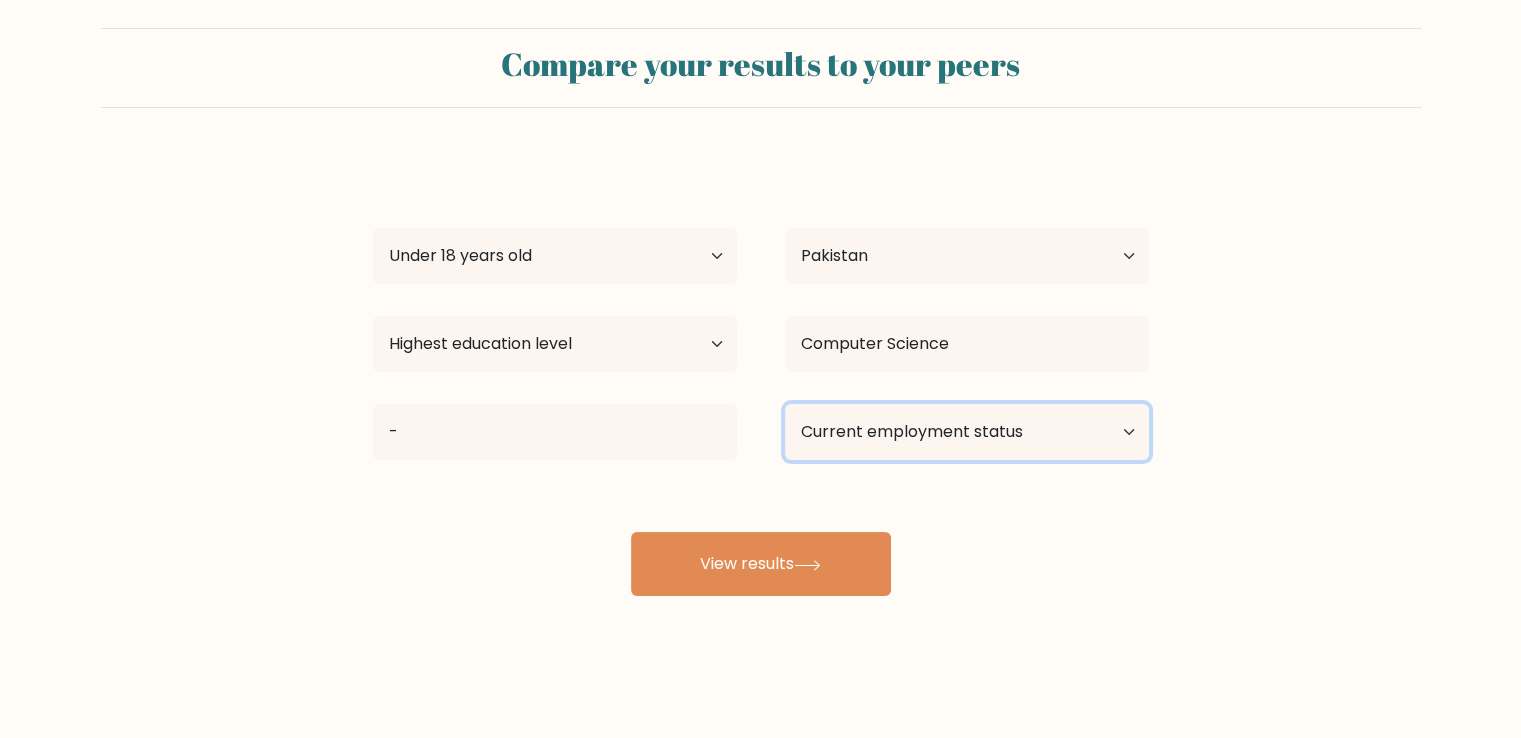 select on "student" 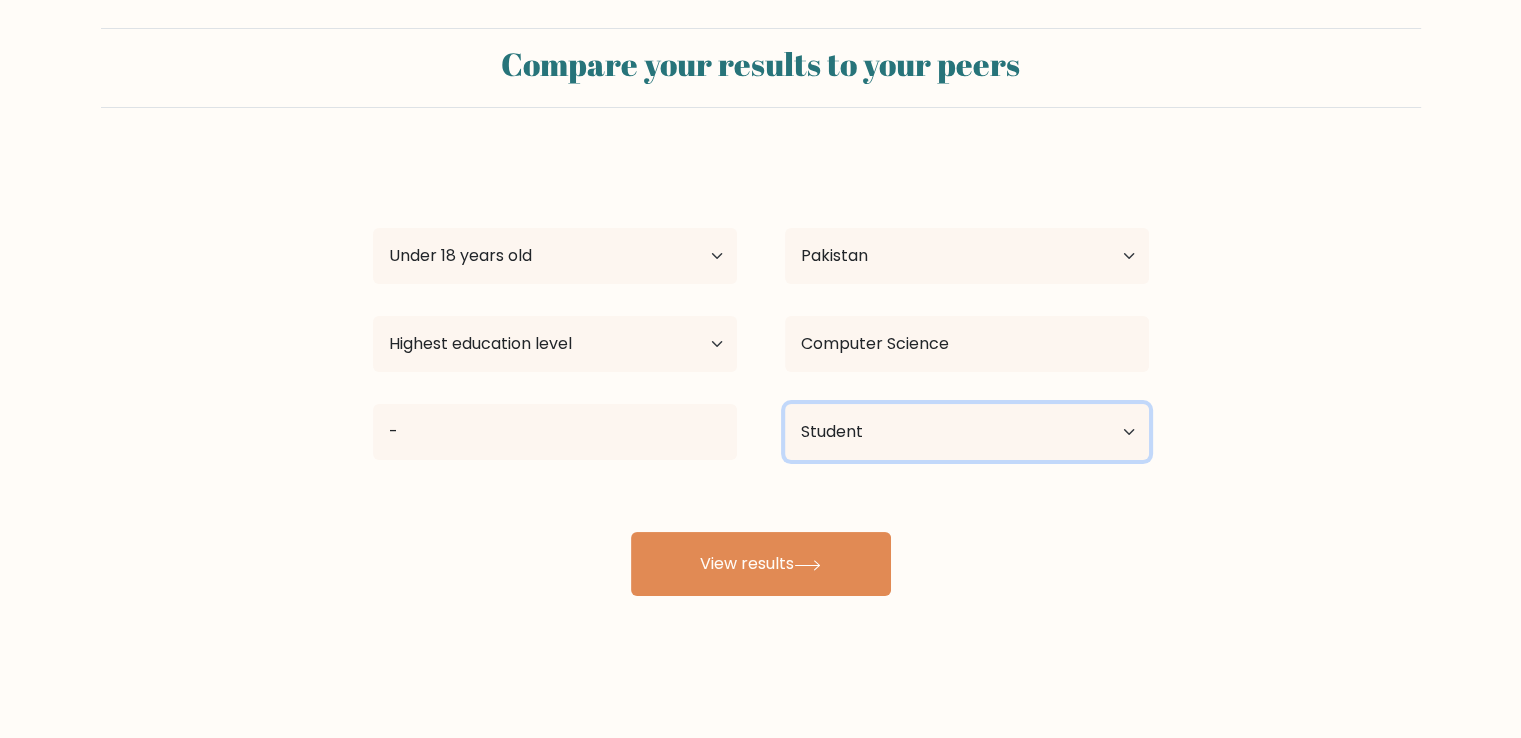 click on "Current employment status
Employed
Student
Retired
Other / prefer not to answer" at bounding box center [967, 432] 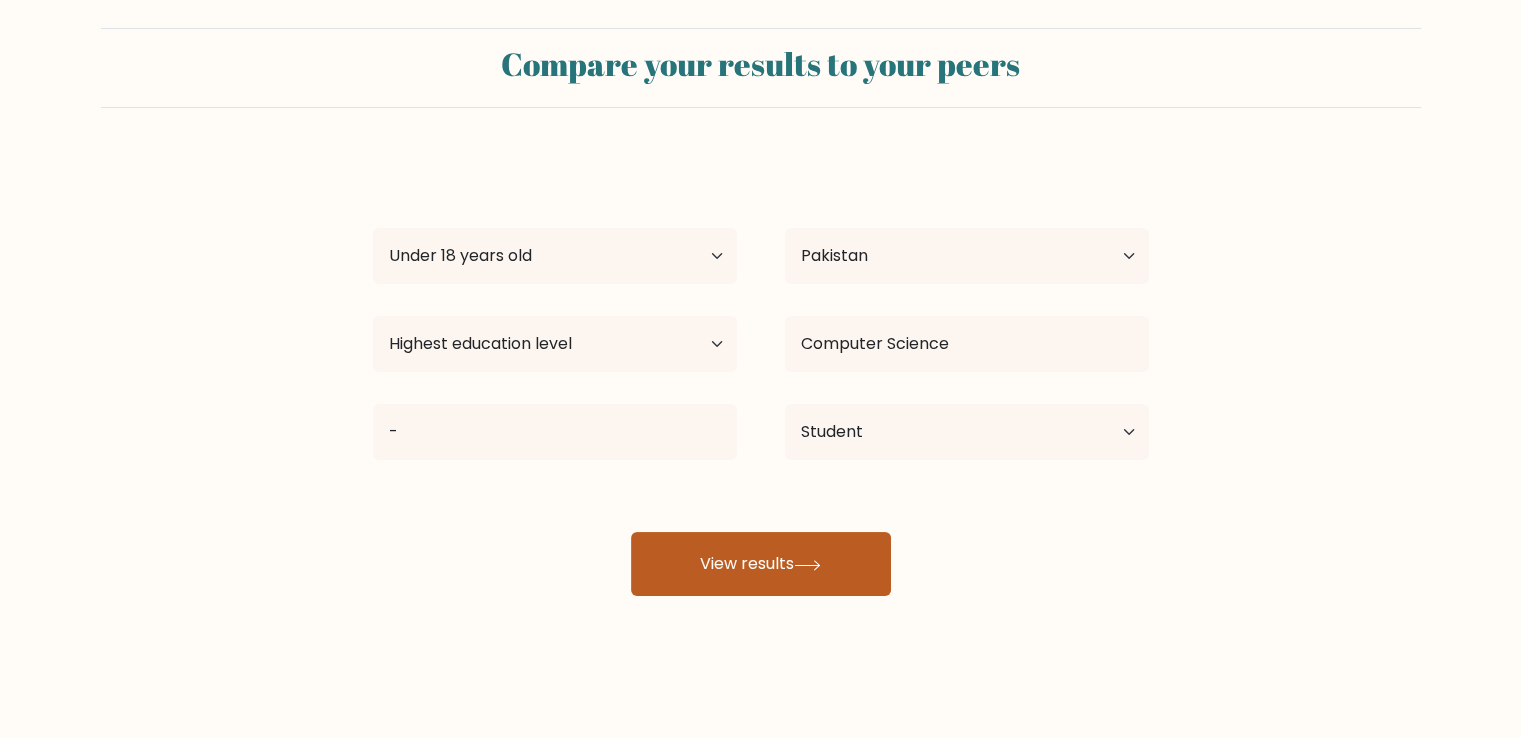 click at bounding box center (807, 565) 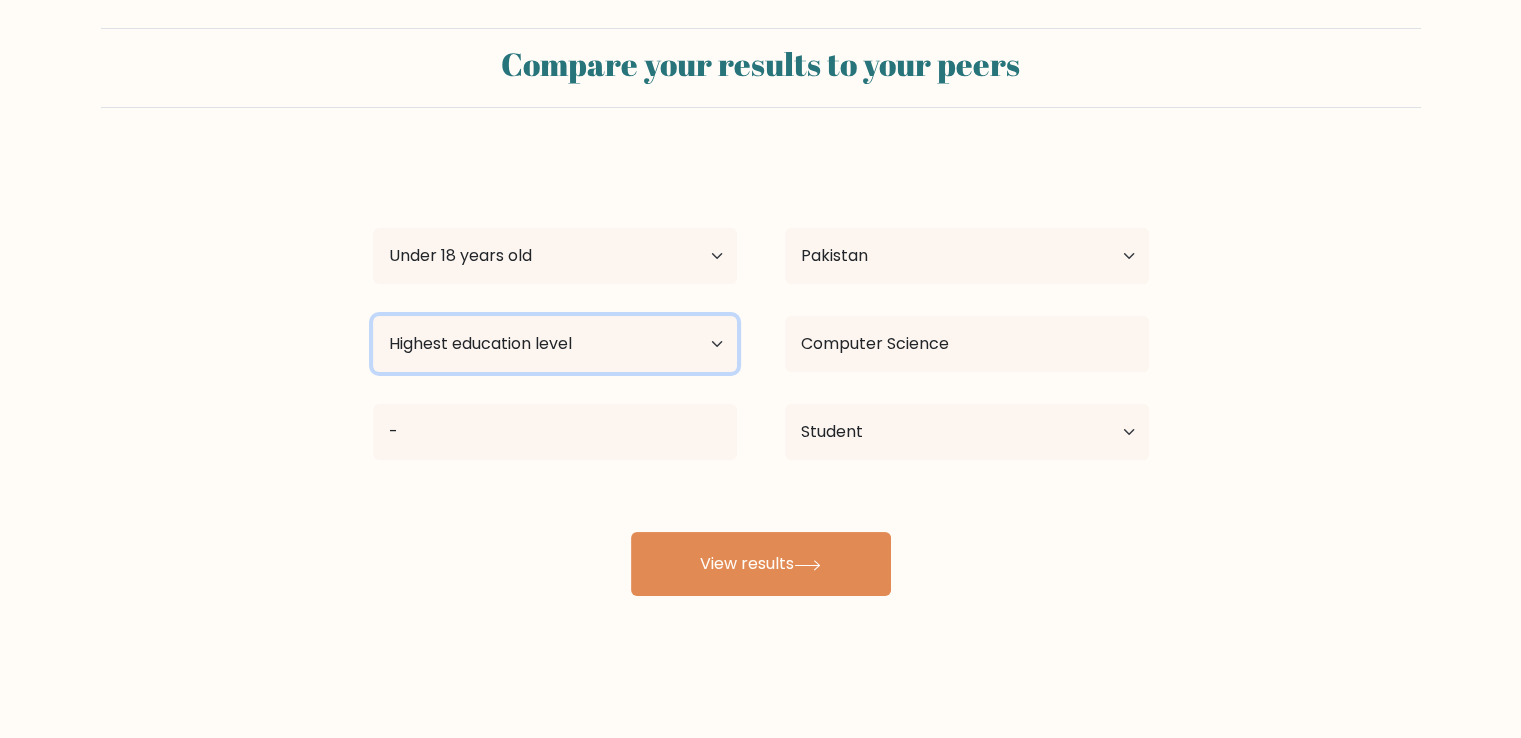click on "Highest education level
No schooling
Primary
Lower Secondary
Upper Secondary
Occupation Specific
Bachelor's degree
Master's degree
Doctoral degree" at bounding box center [555, 344] 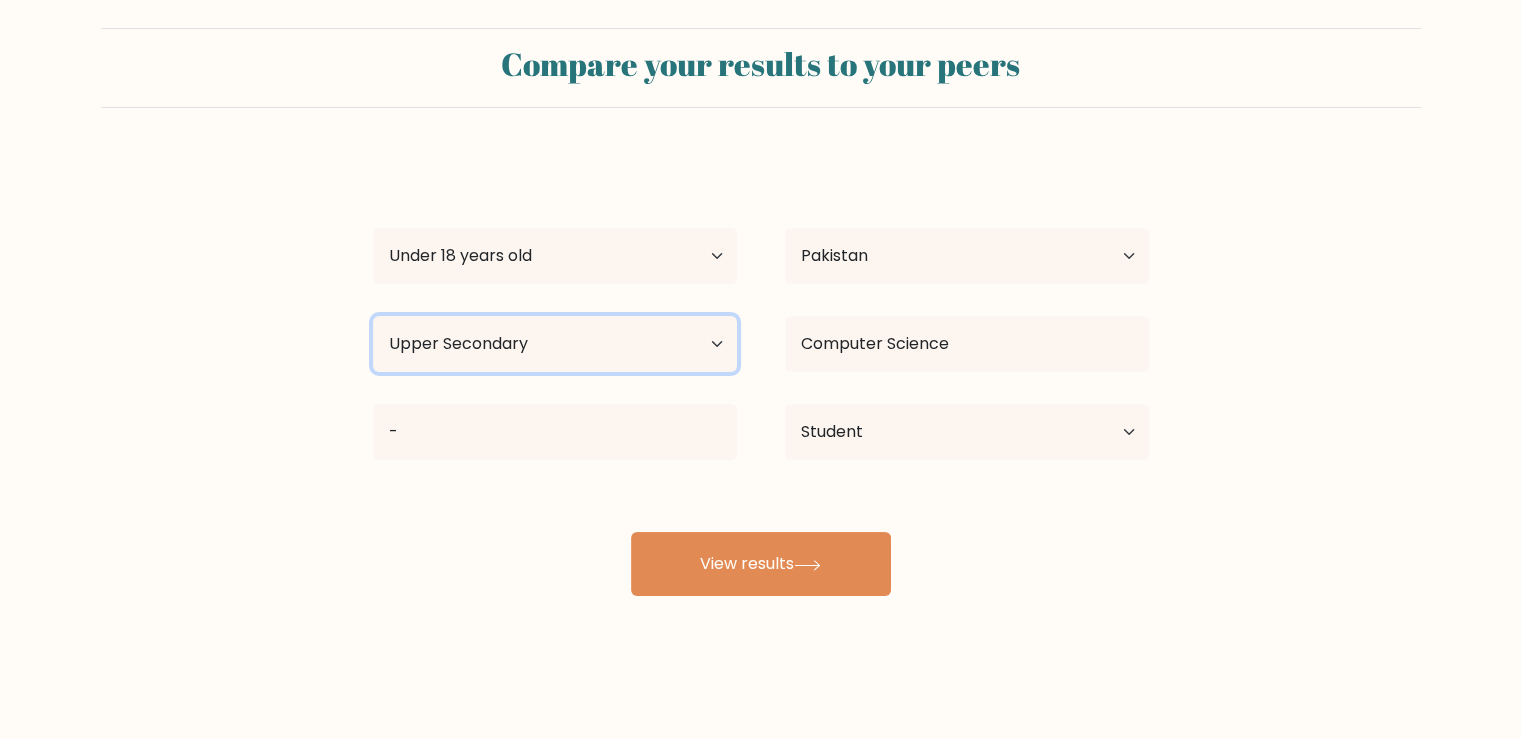 click on "Highest education level
No schooling
Primary
Lower Secondary
Upper Secondary
Occupation Specific
Bachelor's degree
Master's degree
Doctoral degree" at bounding box center [555, 344] 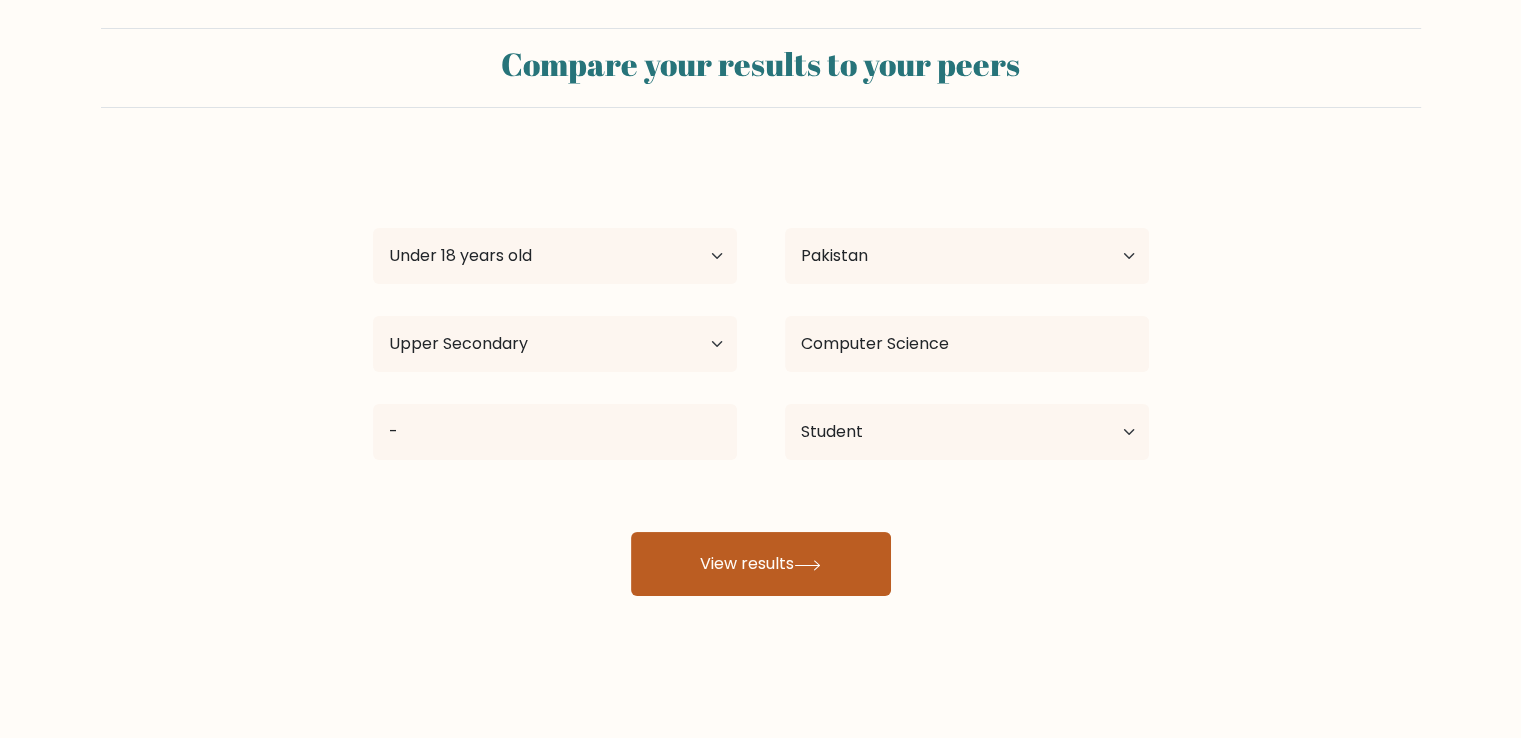 click on "View results" at bounding box center (761, 564) 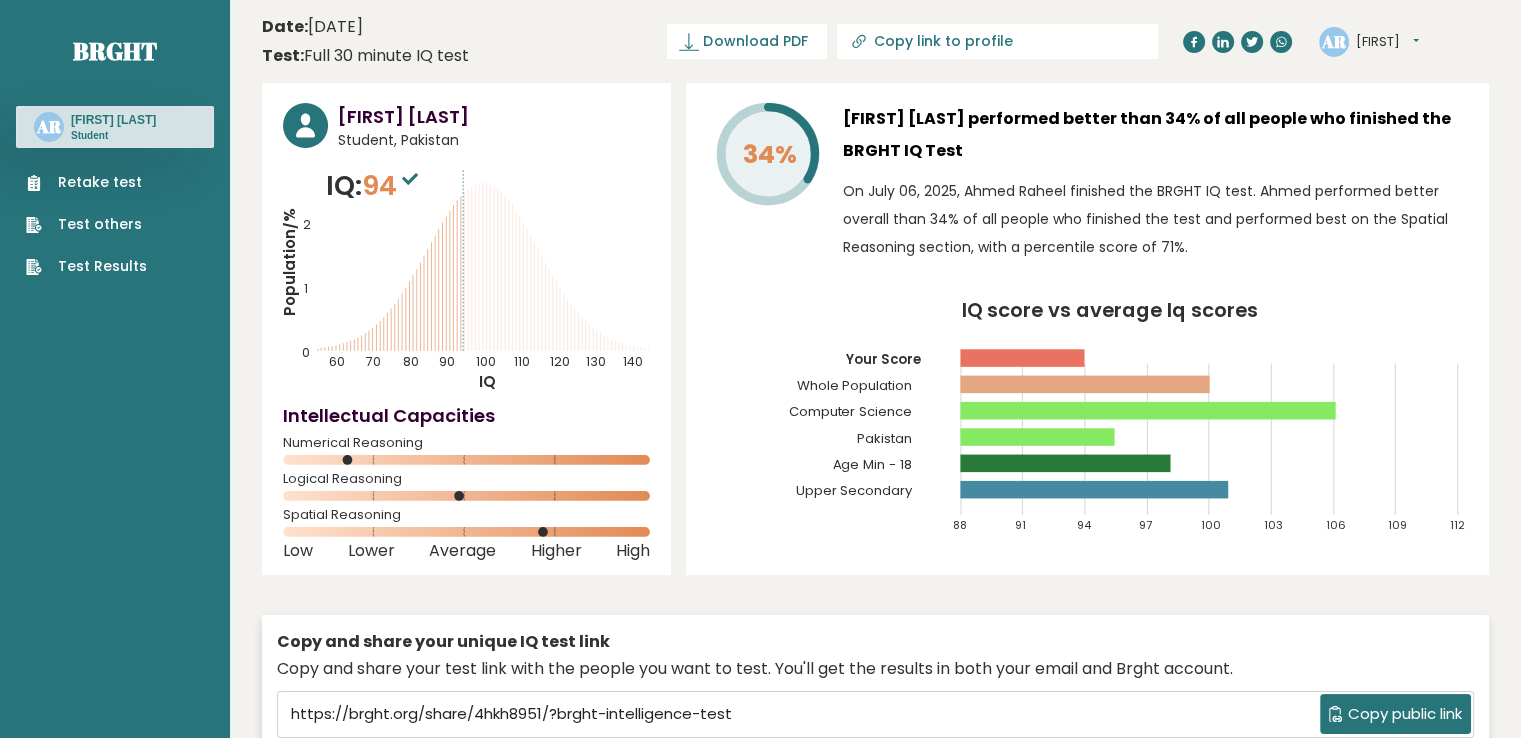 drag, startPoint x: 950, startPoint y: 384, endPoint x: 1094, endPoint y: 385, distance: 144.00348 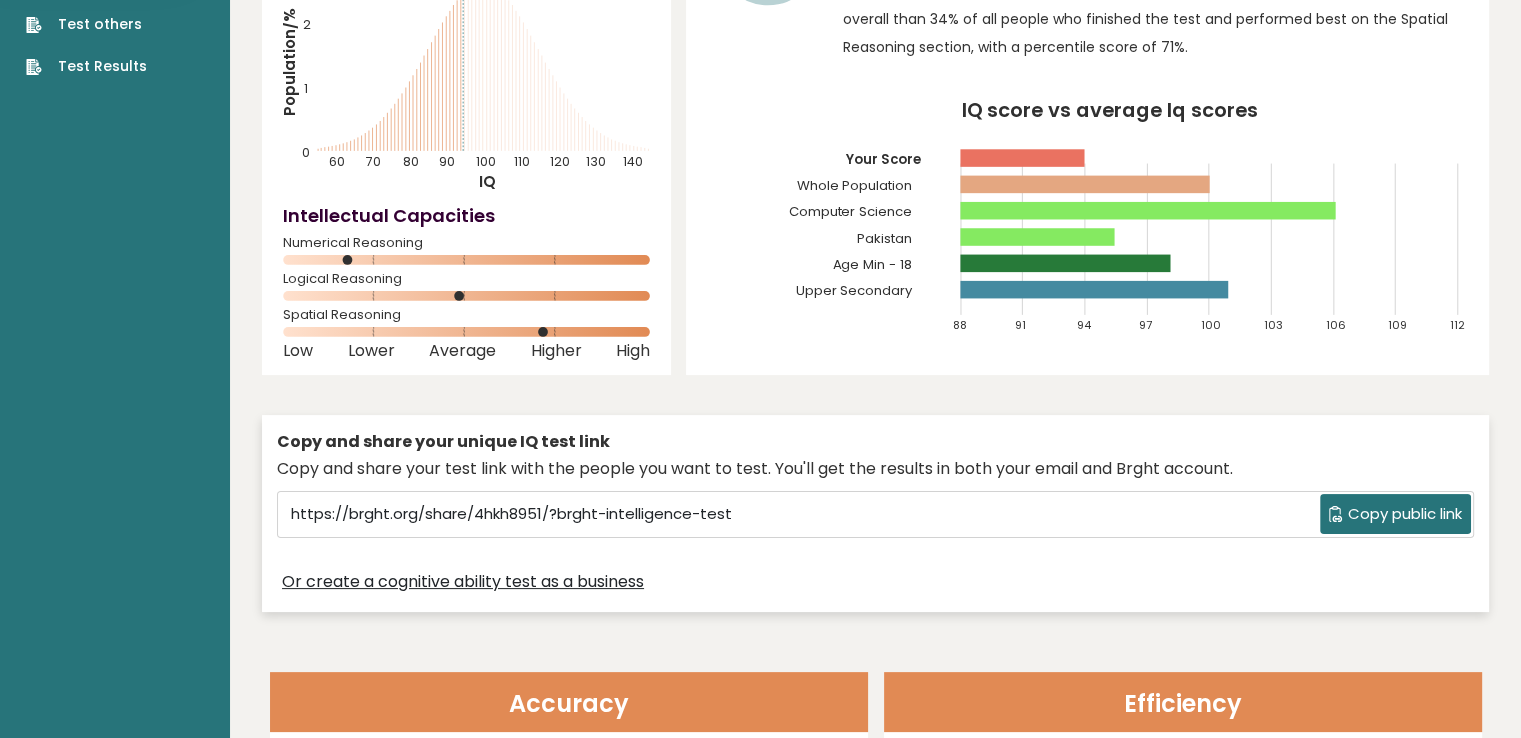 scroll, scrollTop: 0, scrollLeft: 0, axis: both 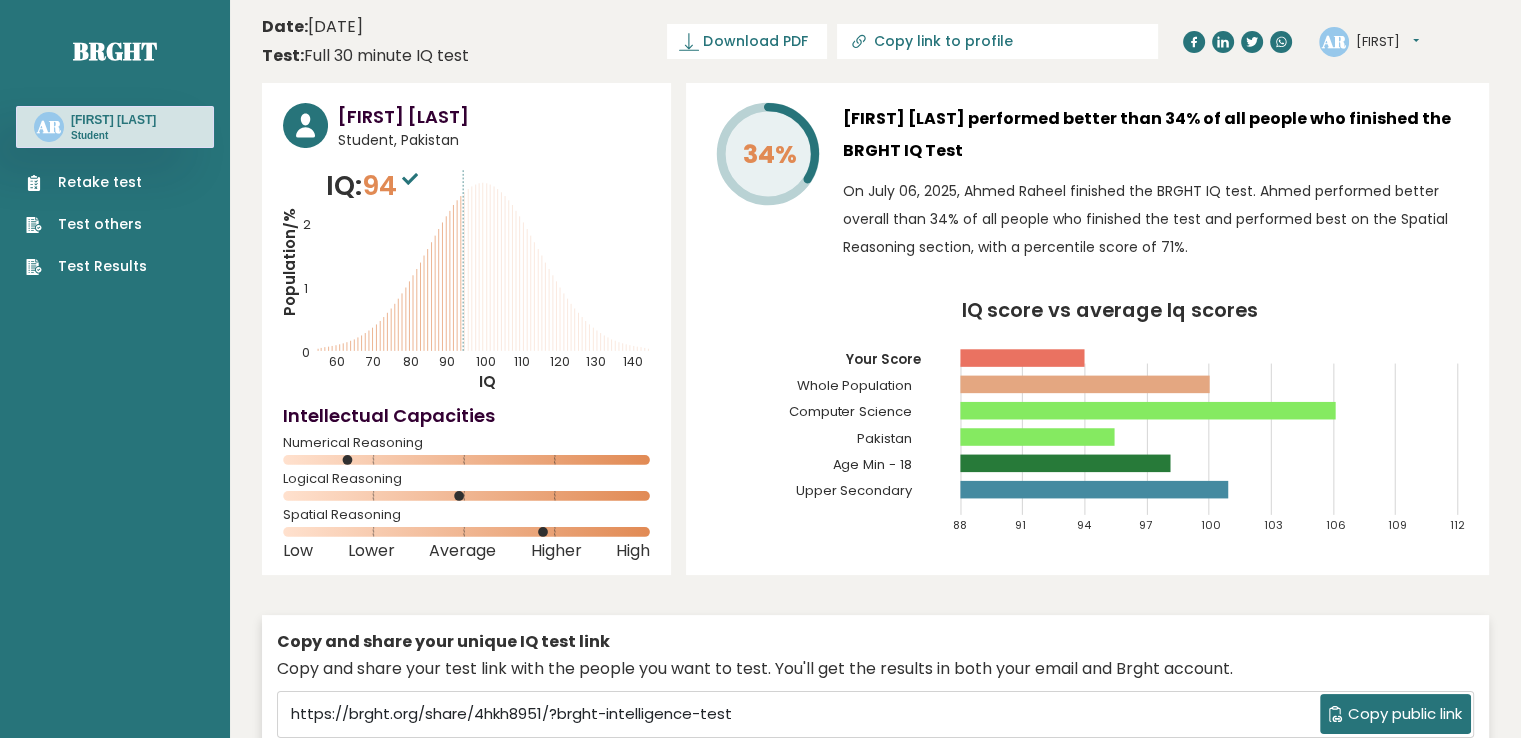 click on "94" at bounding box center (392, 185) 